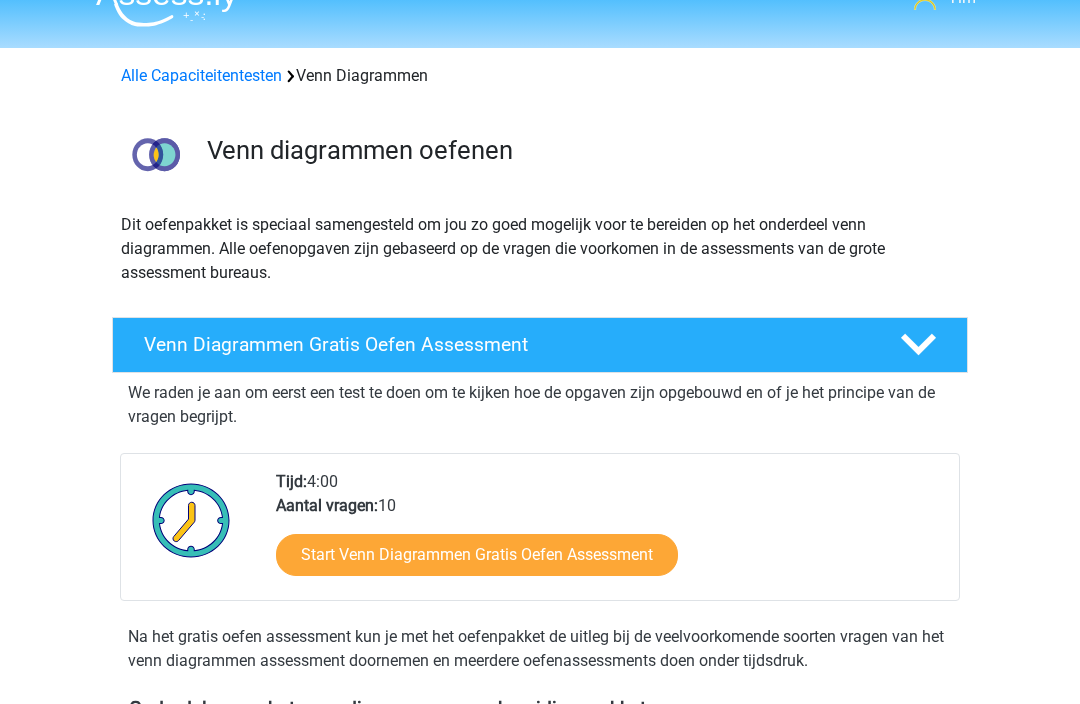 scroll, scrollTop: 21, scrollLeft: 0, axis: vertical 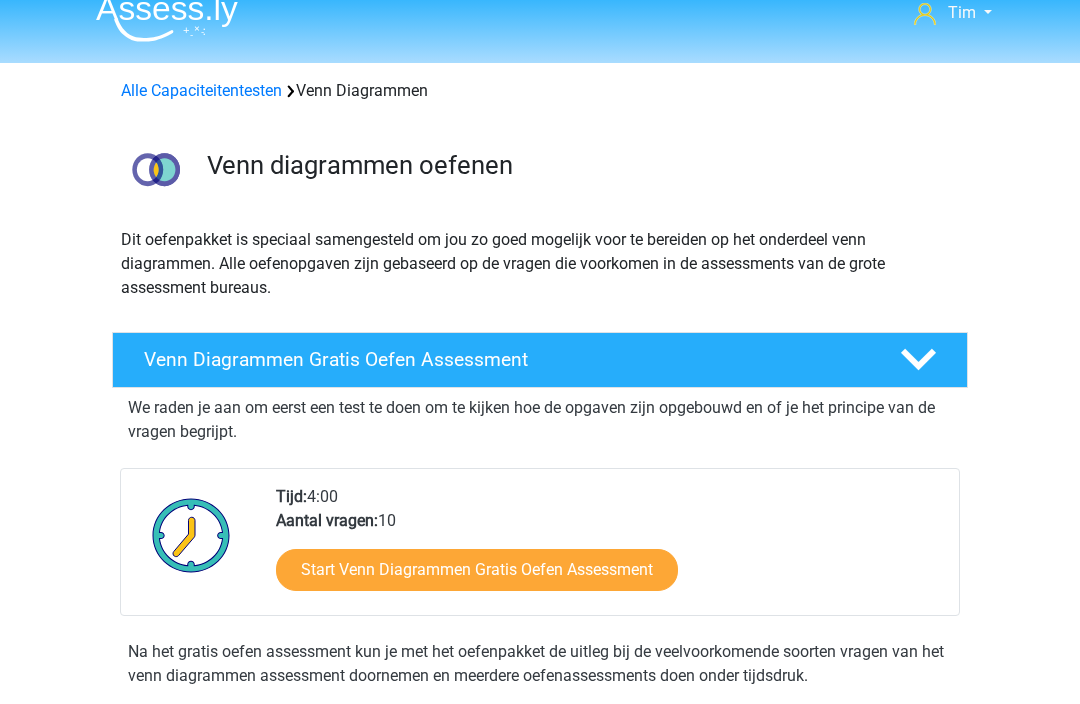 click on "Venn diagrammen oefenen" at bounding box center (579, 165) 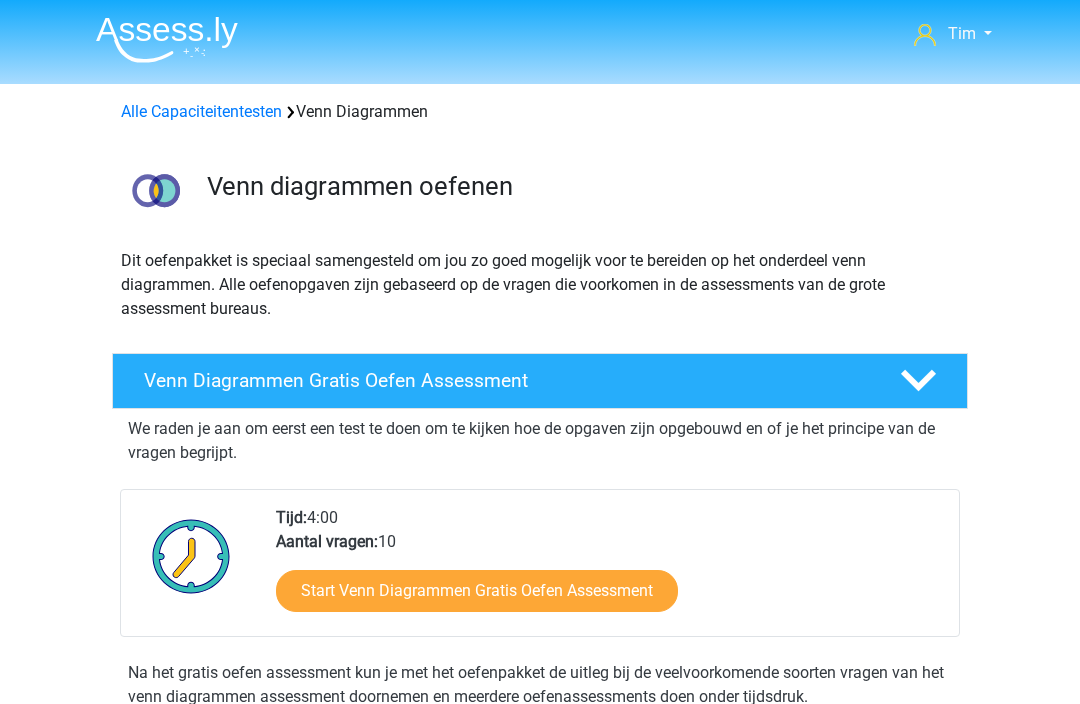 click at bounding box center (167, 39) 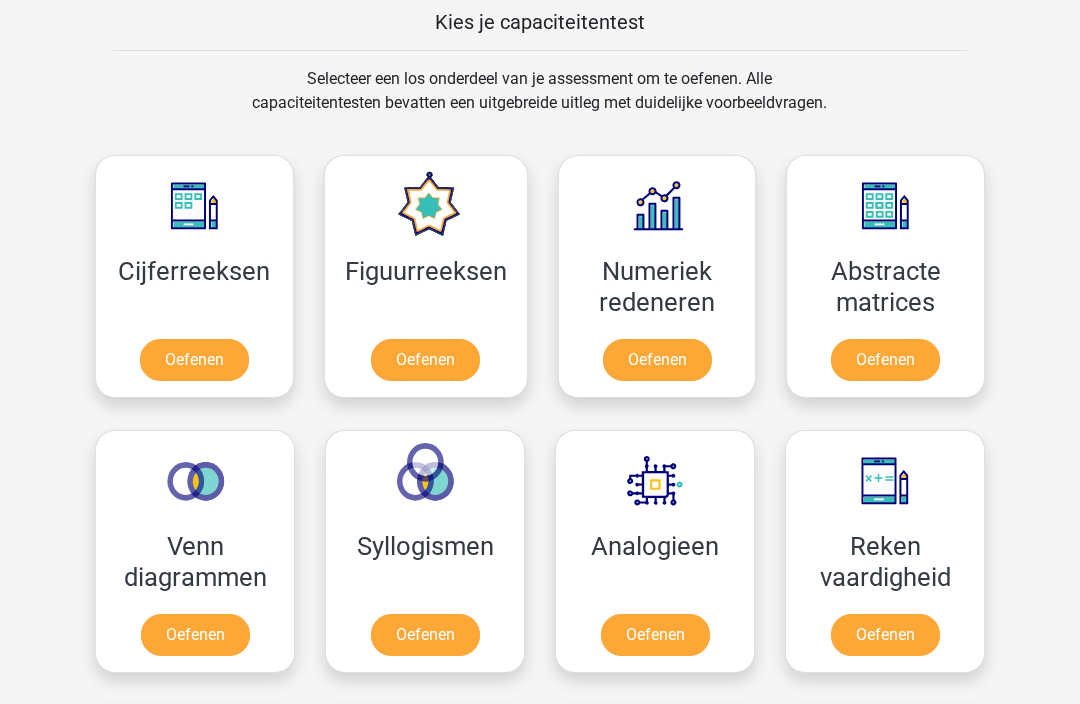 scroll, scrollTop: 782, scrollLeft: 0, axis: vertical 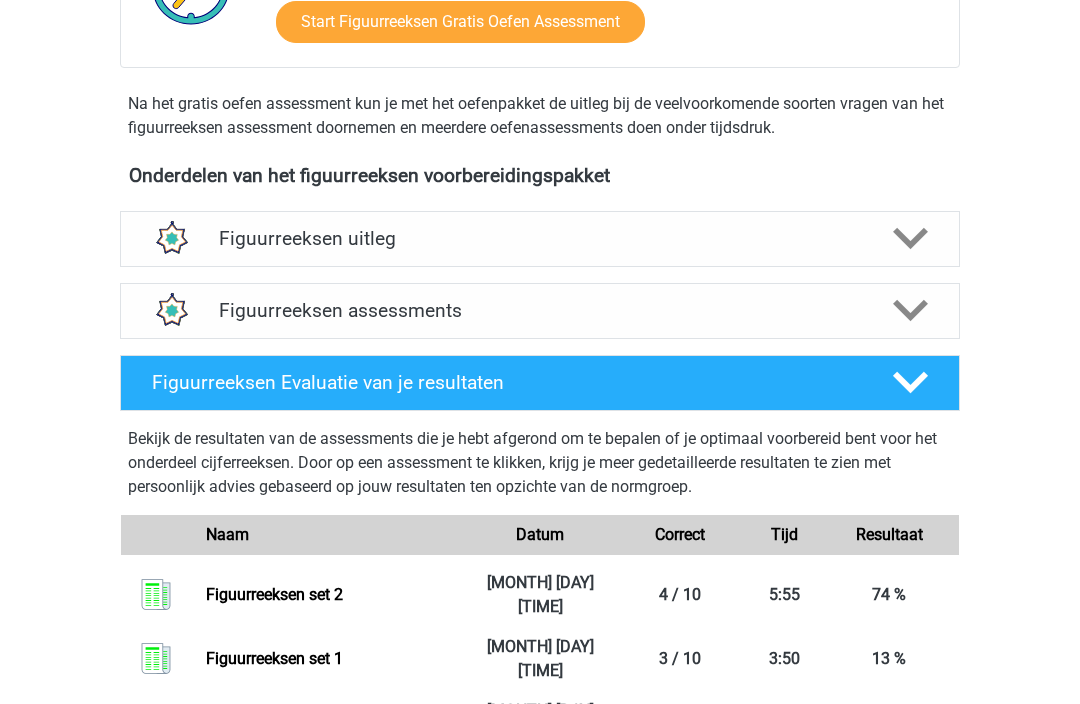 click on "Figuurreeksen uitleg" at bounding box center [540, 239] 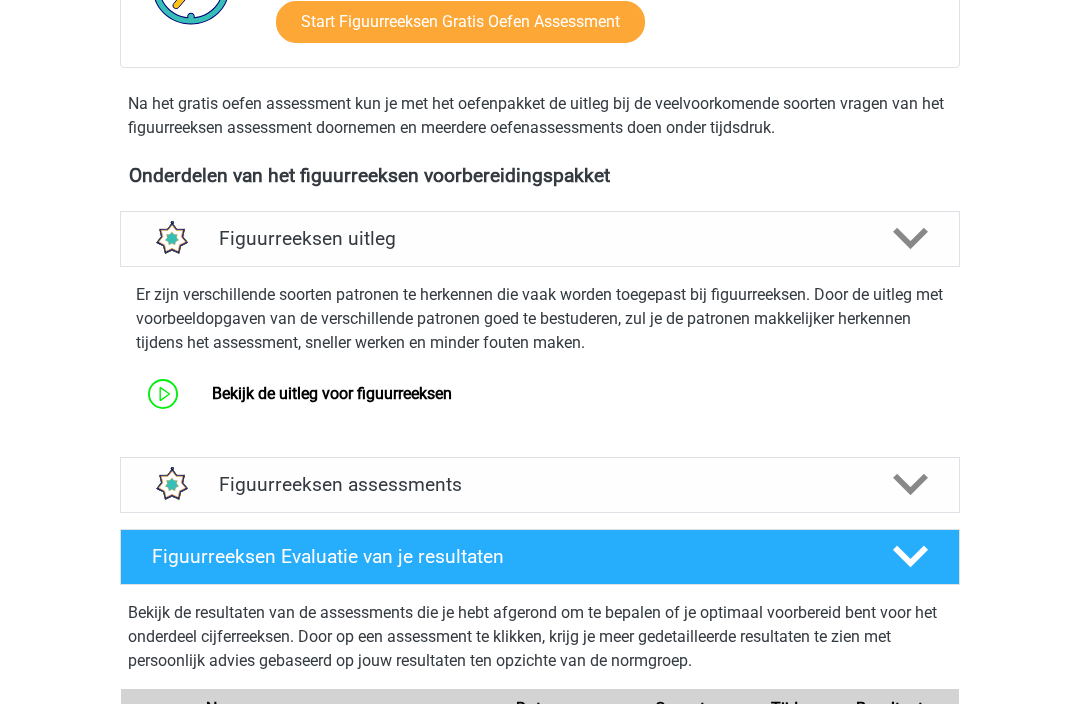 scroll, scrollTop: 594, scrollLeft: 0, axis: vertical 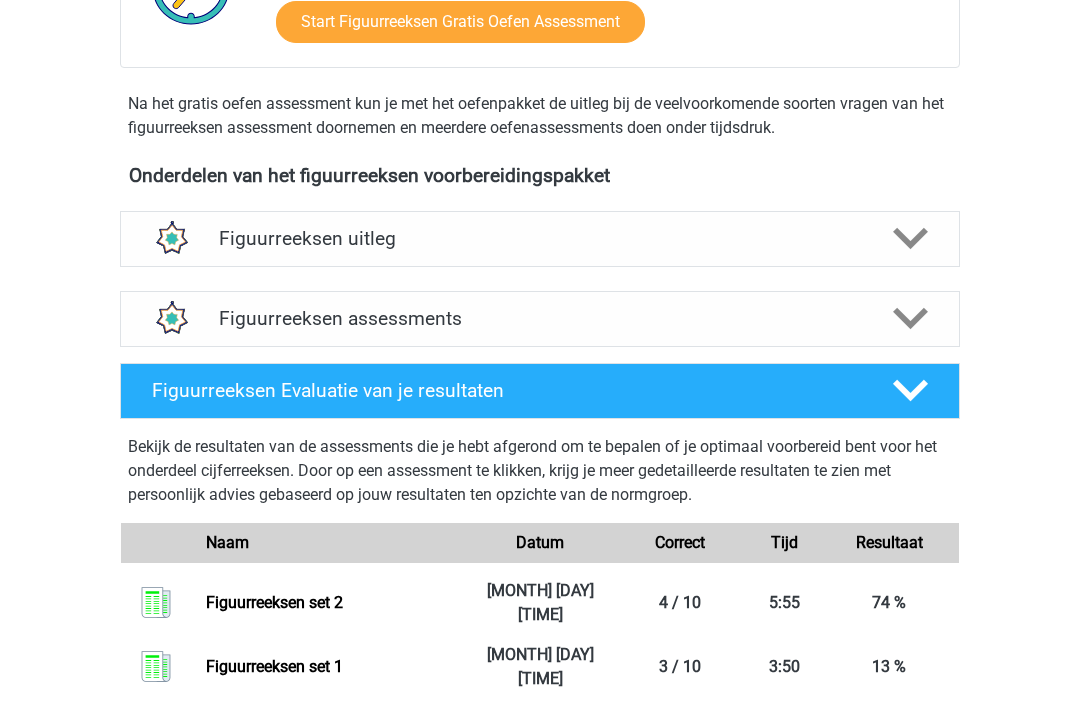click on "Figuurreeksen assessments" at bounding box center (540, 318) 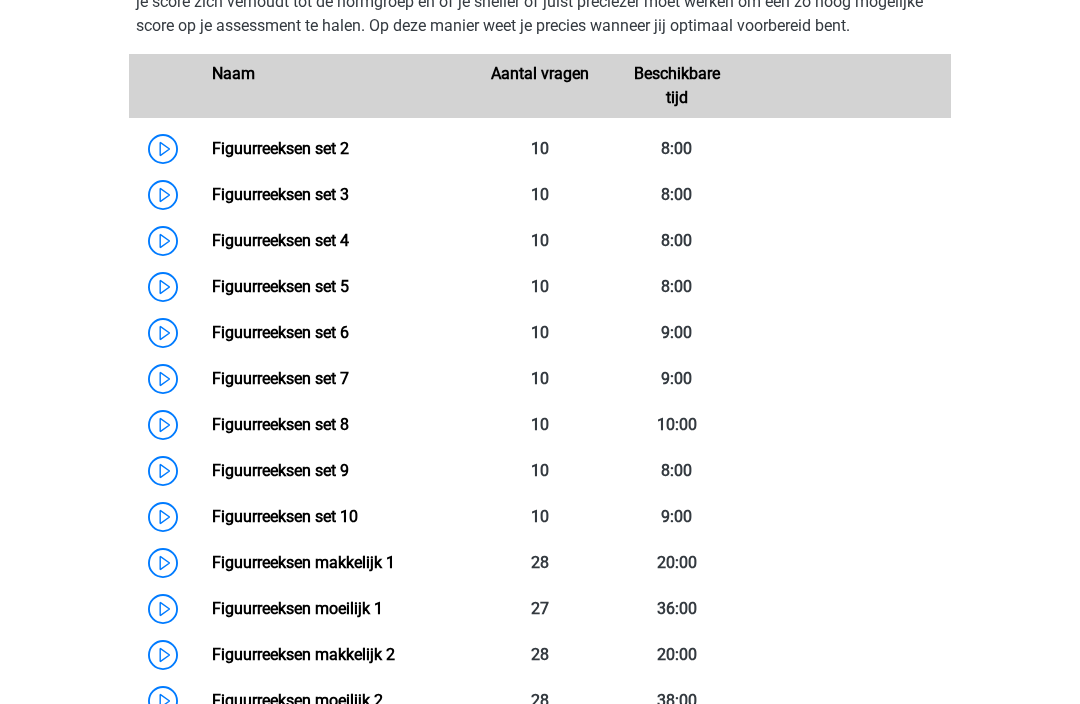scroll, scrollTop: 992, scrollLeft: 0, axis: vertical 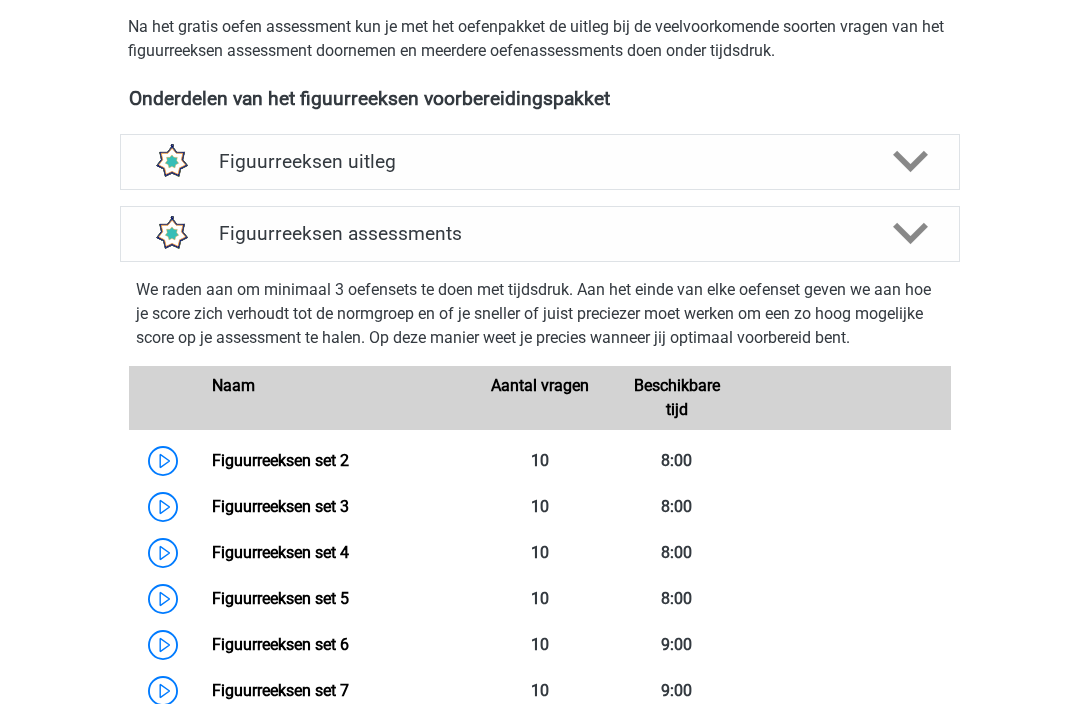 click on "Figuurreeksen assessments" at bounding box center [540, 234] 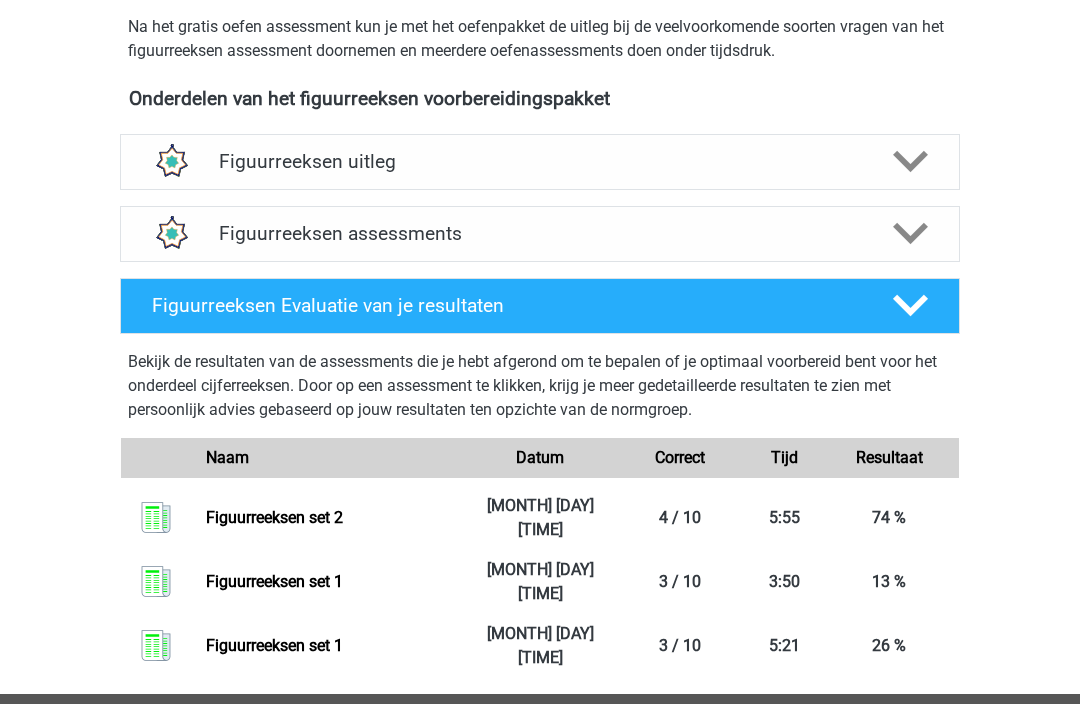 click on "Figuurreeksen uitleg" at bounding box center [540, 161] 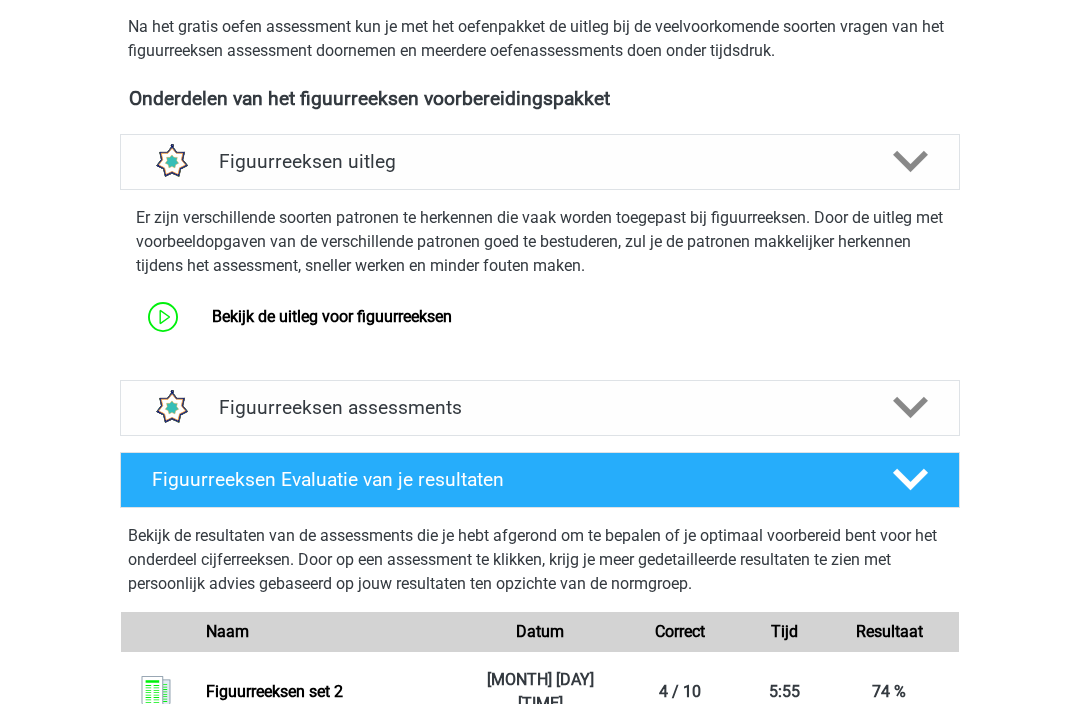 click on "Figuurreeksen uitleg" at bounding box center [540, 162] 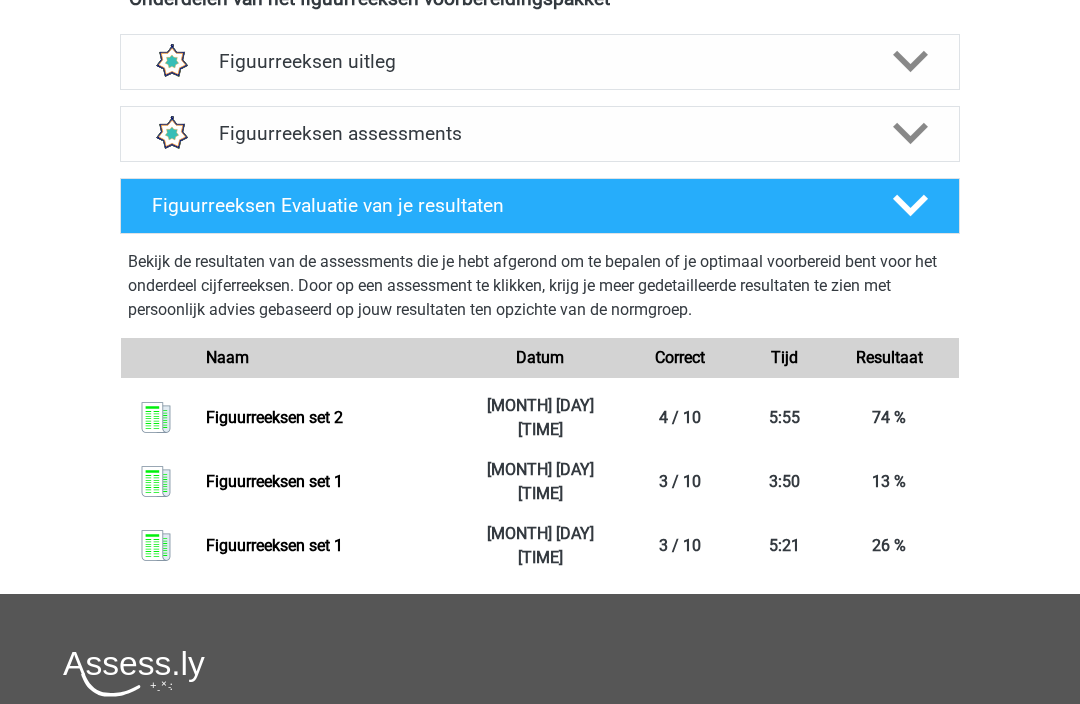 click on "Figuurreeksen
Evaluatie van je resultaten" at bounding box center [506, 206] 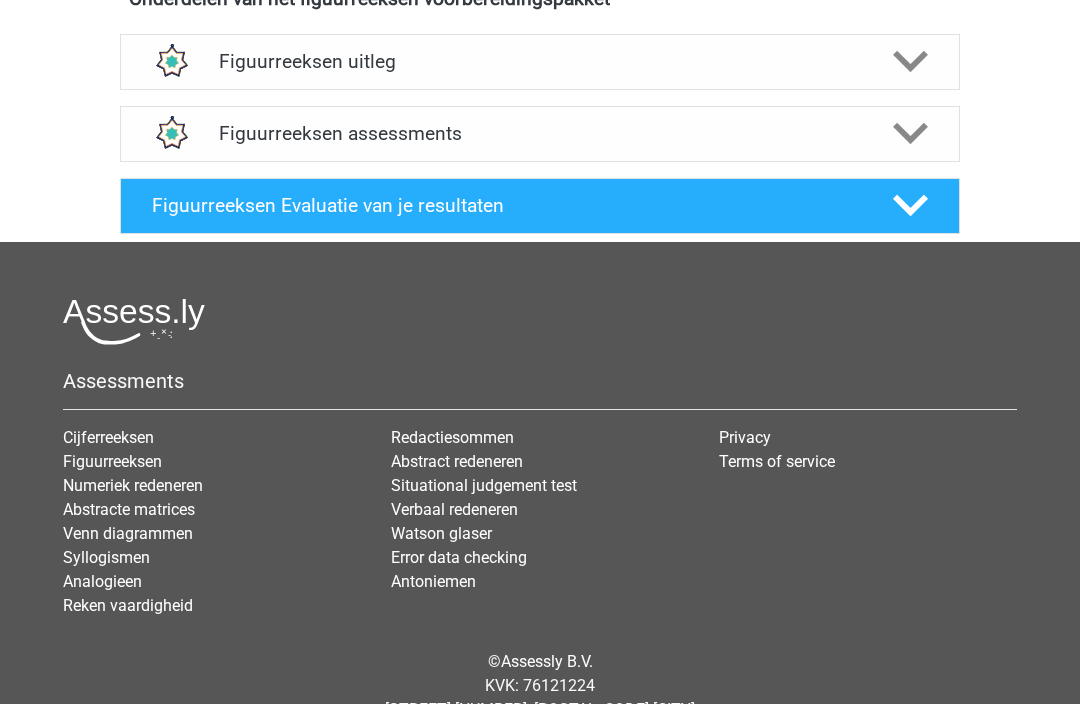 click on "Figuurreeksen
Evaluatie van je resultaten" at bounding box center (506, 205) 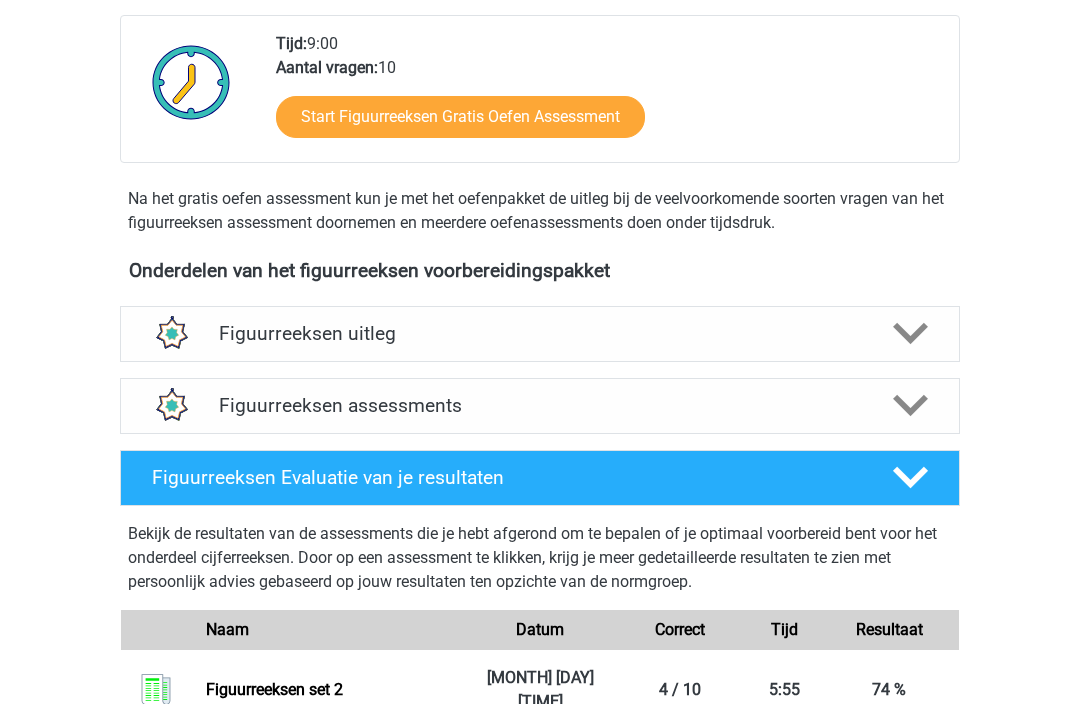 scroll, scrollTop: 415, scrollLeft: 0, axis: vertical 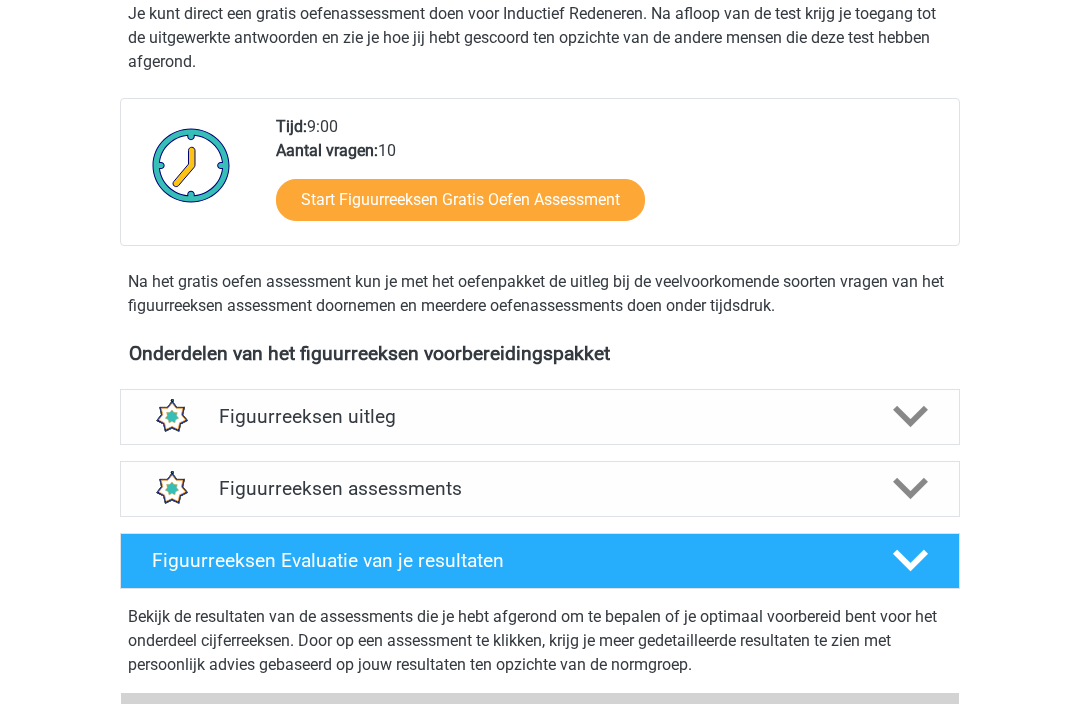 click on "Figuurreeksen uitleg
Er zijn verschillende soorten patronen te herkennen die vaak worden toegepast bij figuurreeksen. Door de uitleg met voorbeeldopgaven van de verschillende patronen goed te bestuderen, zul je de patronen makkelijker herkennen tijdens het assessment, sneller werken en minder fouten maken." at bounding box center [540, 418] 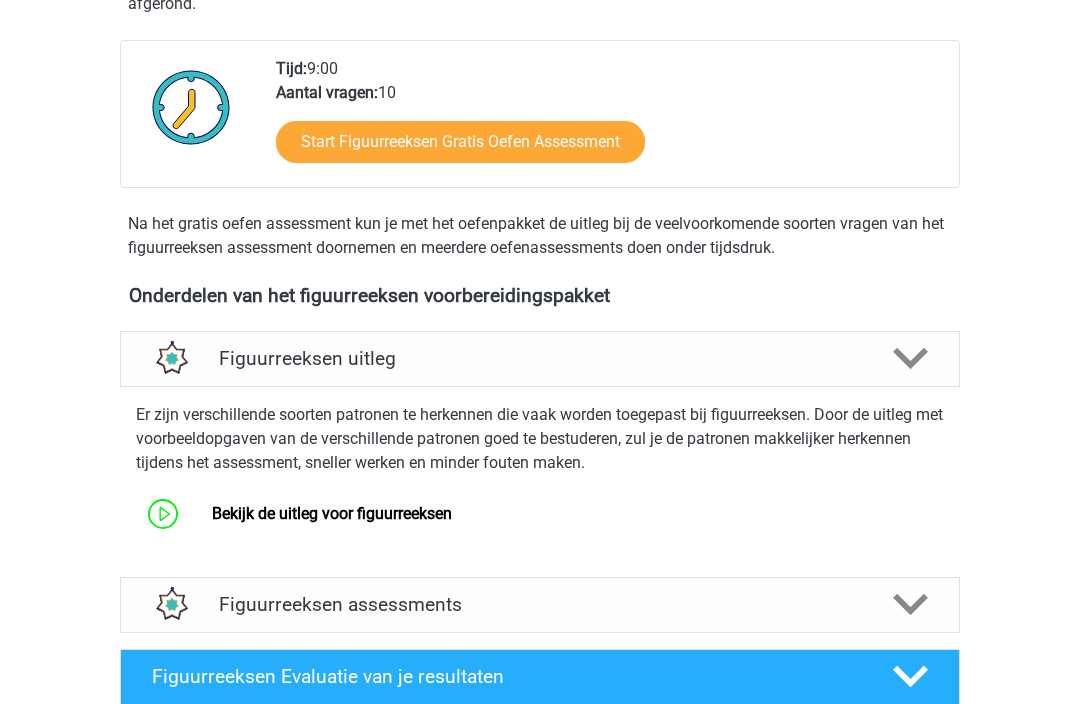 click on "Figuurreeksen assessments" at bounding box center [540, 606] 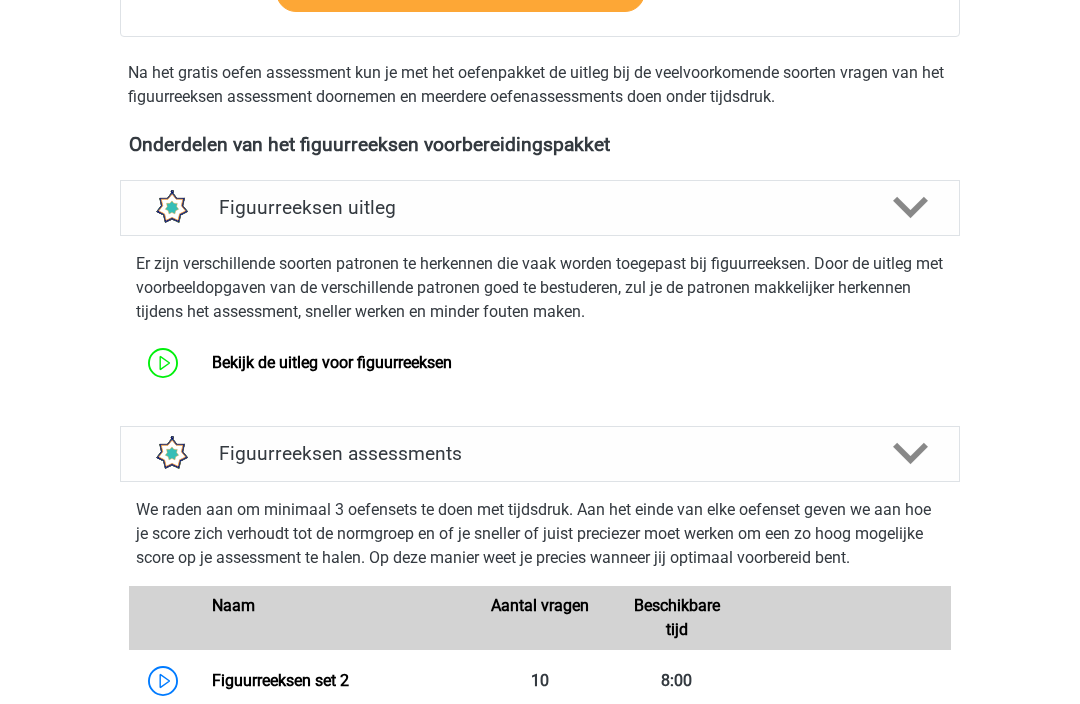 click on "Figuurreeksen uitleg" at bounding box center [540, 209] 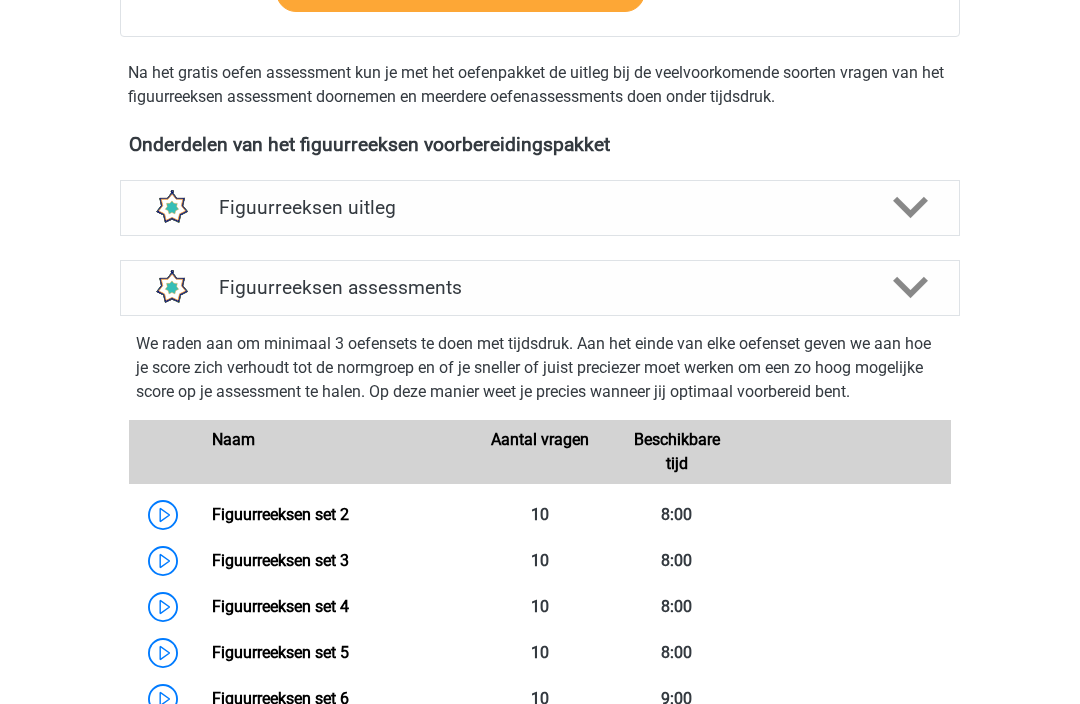 click on "Figuurreeksen uitleg" at bounding box center [540, 208] 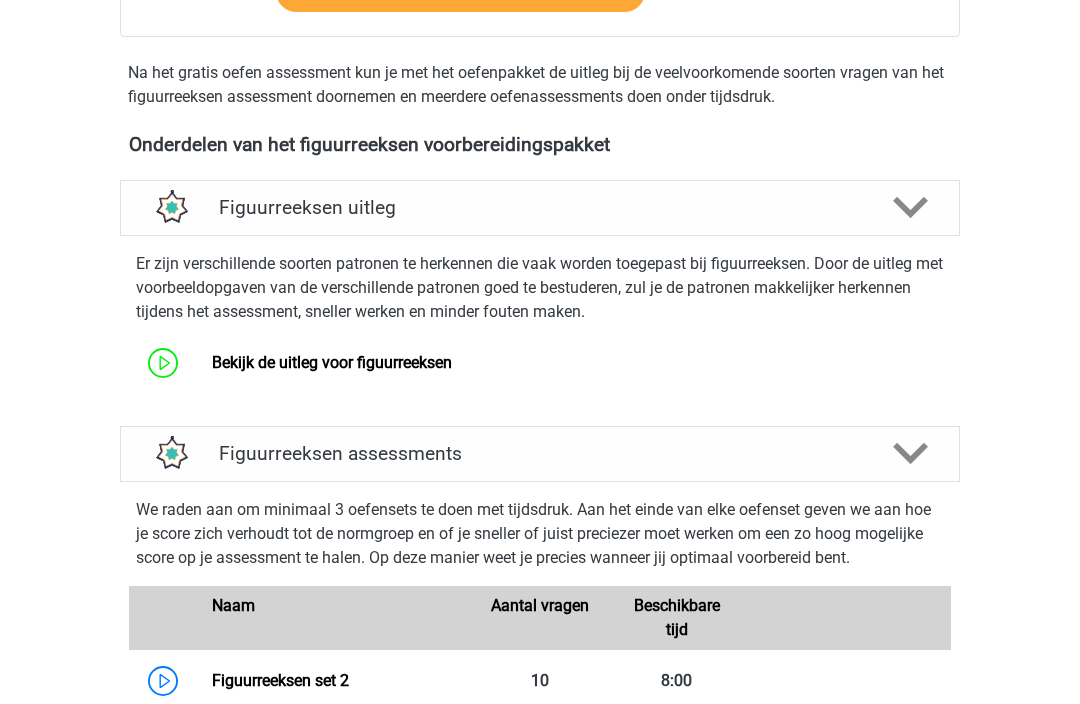 click on "Figuurreeksen uitleg" at bounding box center [540, 207] 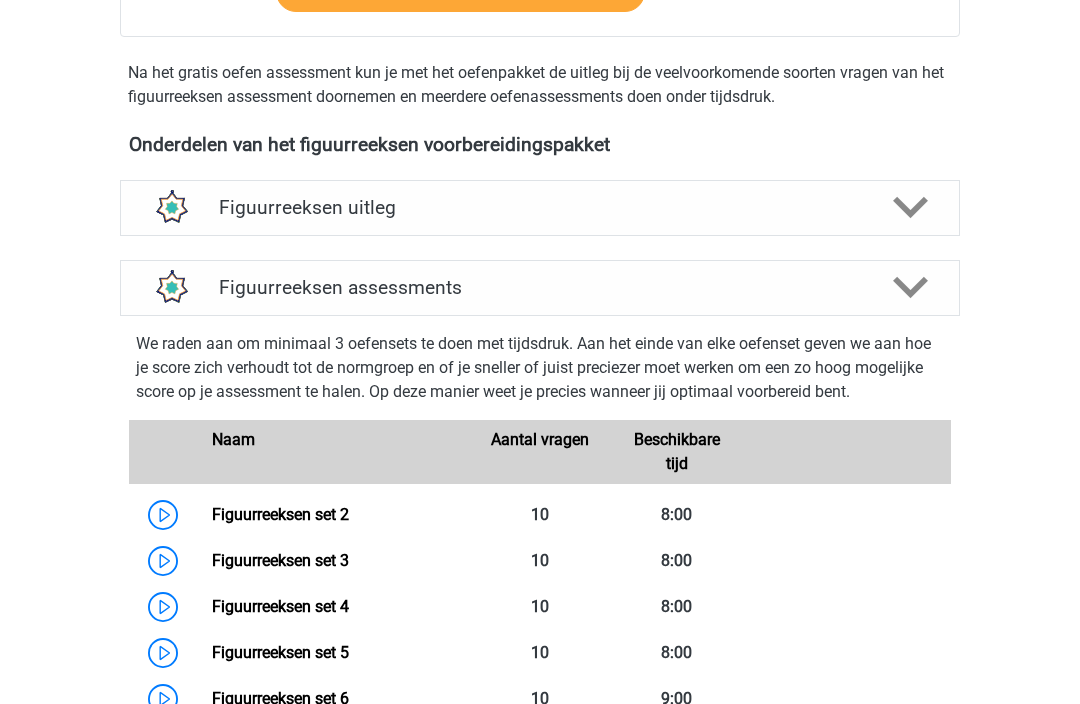 click on "Figuurreeksen uitleg" at bounding box center [540, 207] 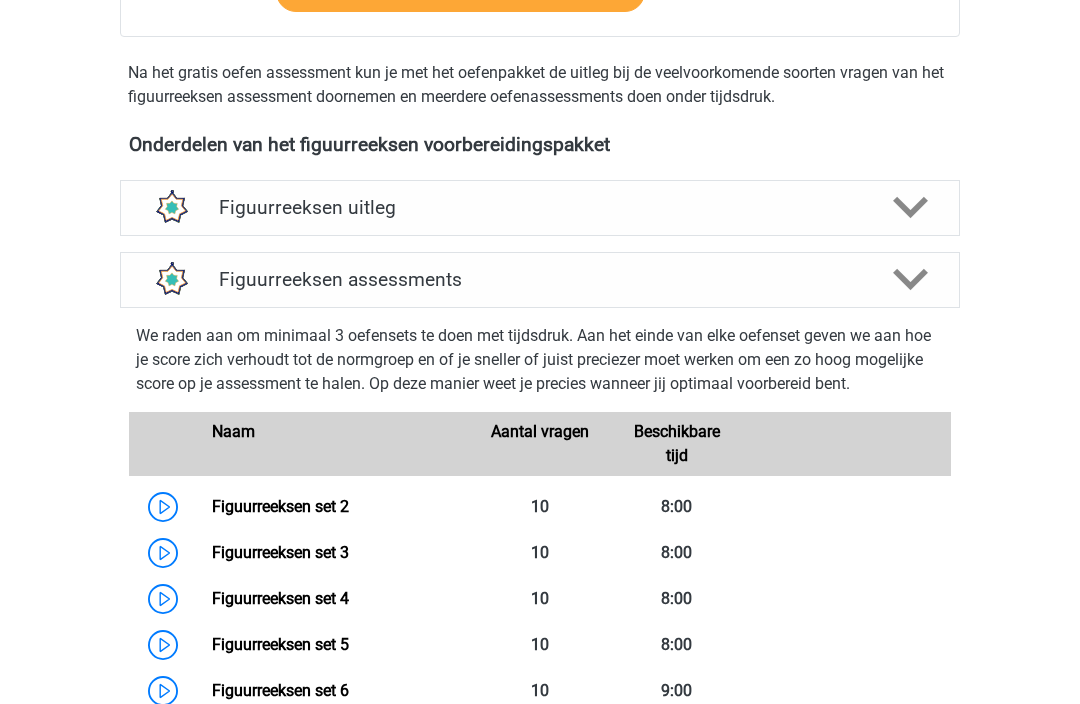 click on "Figuurreeksen uitleg" at bounding box center (540, 207) 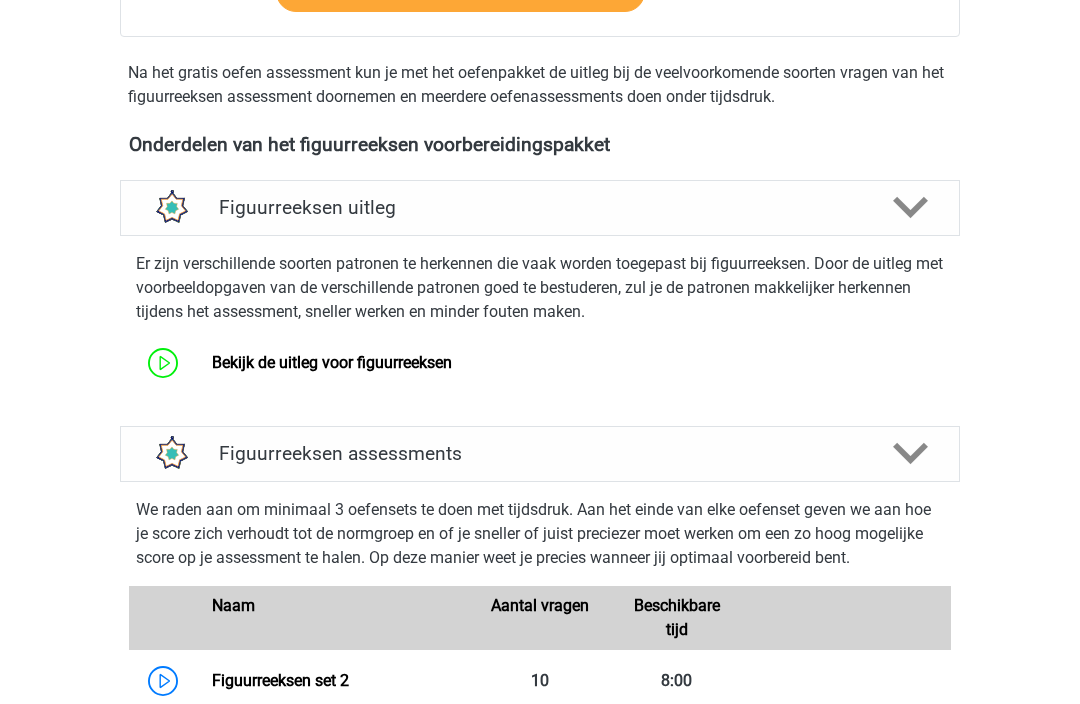 click on "Bekijk de uitleg voor
figuurreeksen" at bounding box center (332, 362) 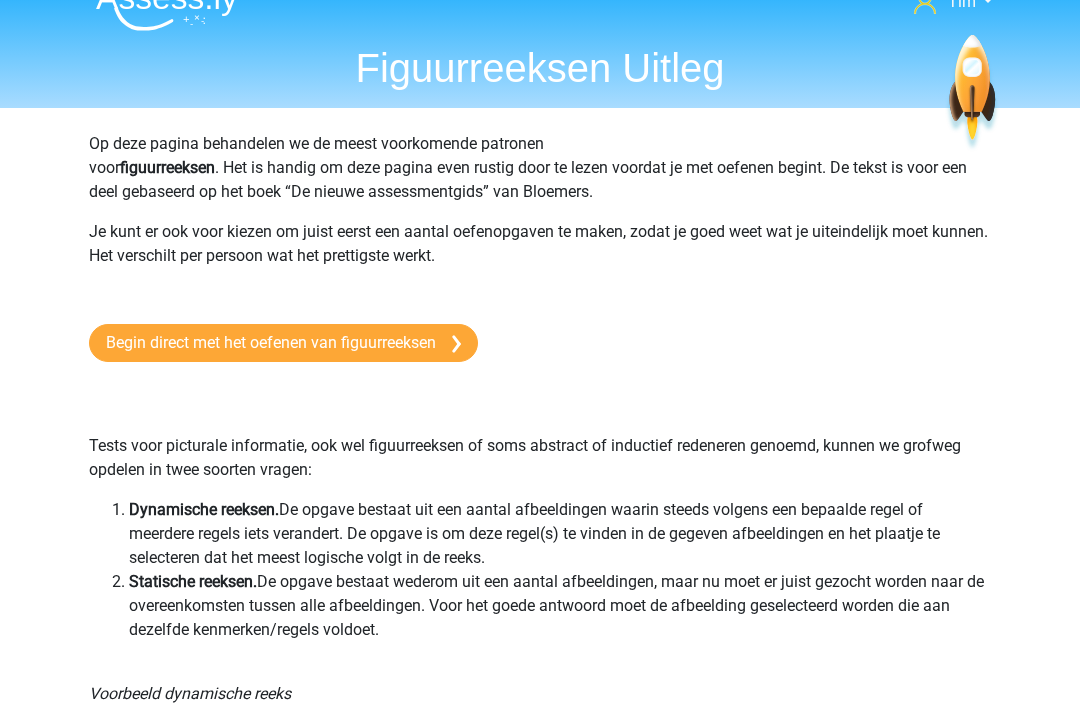 scroll, scrollTop: 0, scrollLeft: 0, axis: both 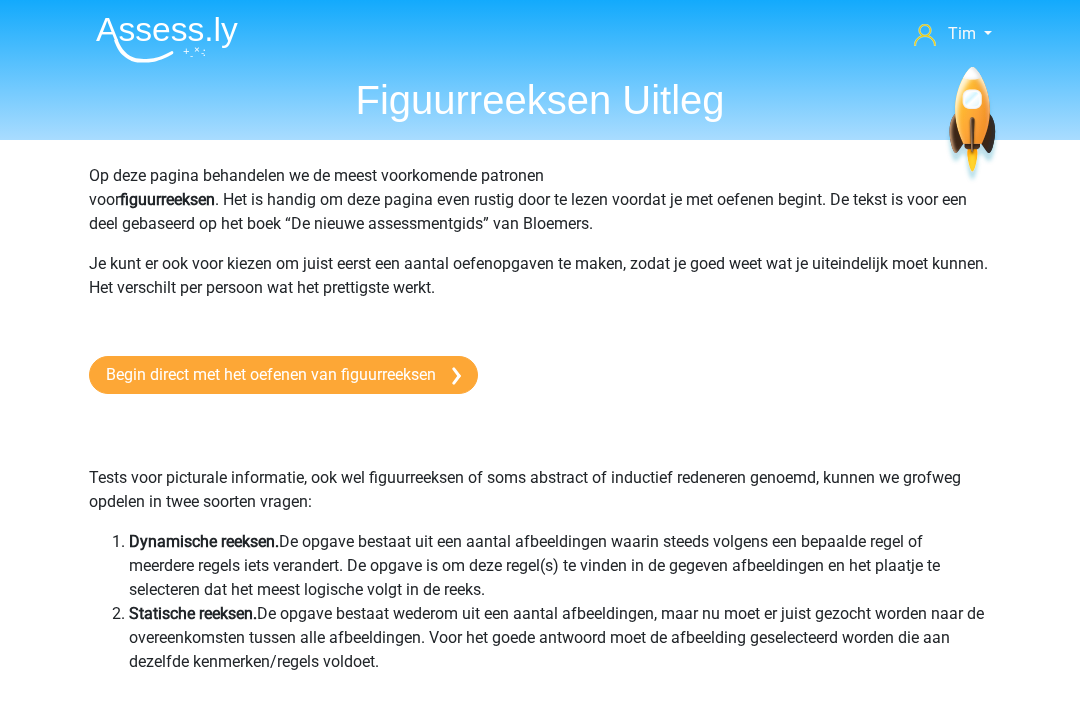 click on "Begin direct met het oefenen van figuurreeksen" at bounding box center [283, 375] 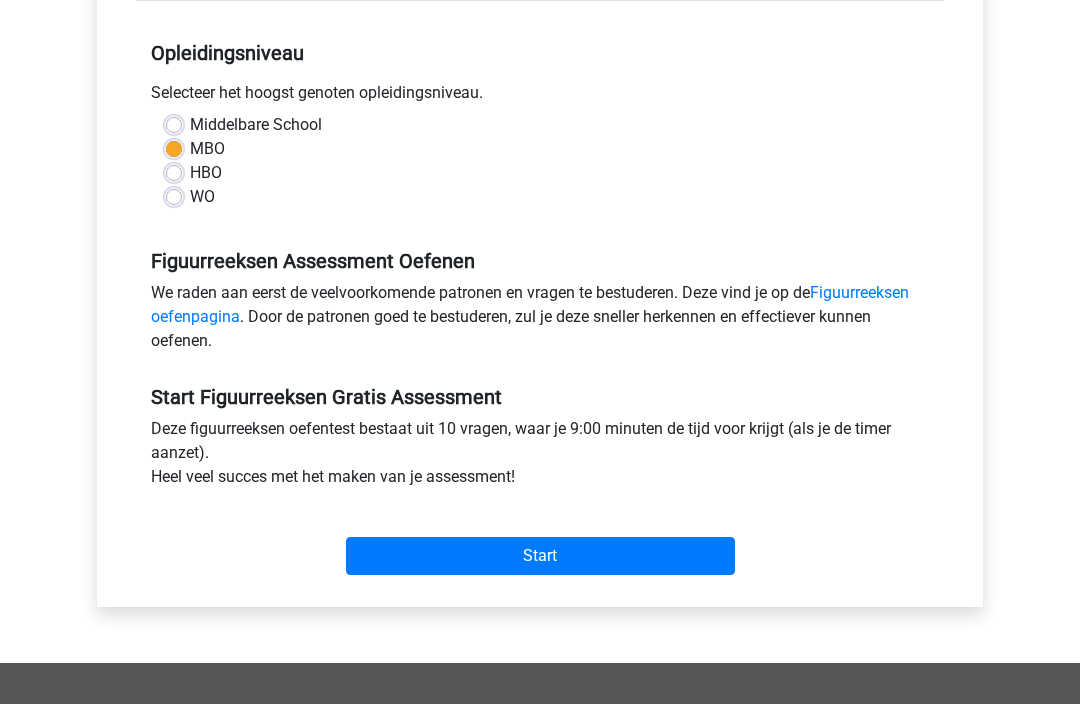 scroll, scrollTop: 509, scrollLeft: 0, axis: vertical 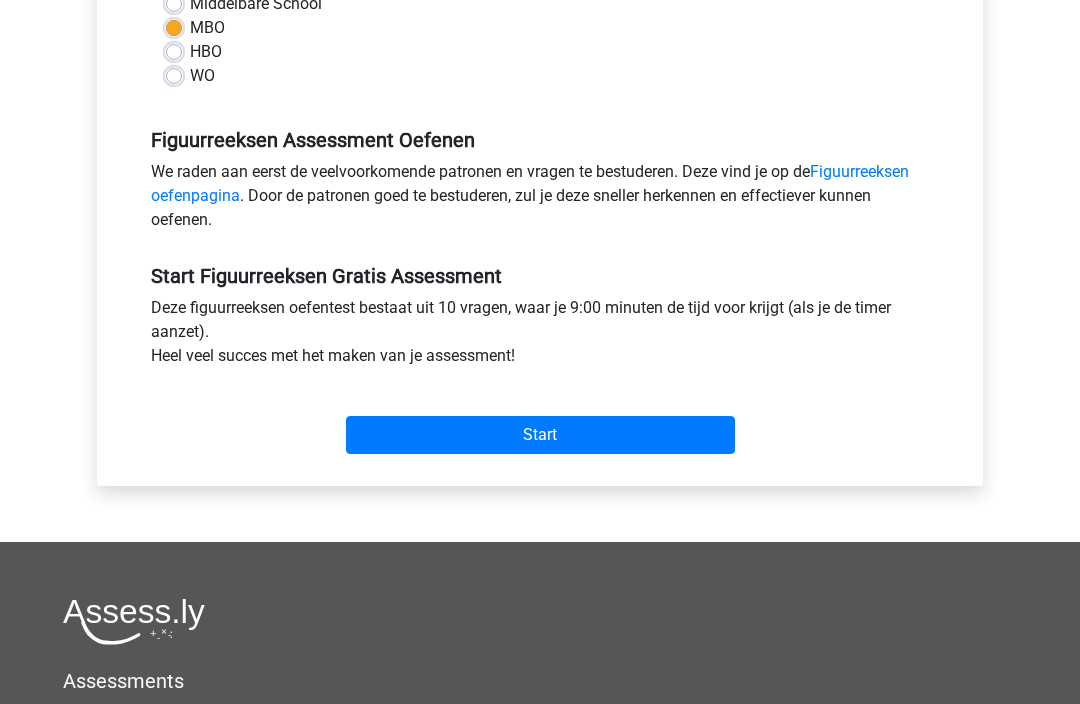click on "Start" at bounding box center (540, 436) 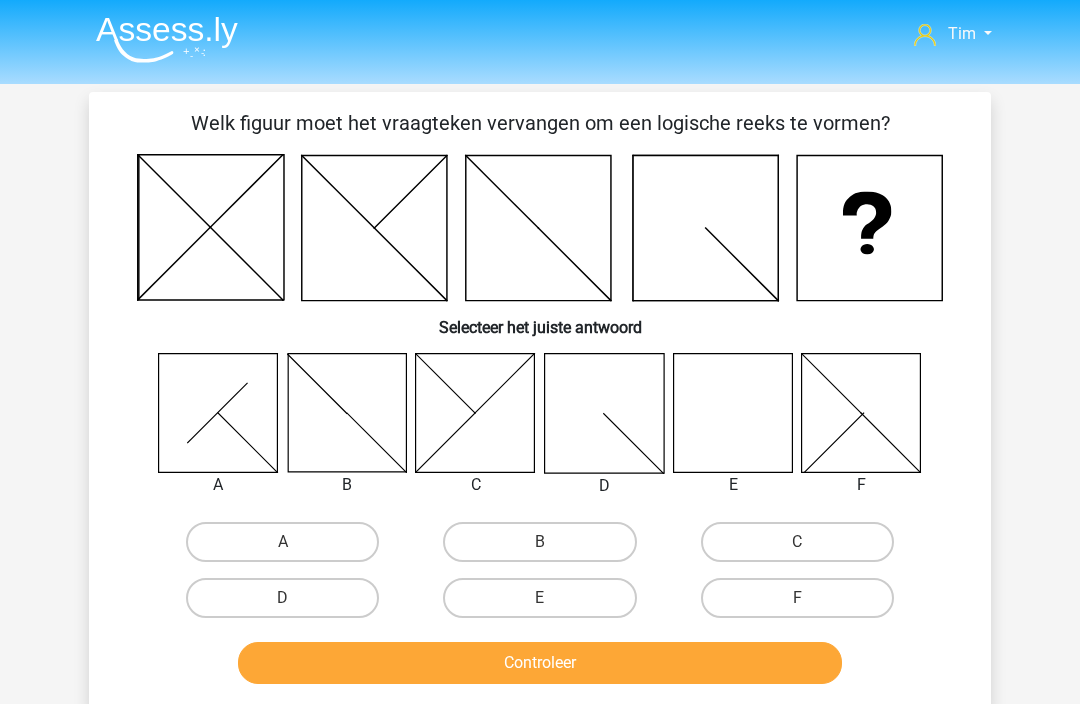 scroll, scrollTop: 0, scrollLeft: 0, axis: both 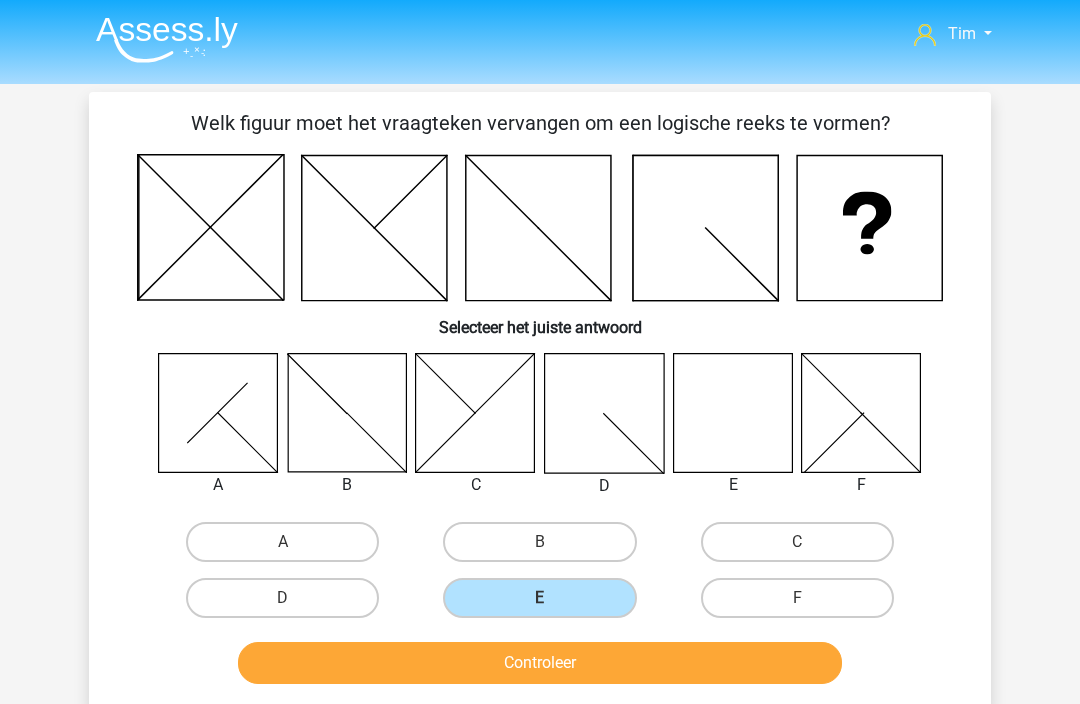 click on "Controleer" at bounding box center (540, 663) 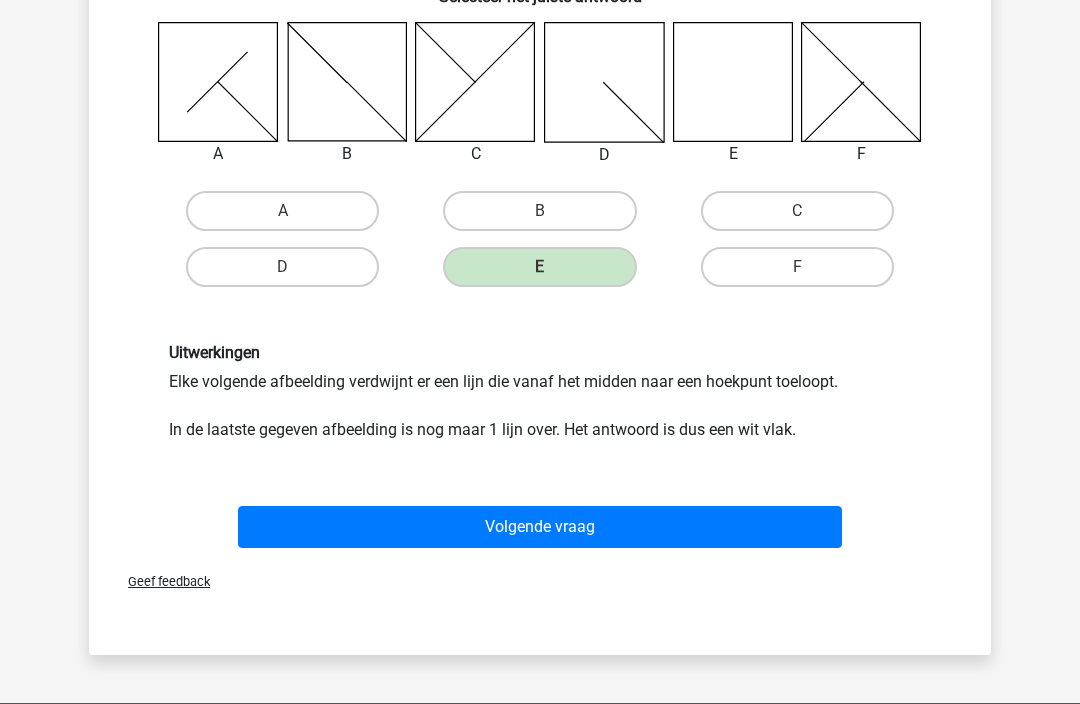 scroll, scrollTop: 396, scrollLeft: 0, axis: vertical 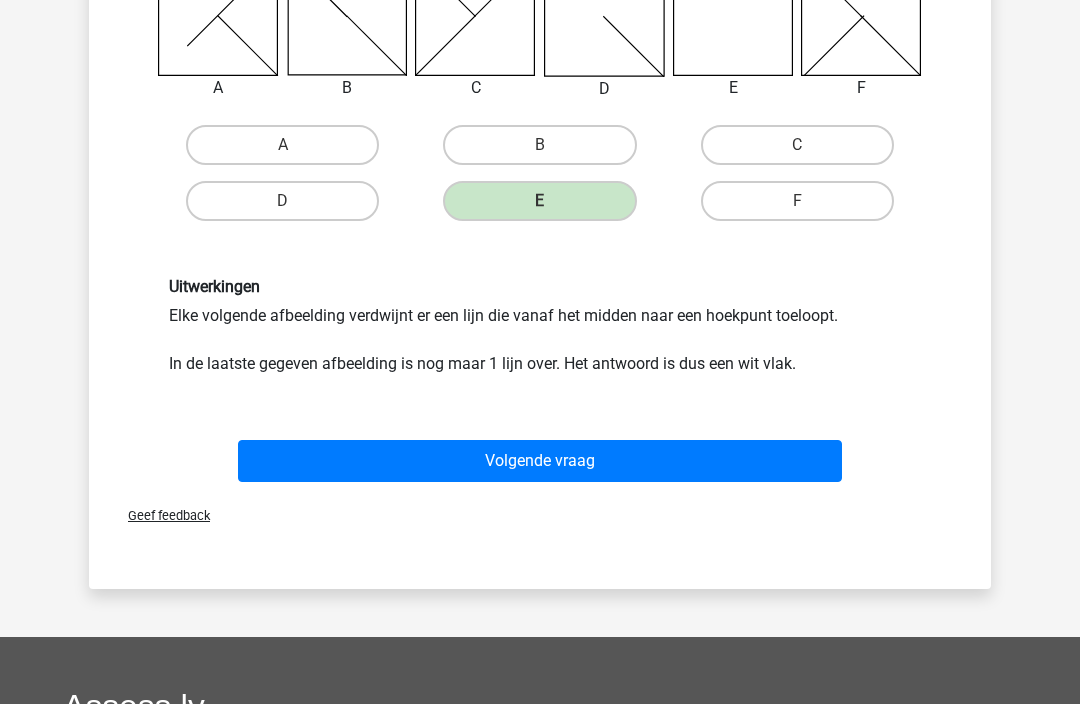 click on "Volgende vraag" at bounding box center [540, 462] 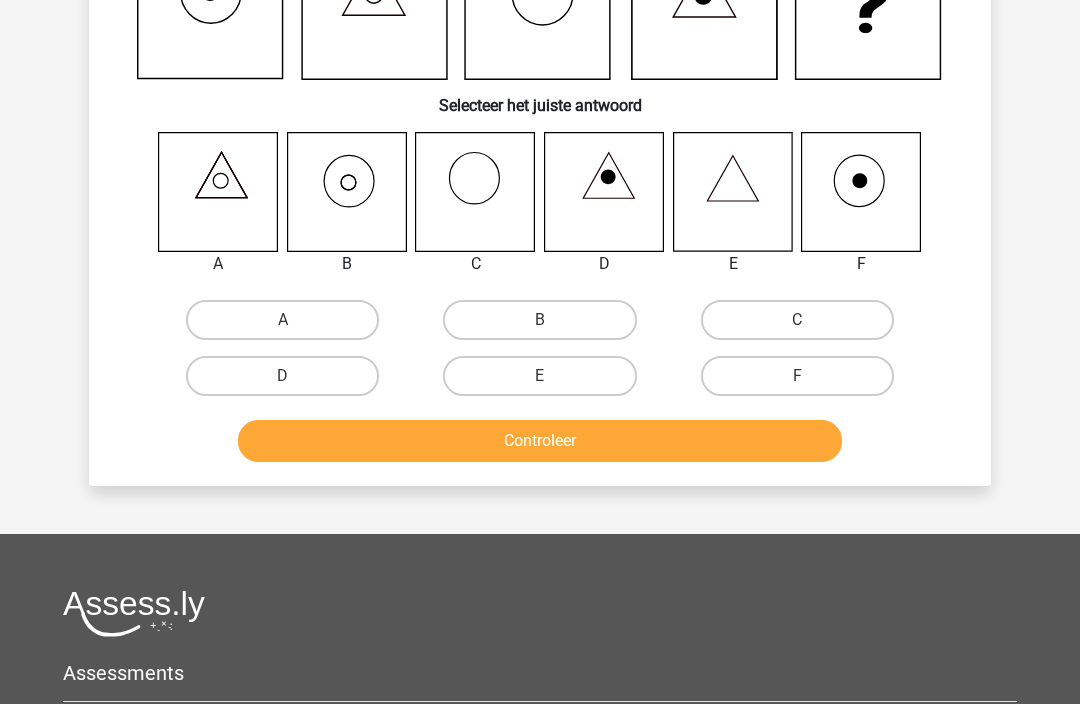 scroll, scrollTop: 92, scrollLeft: 0, axis: vertical 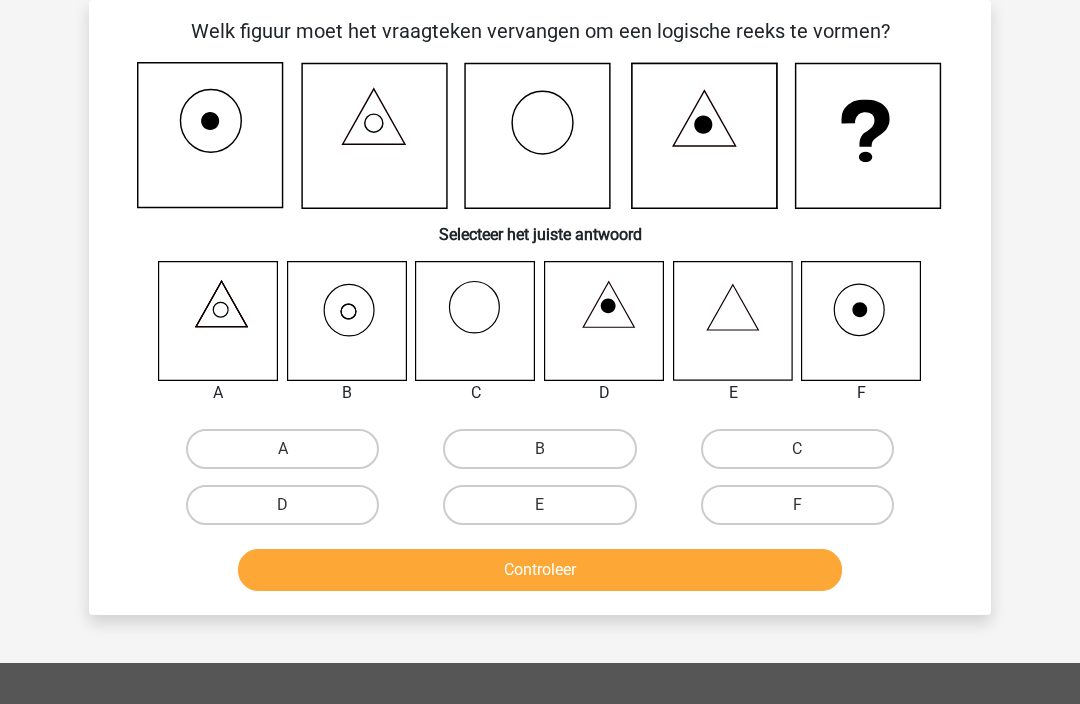 click on "B" at bounding box center (539, 449) 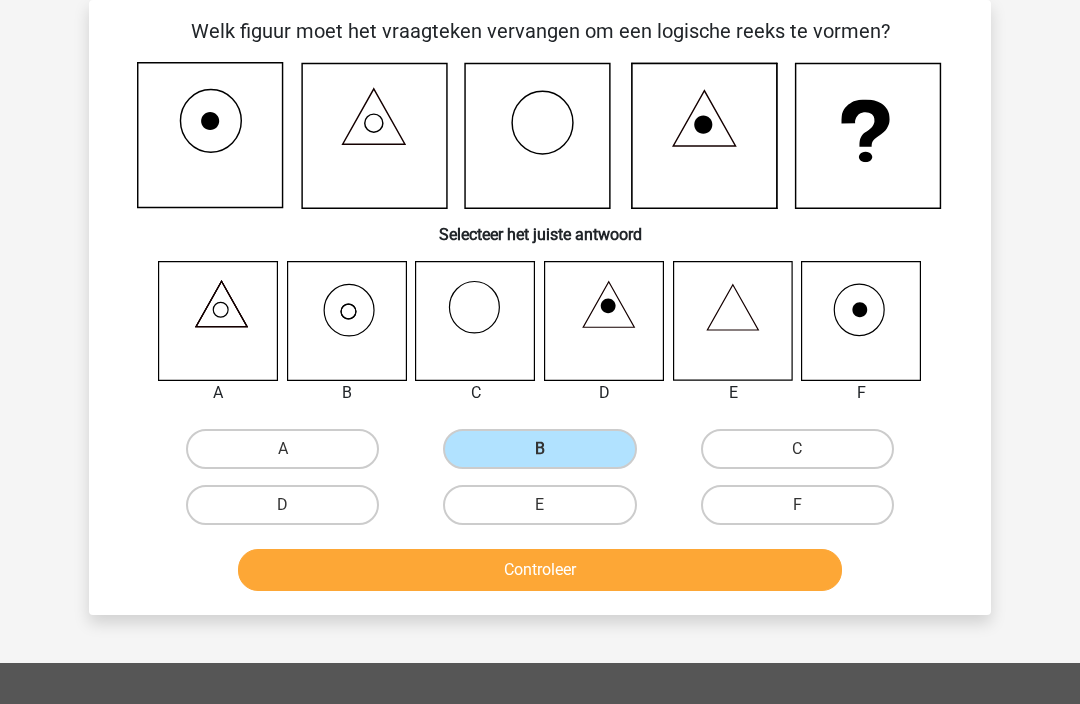click on "Controleer" at bounding box center (540, 570) 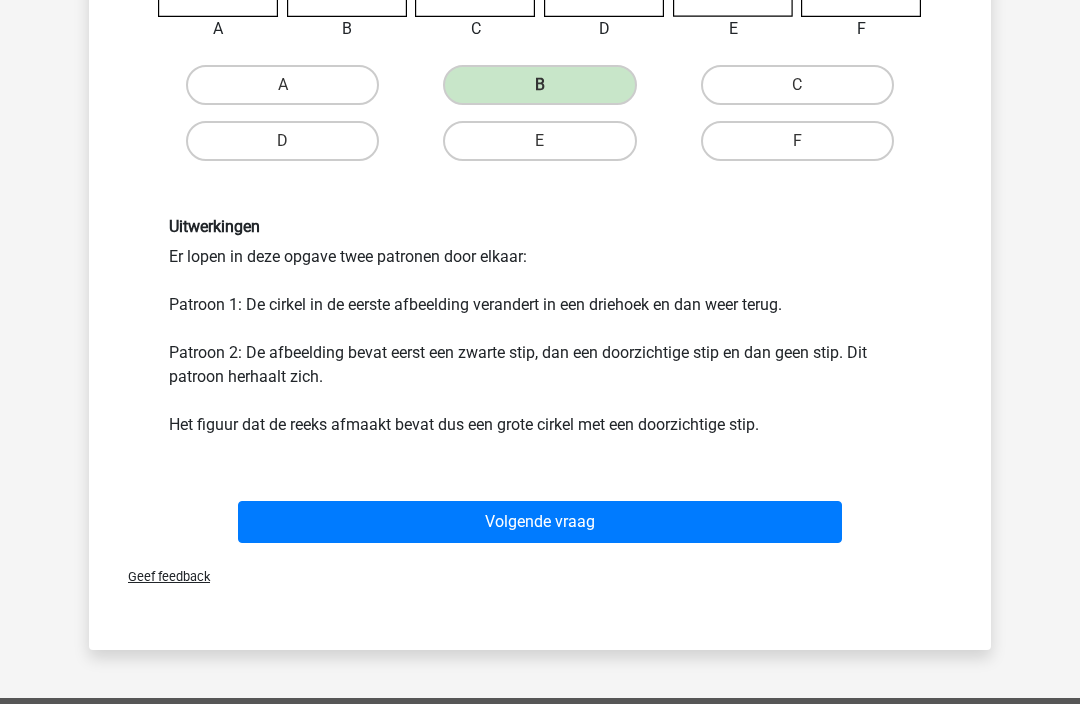click on "Volgende vraag" at bounding box center [540, 523] 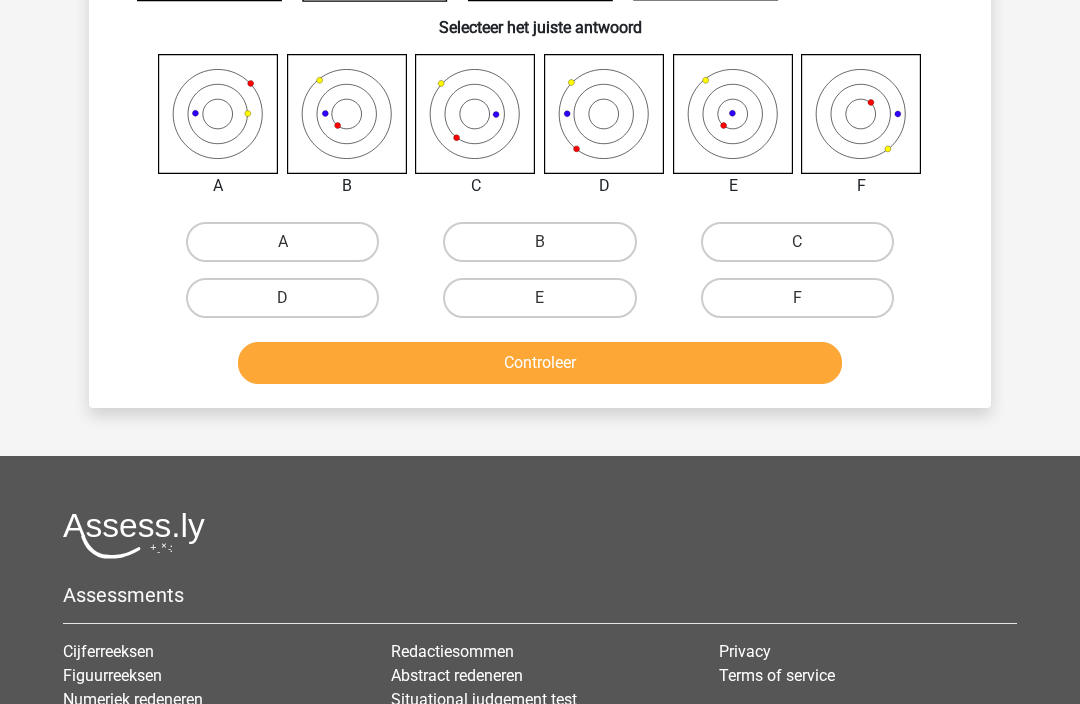 scroll, scrollTop: 92, scrollLeft: 0, axis: vertical 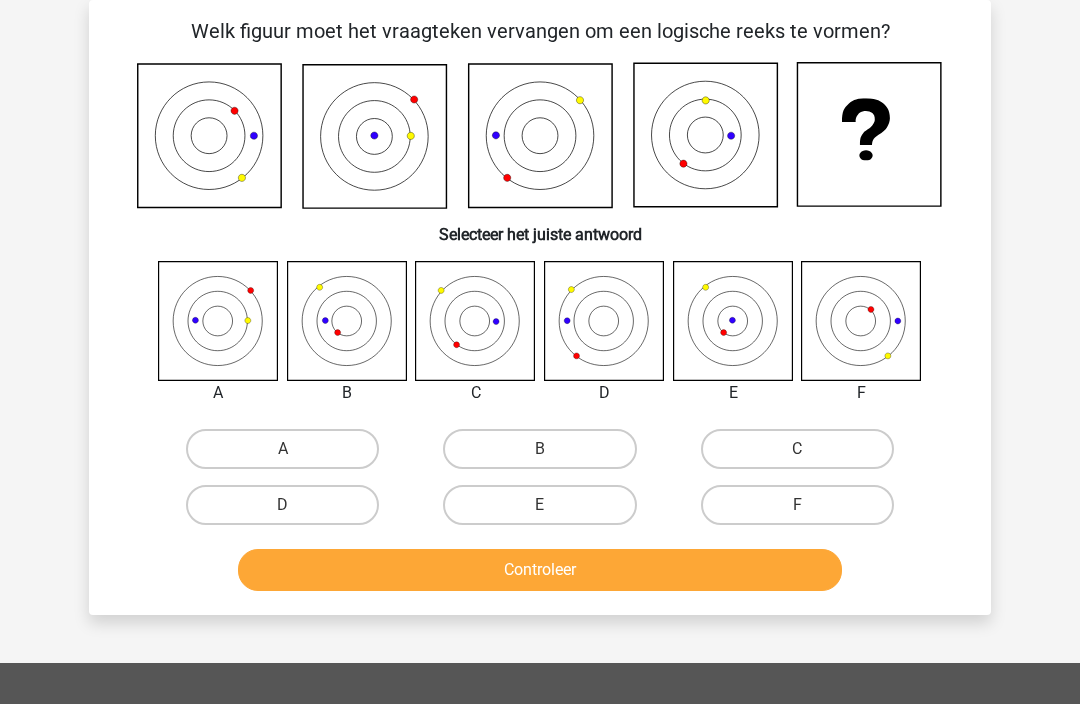 click on "E" at bounding box center [539, 505] 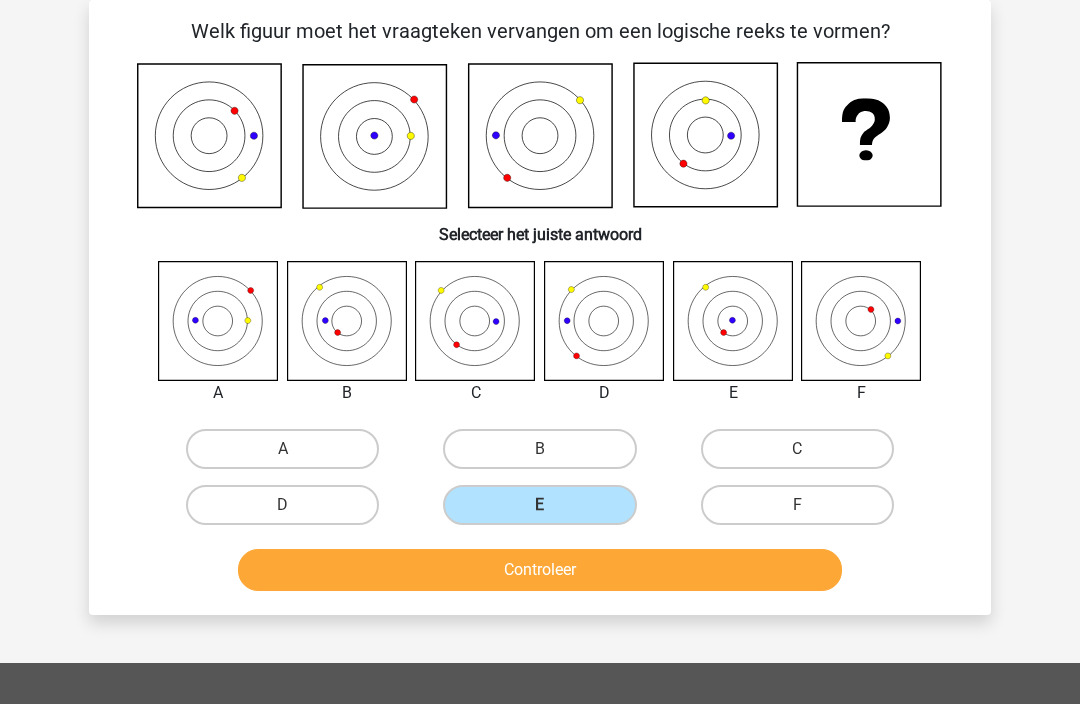 click on "E" at bounding box center [539, 505] 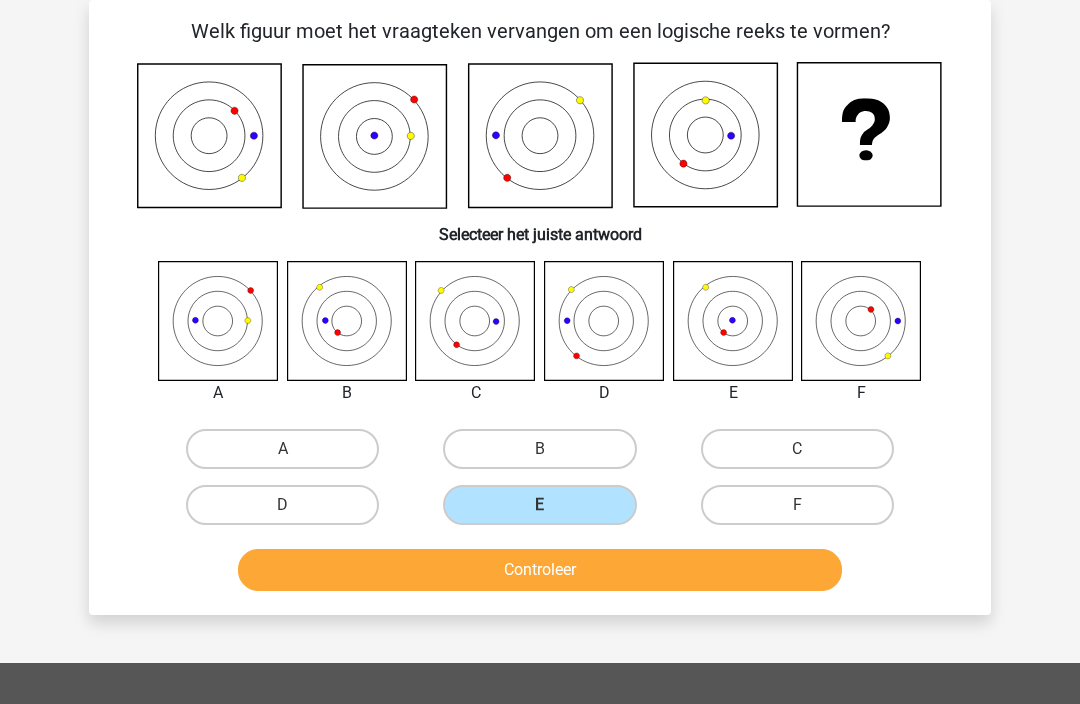 click on "Controleer" at bounding box center [540, 570] 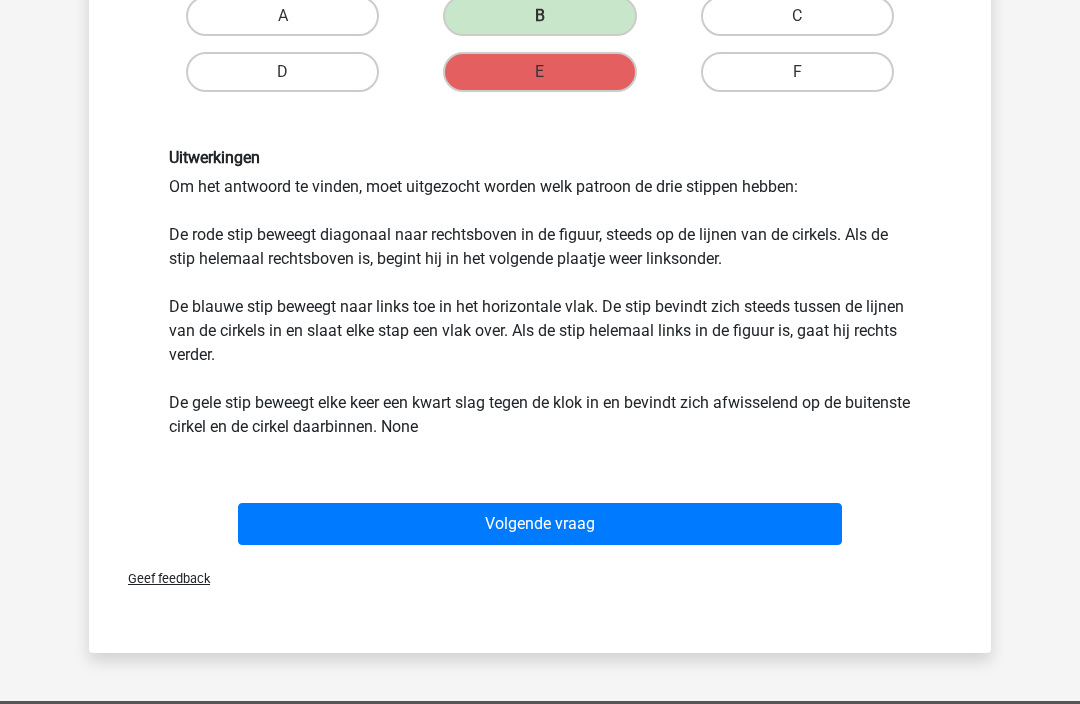 scroll, scrollTop: 552, scrollLeft: 0, axis: vertical 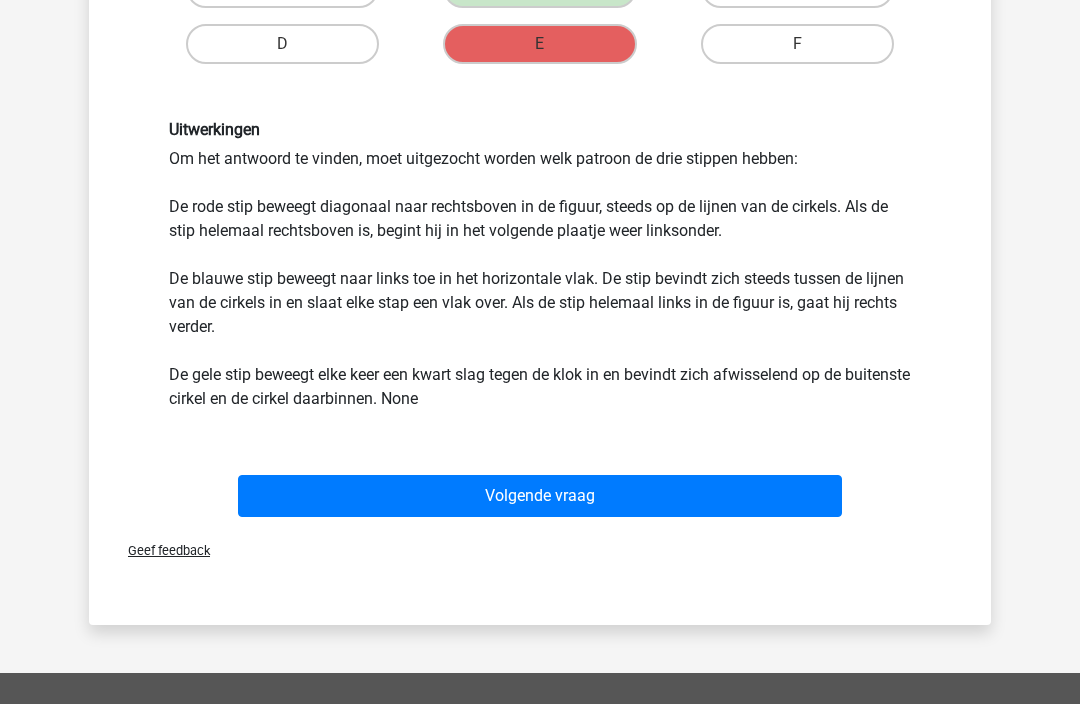 click on "Geef feedback" at bounding box center [540, 551] 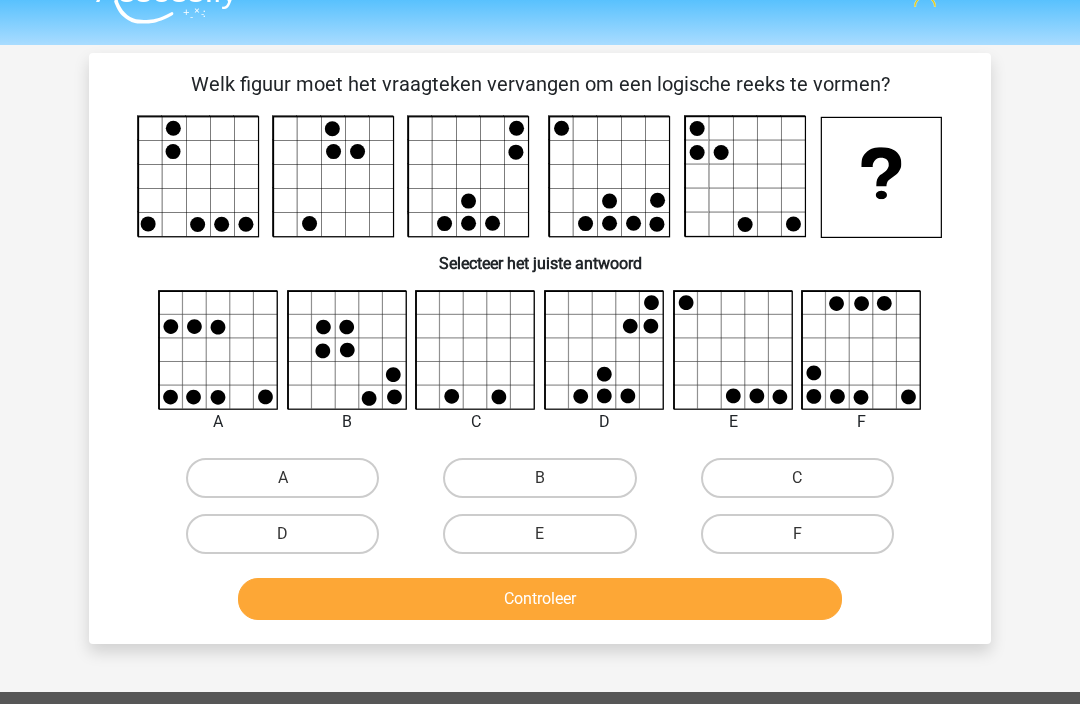 scroll, scrollTop: 37, scrollLeft: 0, axis: vertical 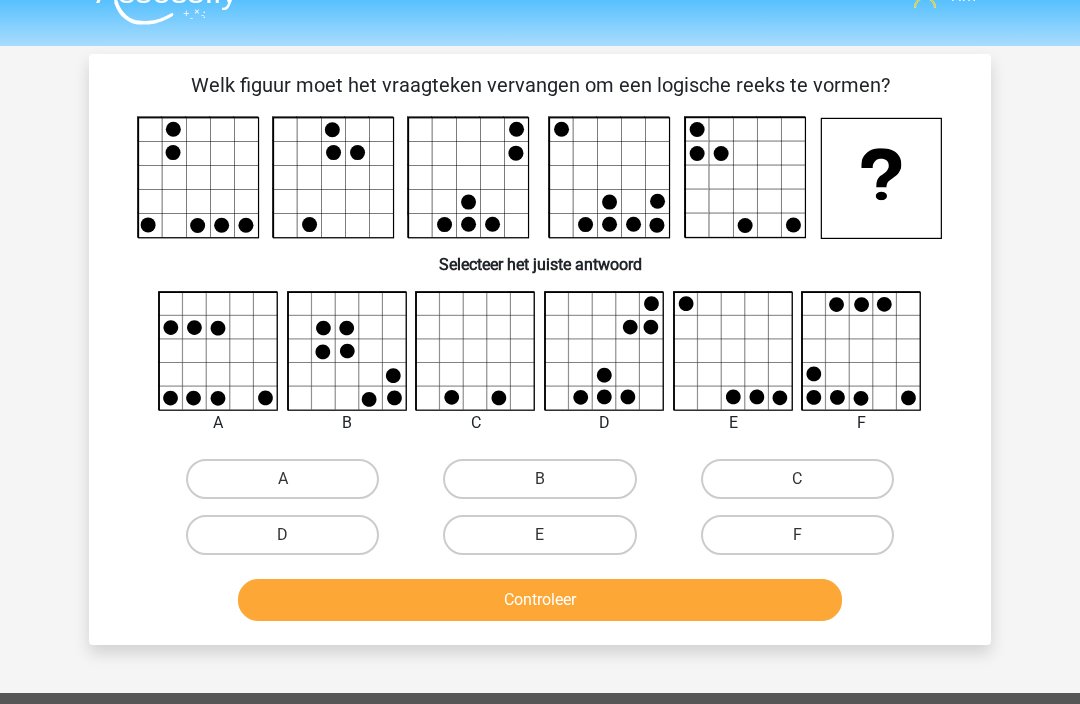 click 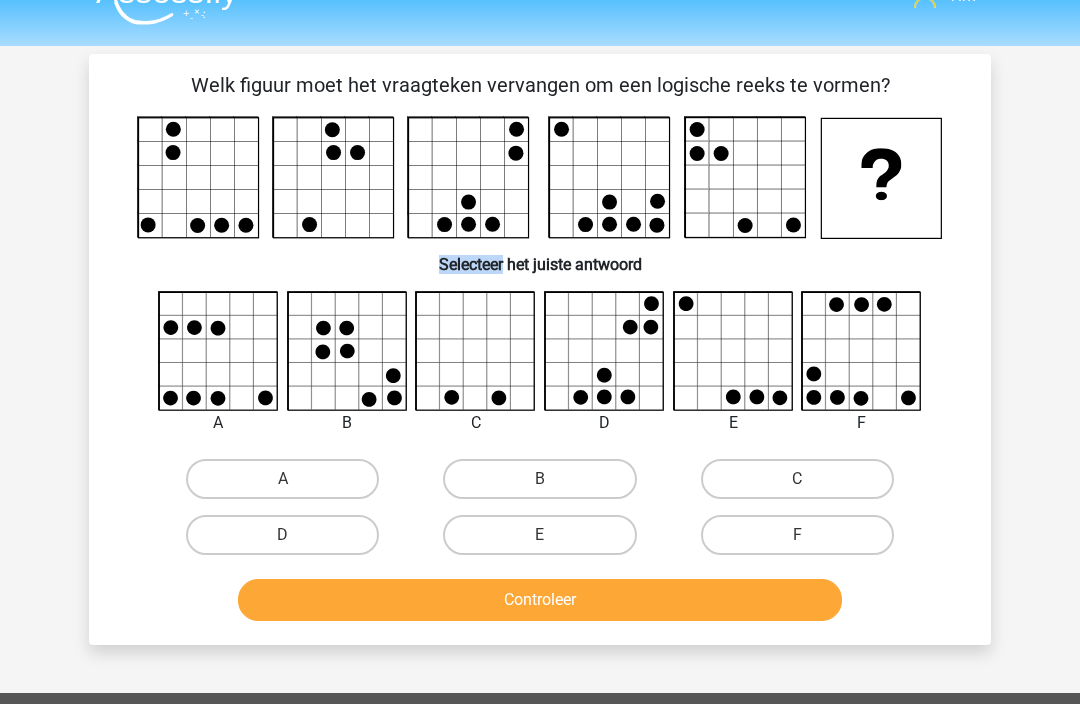 click 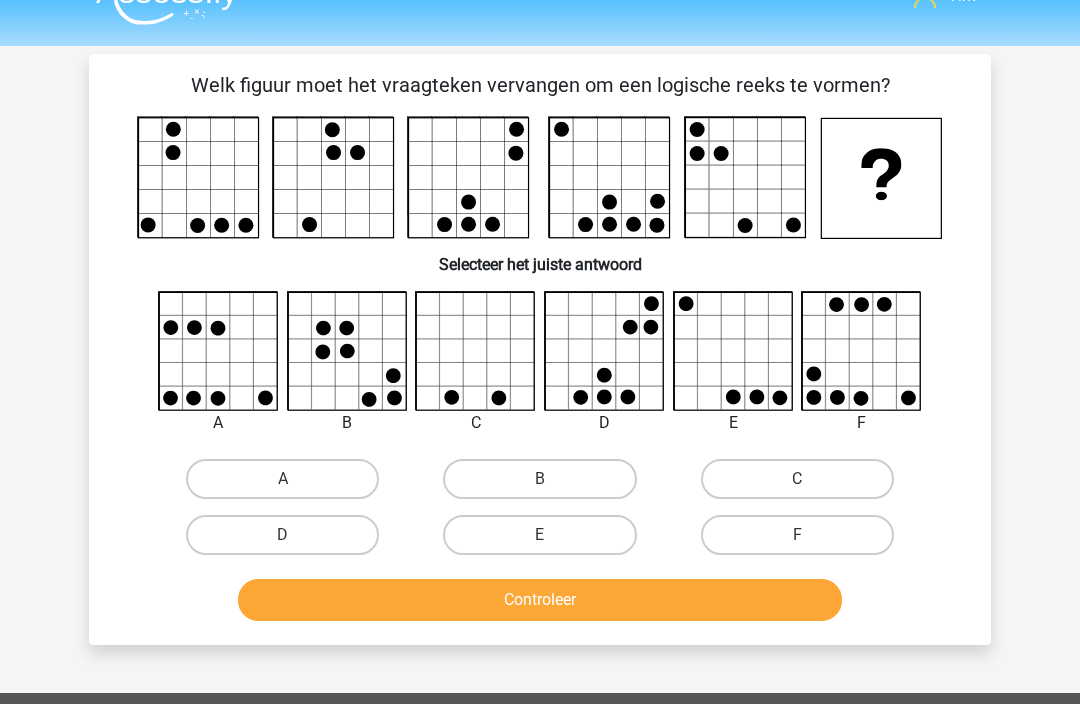 click 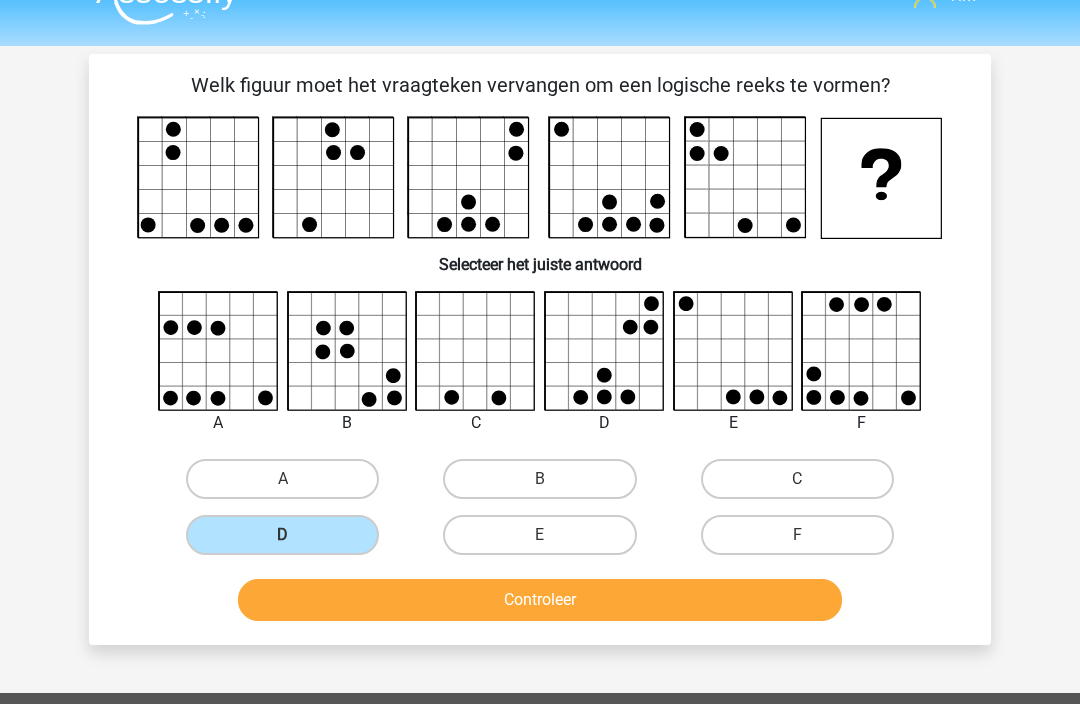 scroll, scrollTop: 38, scrollLeft: 0, axis: vertical 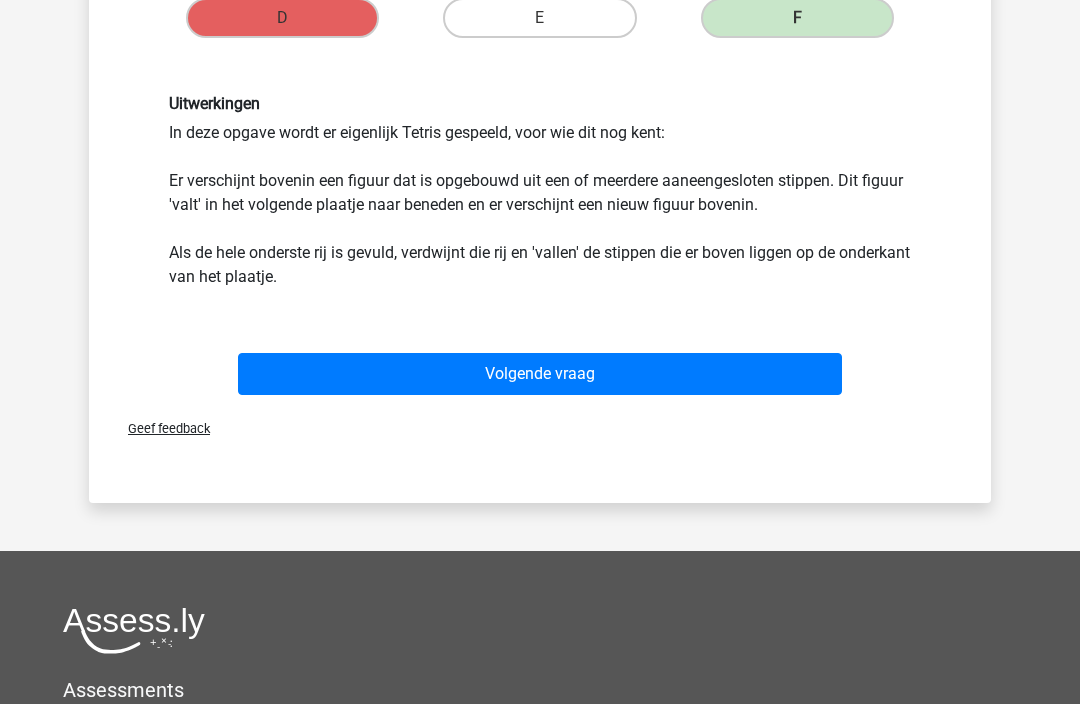 click on "Volgende vraag" at bounding box center [540, 375] 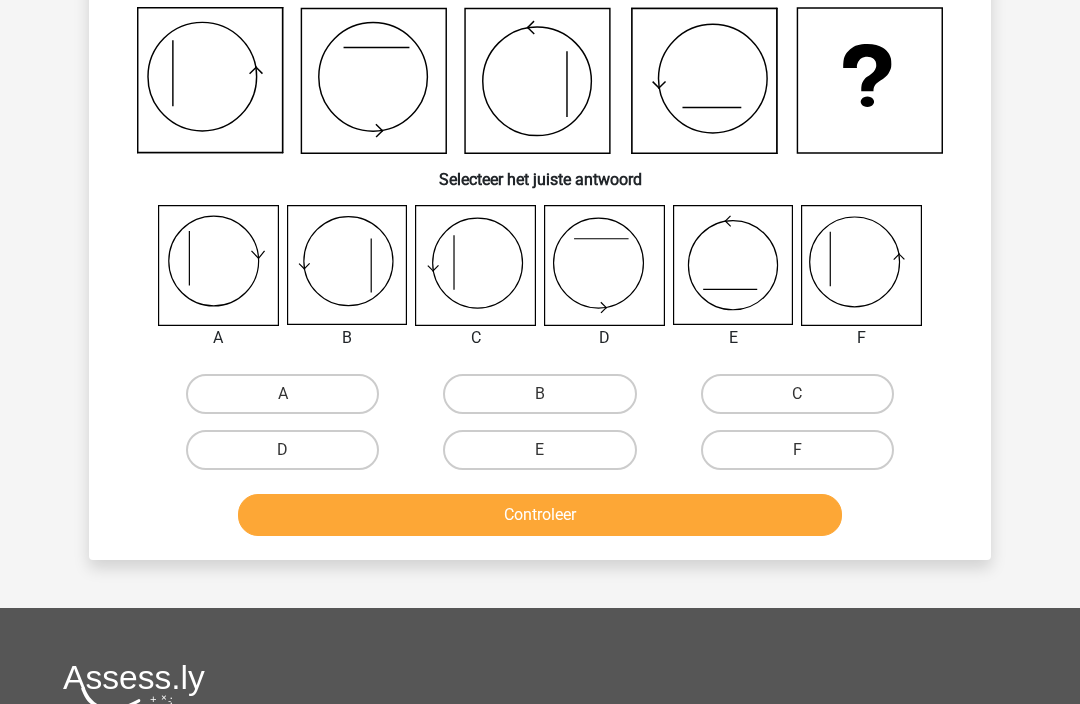 scroll, scrollTop: 92, scrollLeft: 0, axis: vertical 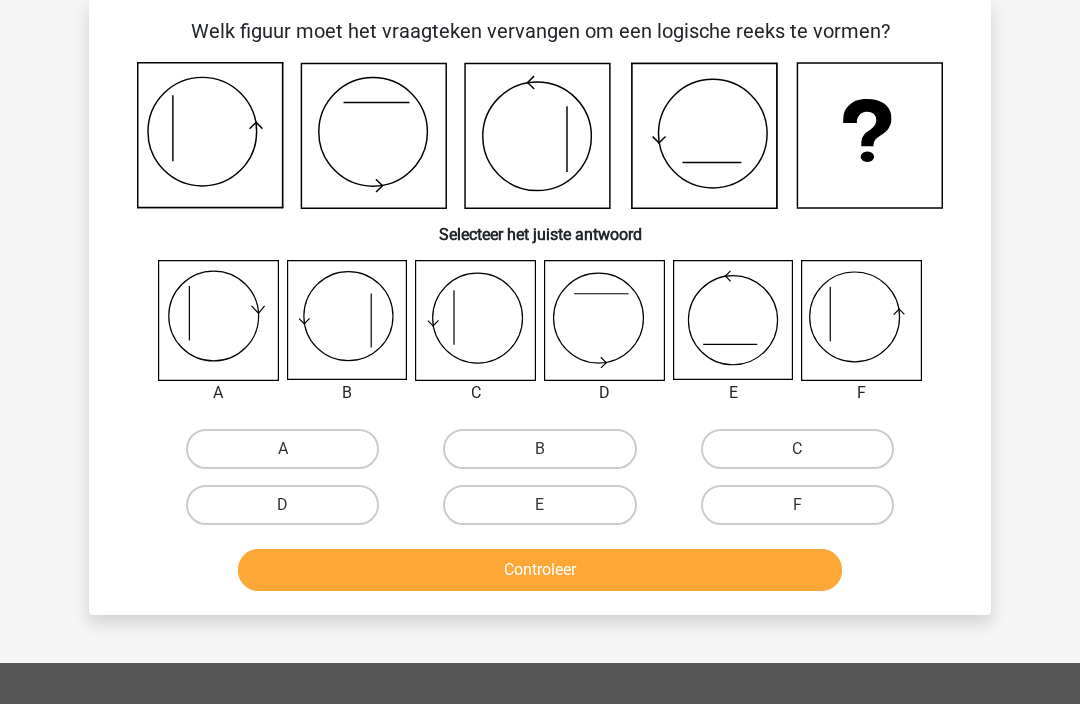 click on "F" at bounding box center (797, 505) 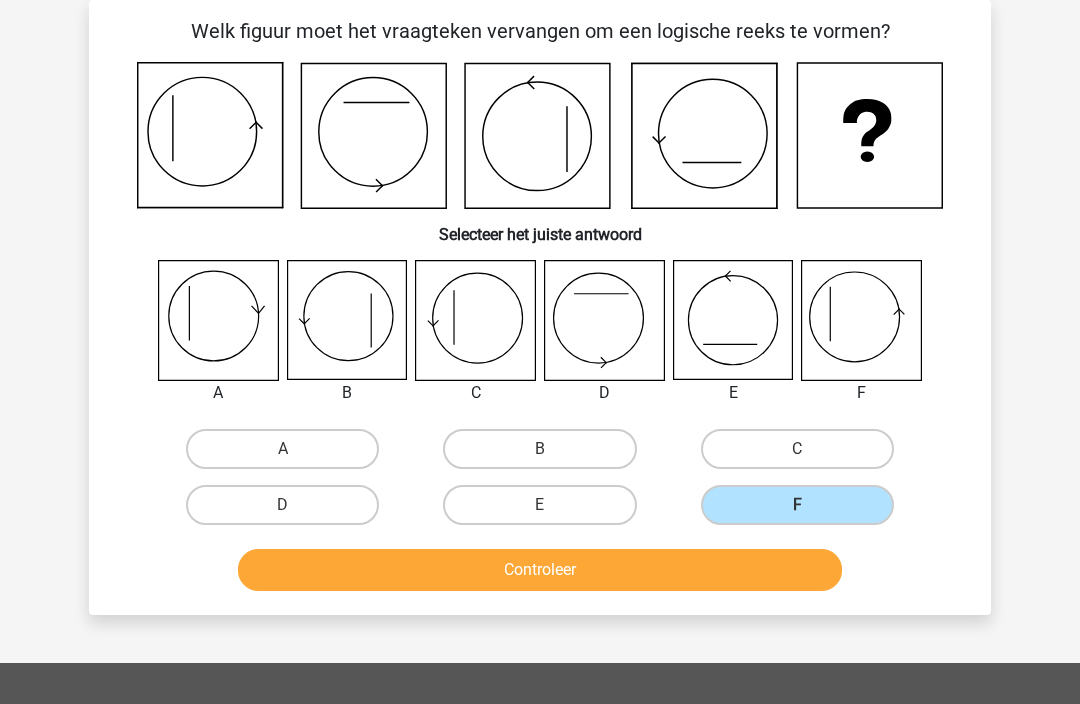 click on "Controleer" at bounding box center [540, 570] 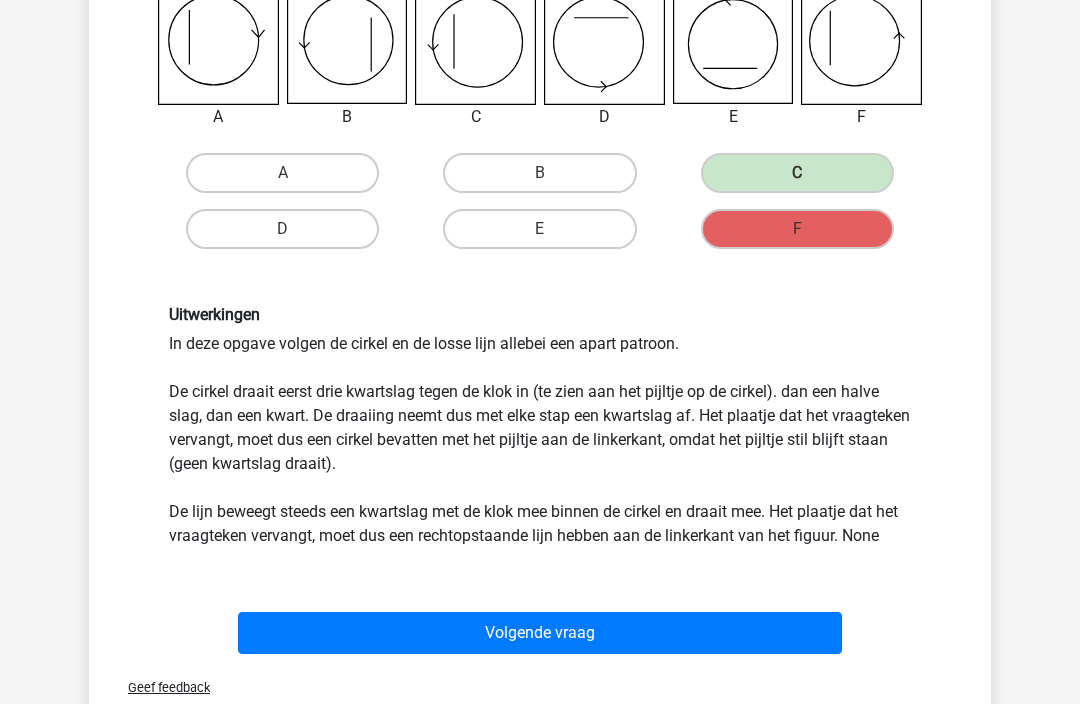 scroll, scrollTop: 393, scrollLeft: 0, axis: vertical 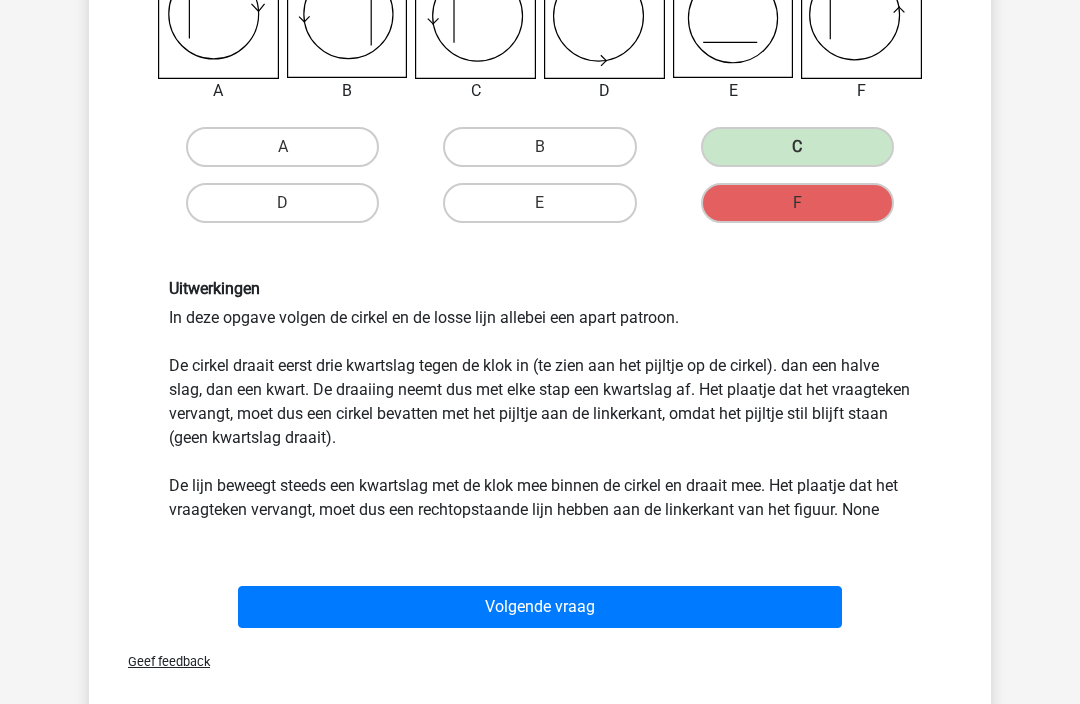 click on "Volgende vraag" at bounding box center (540, 608) 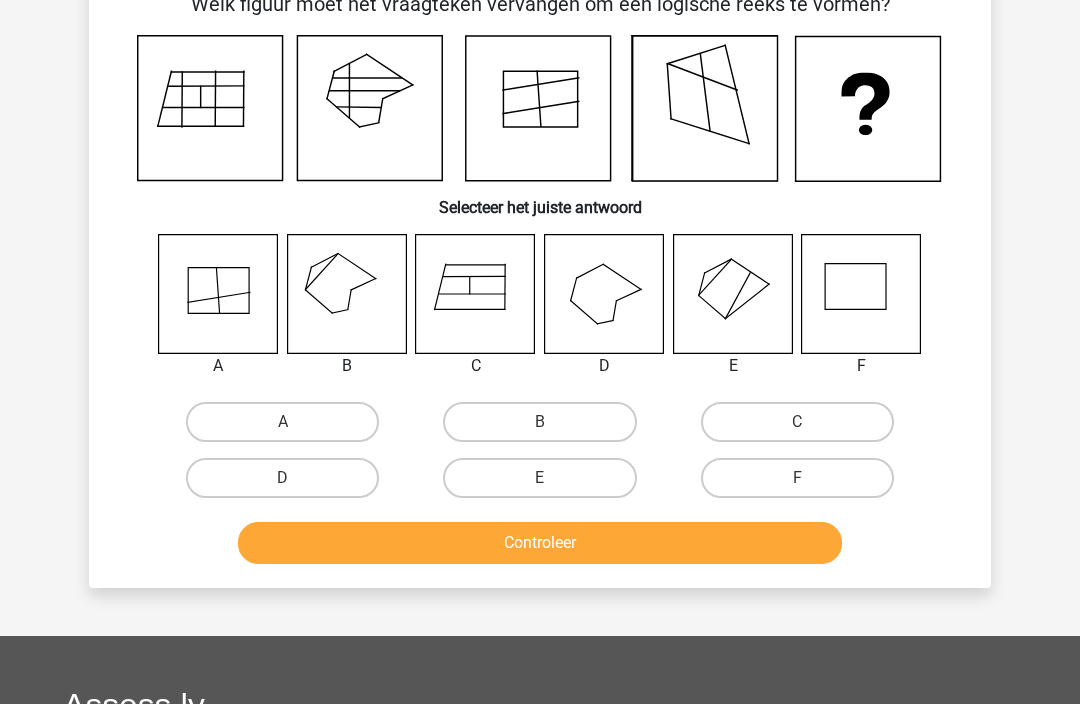 scroll, scrollTop: 92, scrollLeft: 0, axis: vertical 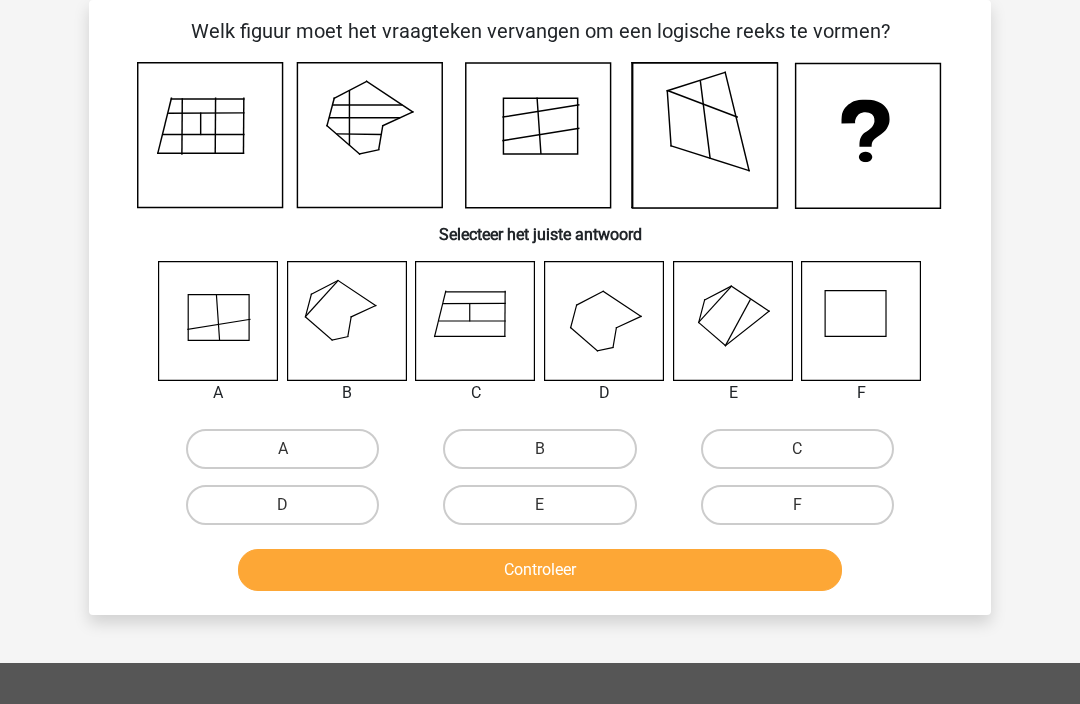 click on "B" at bounding box center (539, 449) 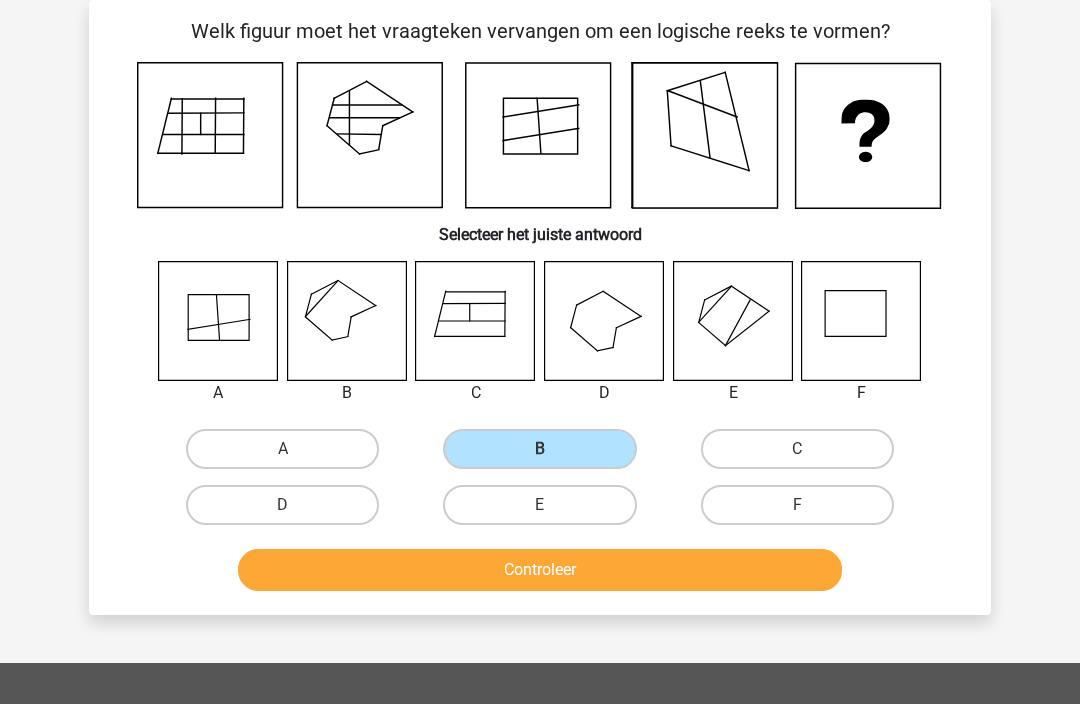click on "Controleer" at bounding box center [540, 570] 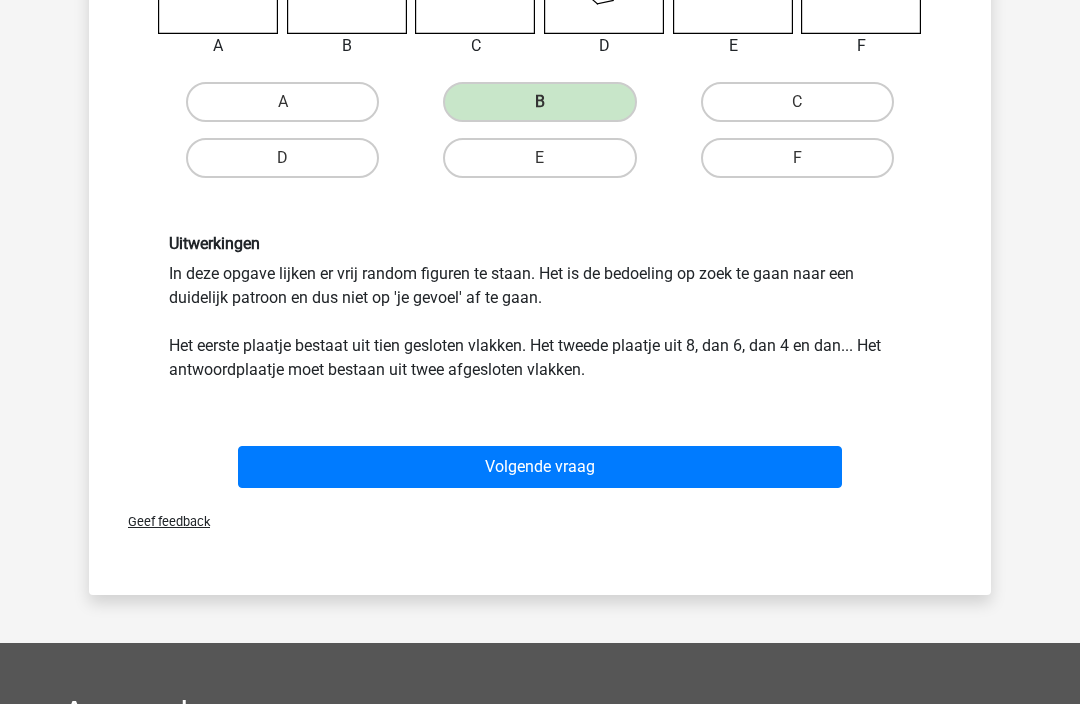 scroll, scrollTop: 402, scrollLeft: 0, axis: vertical 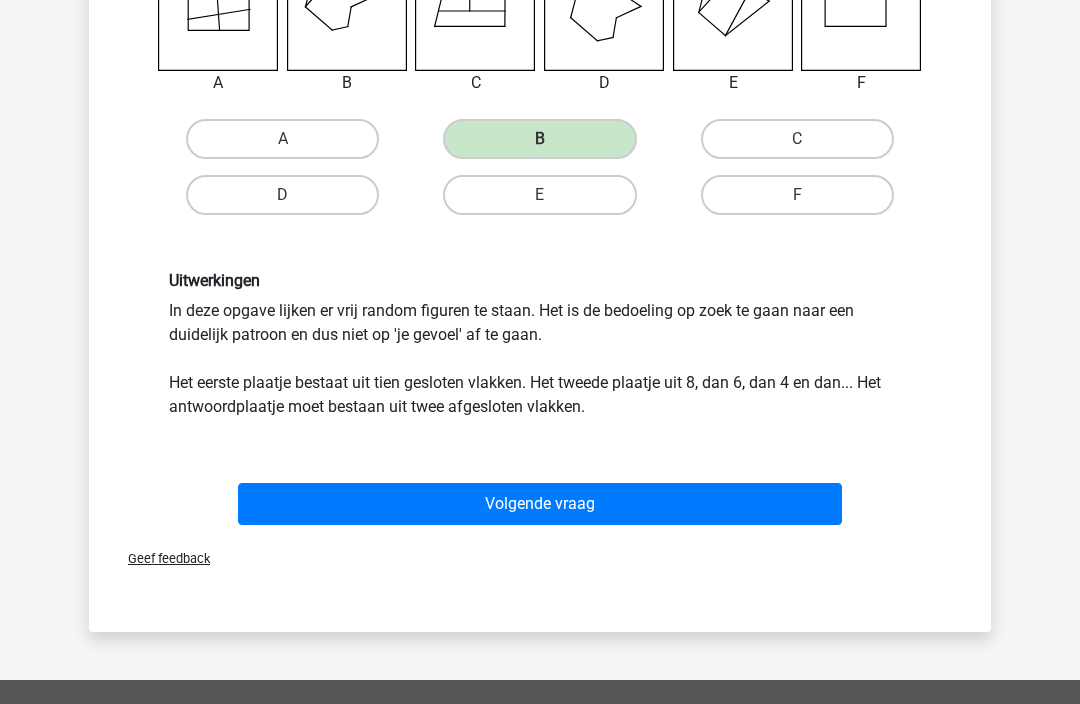 click on "Volgende vraag" at bounding box center (540, 504) 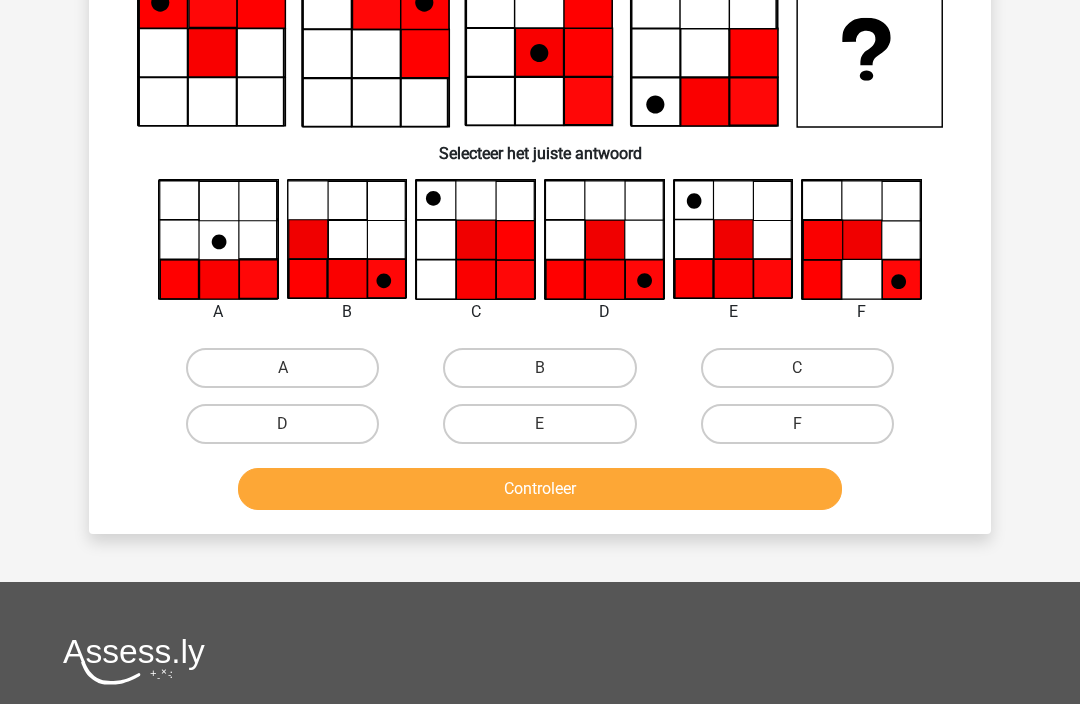 scroll, scrollTop: 92, scrollLeft: 0, axis: vertical 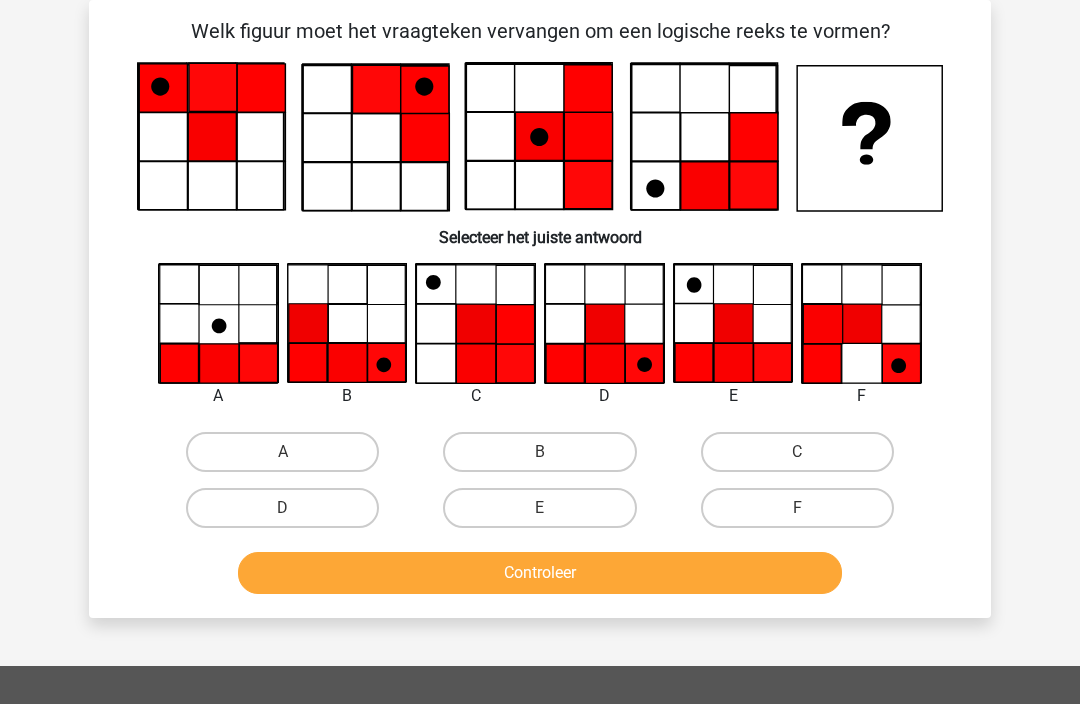 click on "Welk figuur moet het vraagteken vervangen om een logische reeks te vormen?
Selecteer het juiste antwoord" at bounding box center (540, 309) 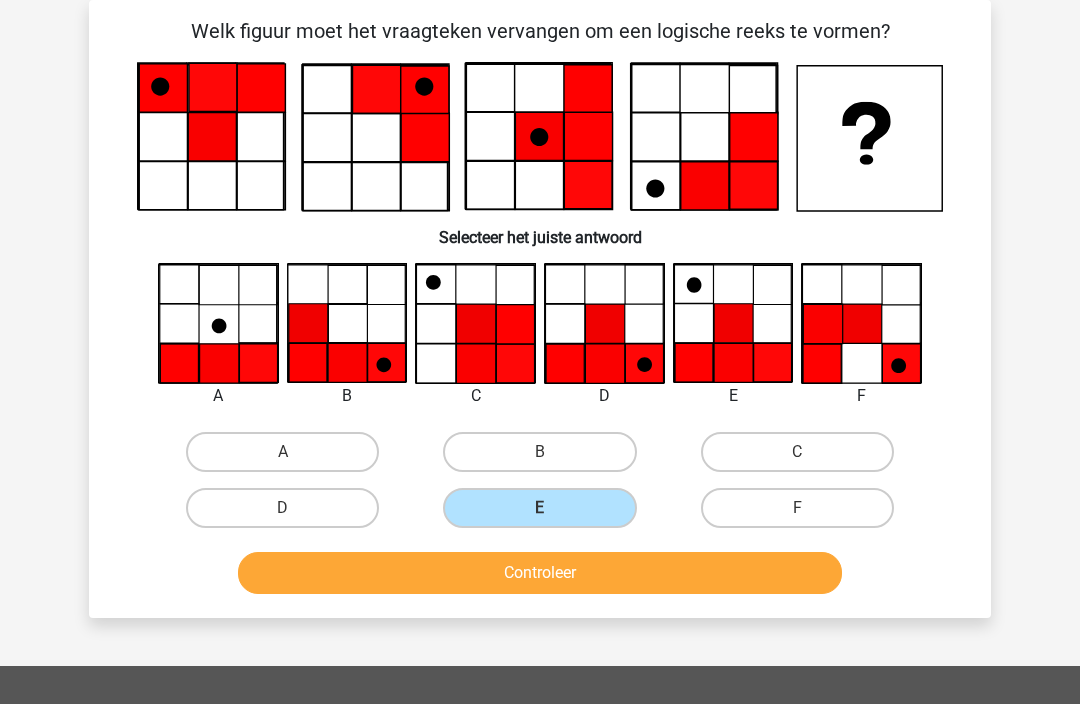 click on "Controleer" at bounding box center (540, 573) 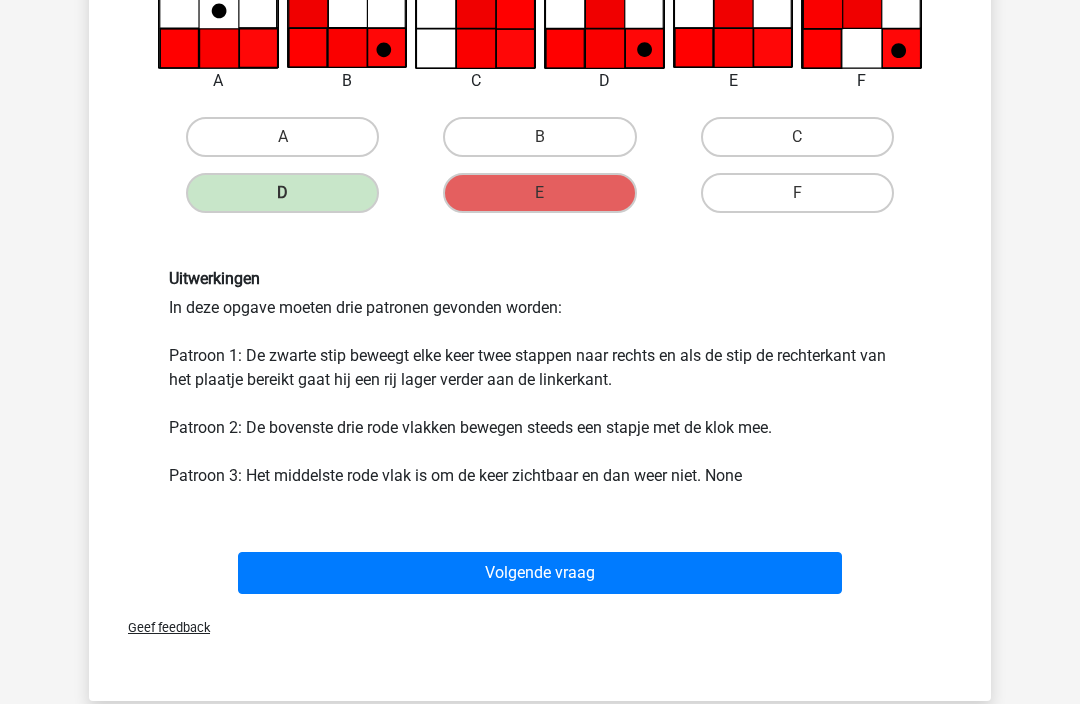 scroll, scrollTop: 494, scrollLeft: 0, axis: vertical 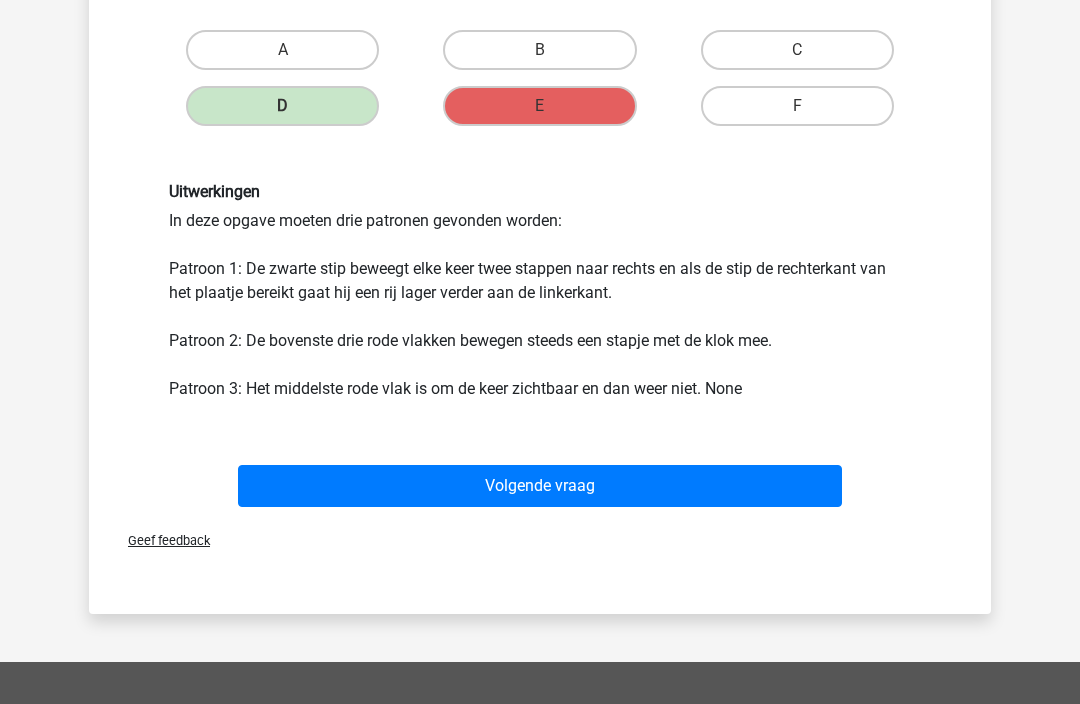 click on "Volgende vraag" at bounding box center (540, 486) 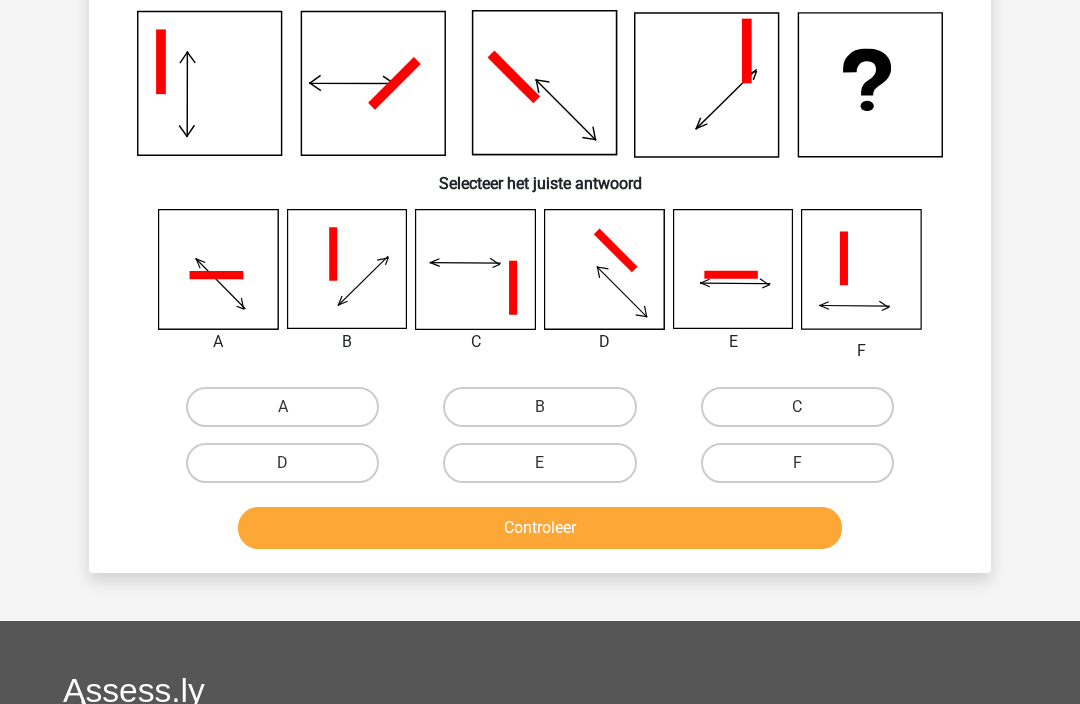 scroll, scrollTop: 92, scrollLeft: 0, axis: vertical 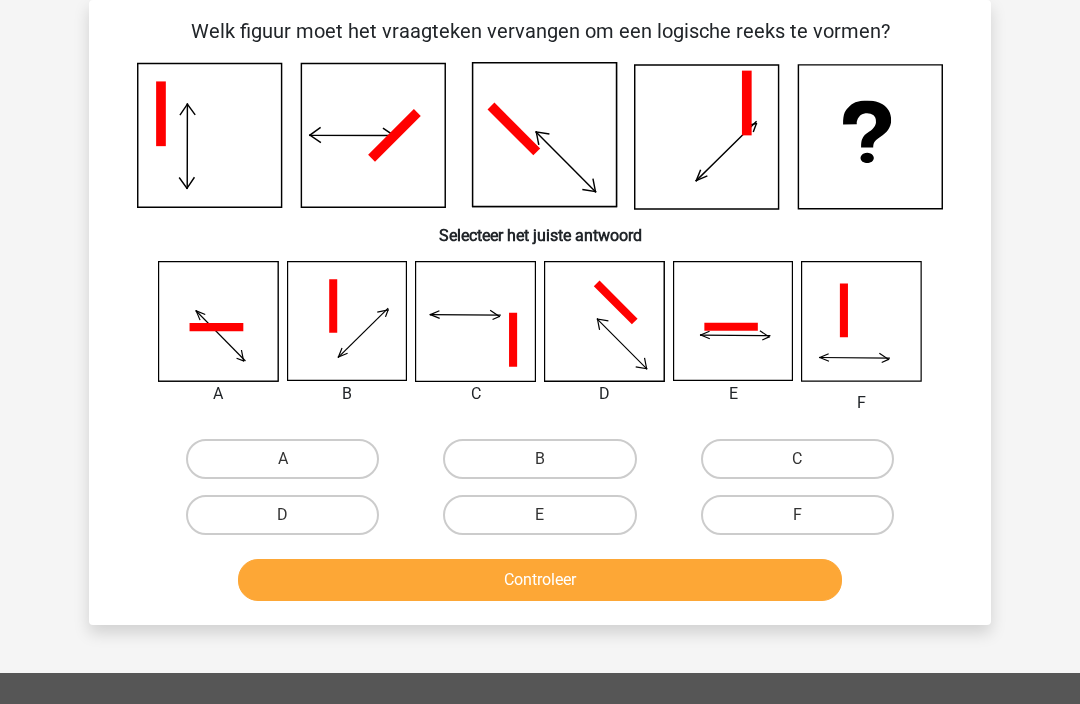 click on "C" at bounding box center (797, 459) 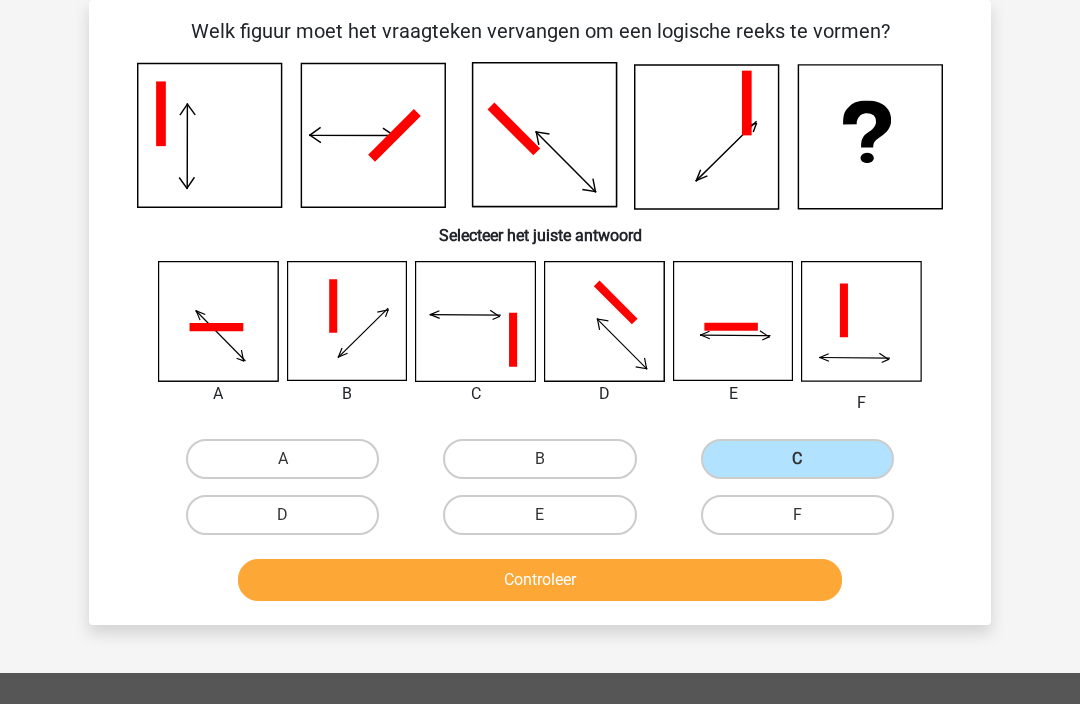 click on "Controleer" at bounding box center [540, 580] 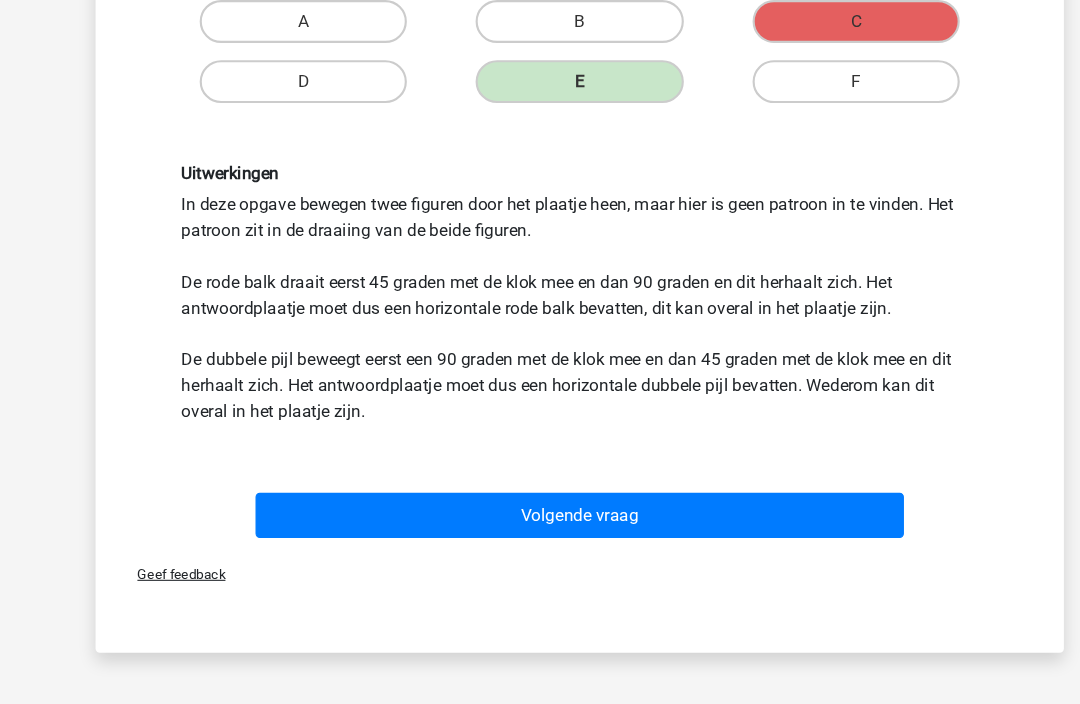 scroll, scrollTop: 572, scrollLeft: 0, axis: vertical 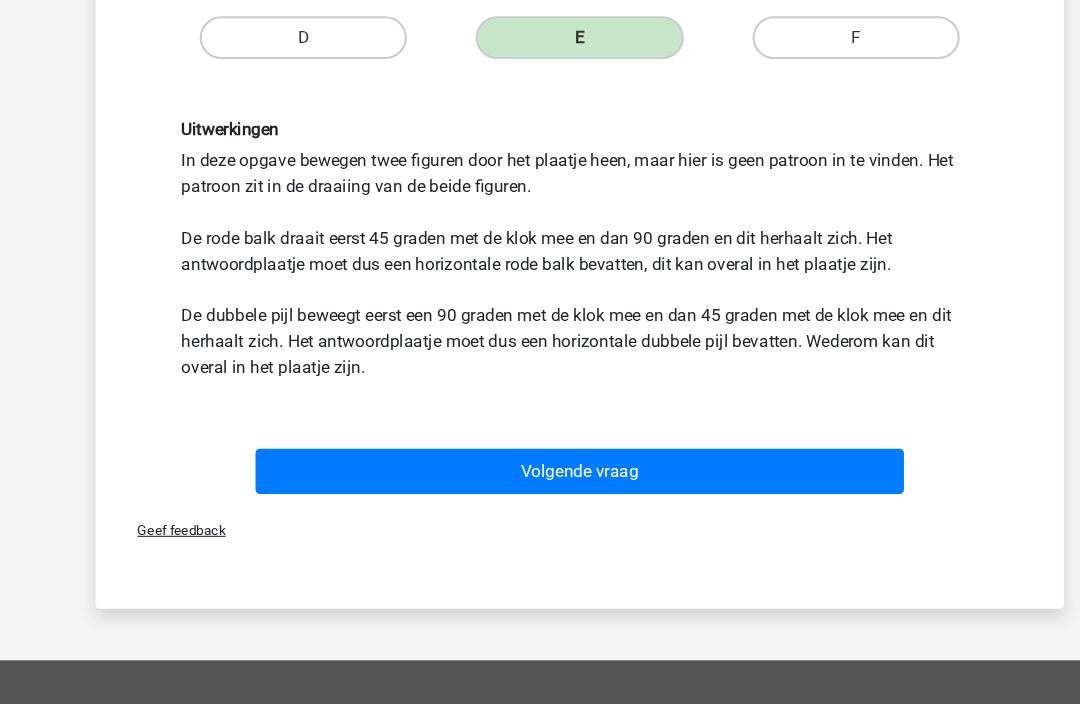 click on "Volgende vraag" at bounding box center (540, 439) 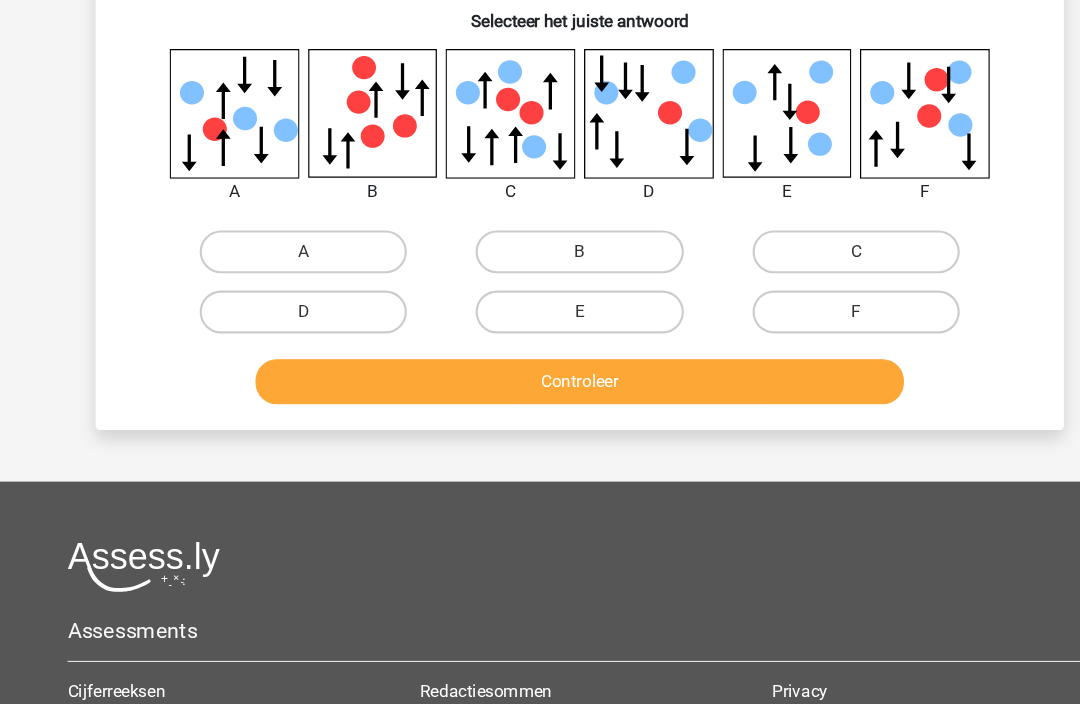 scroll, scrollTop: 91, scrollLeft: 0, axis: vertical 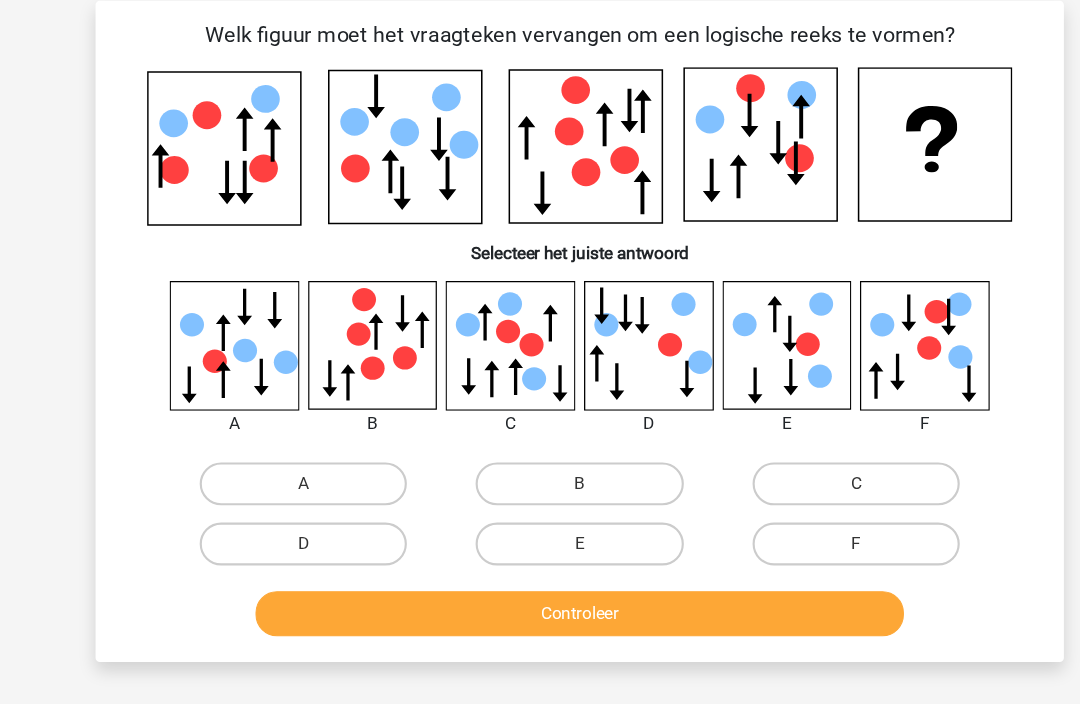 click on "D" at bounding box center (282, 507) 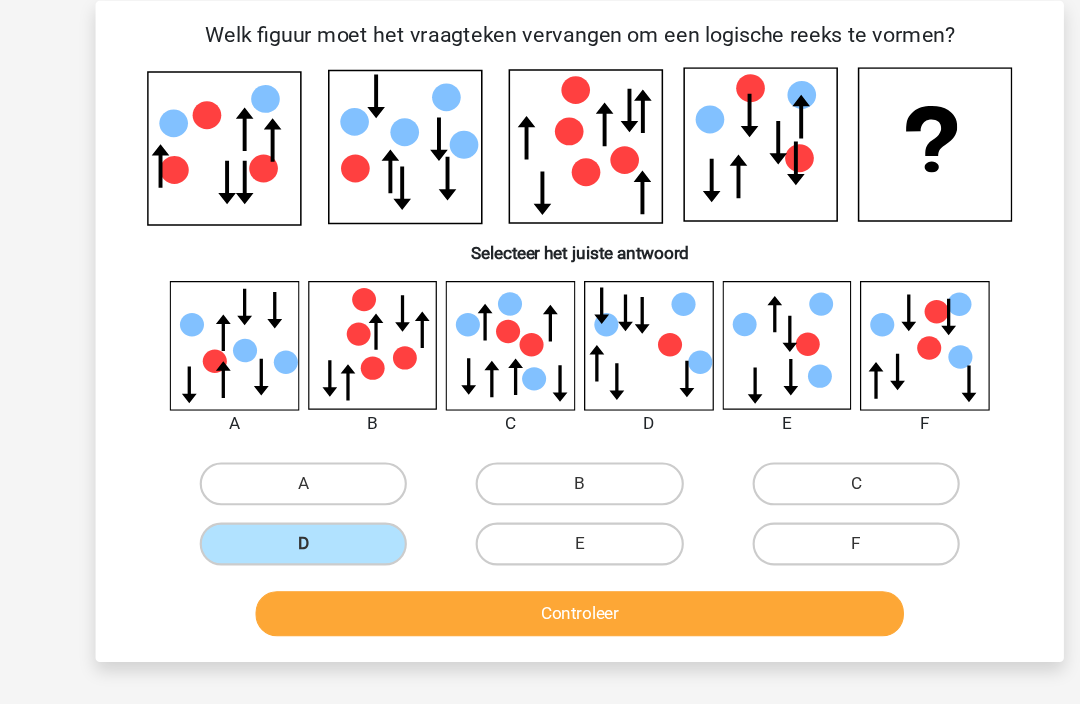 scroll, scrollTop: 92, scrollLeft: 0, axis: vertical 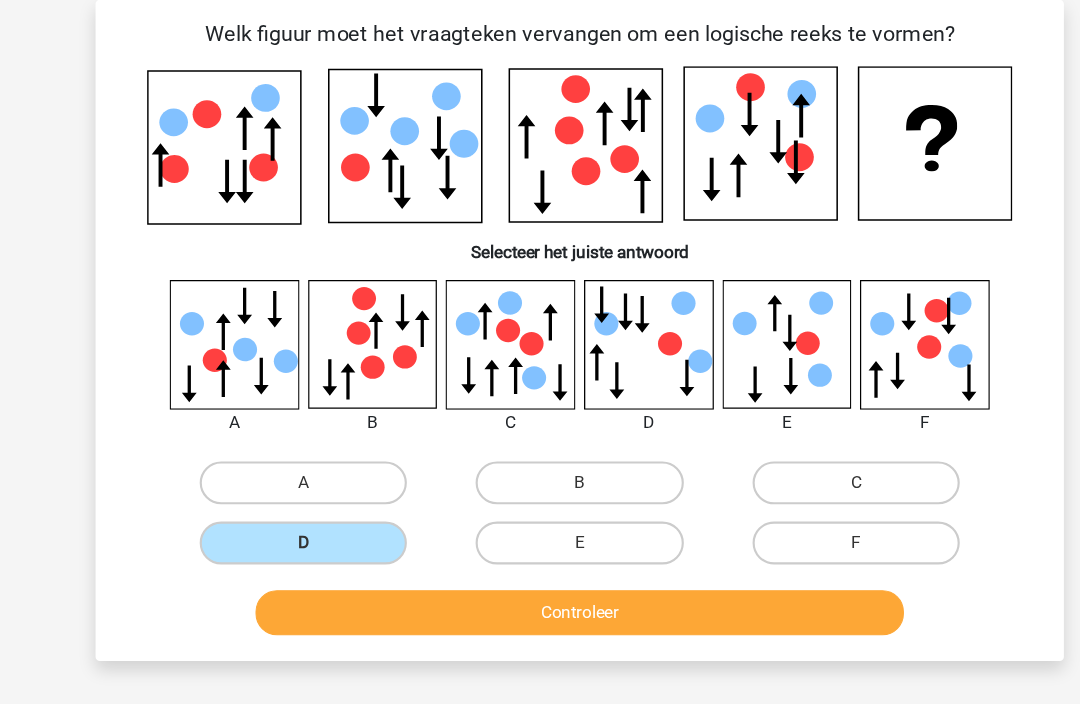 click on "Controleer" at bounding box center (540, 571) 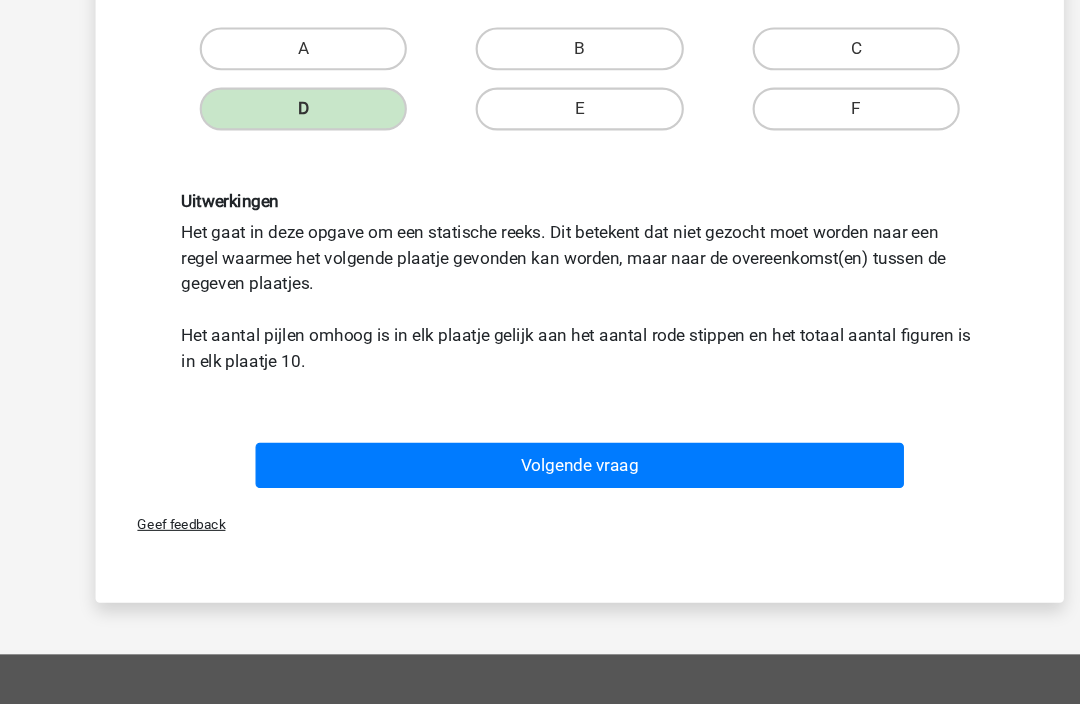 scroll, scrollTop: 616, scrollLeft: 0, axis: vertical 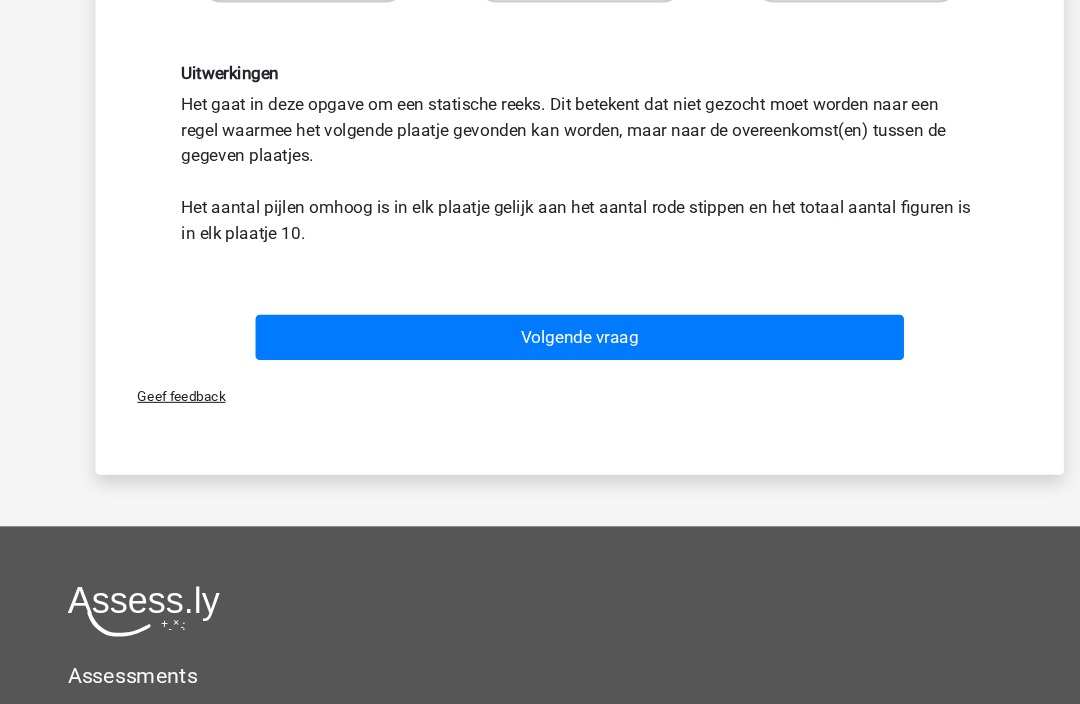 click on "Volgende vraag" at bounding box center (540, 314) 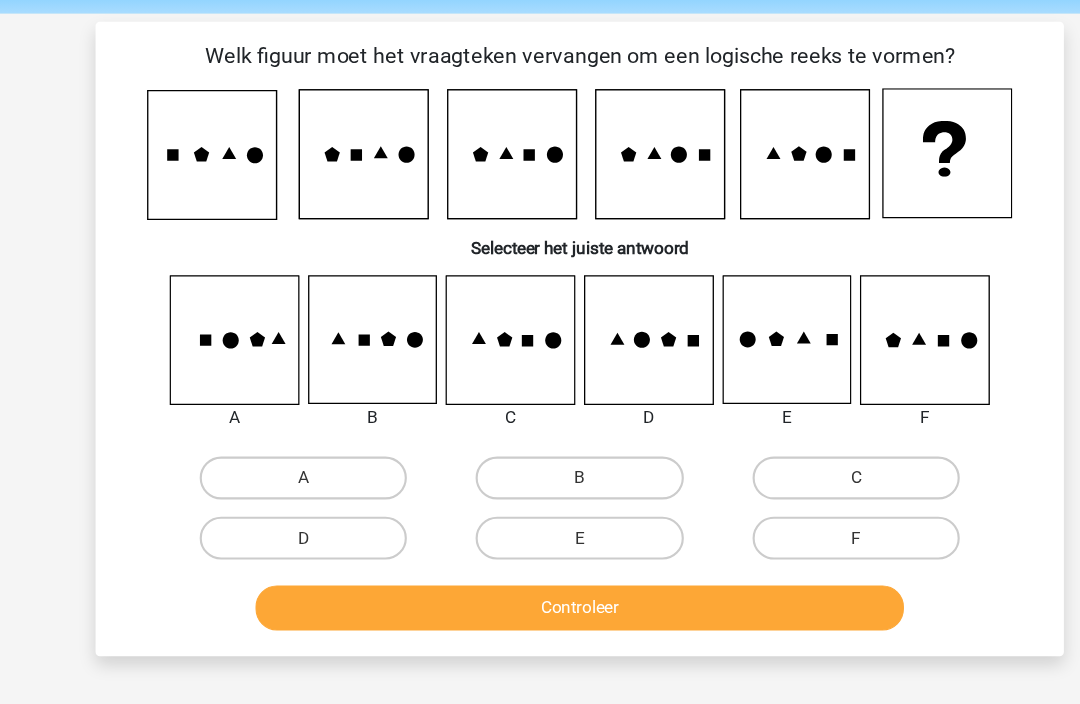 scroll, scrollTop: 56, scrollLeft: 0, axis: vertical 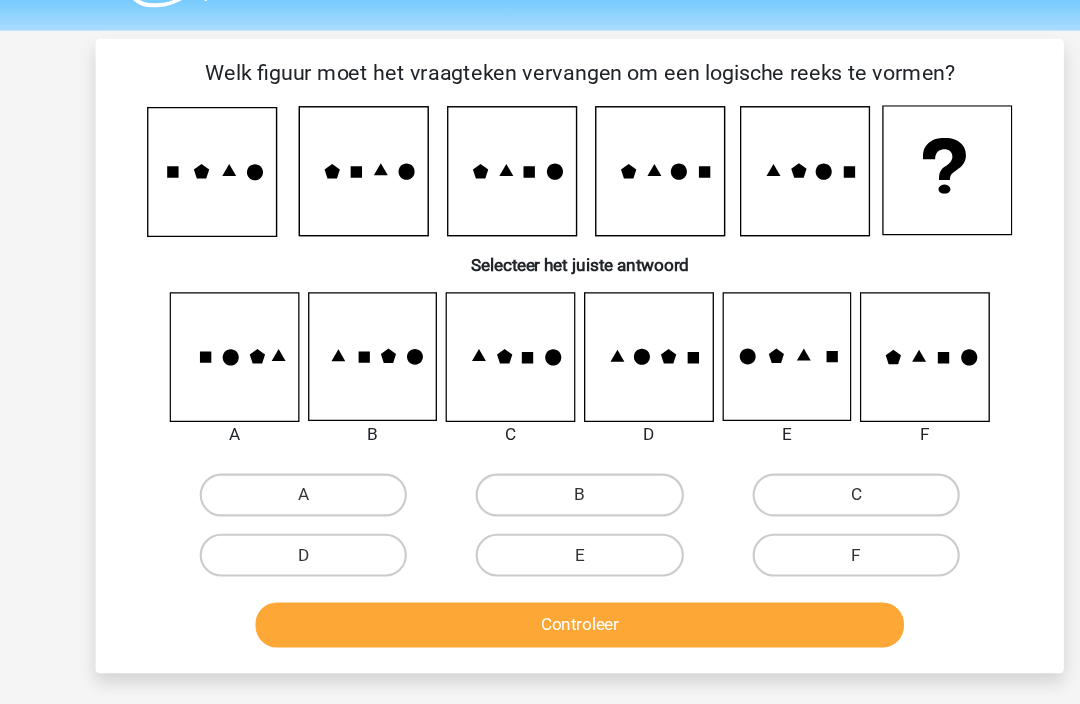 click 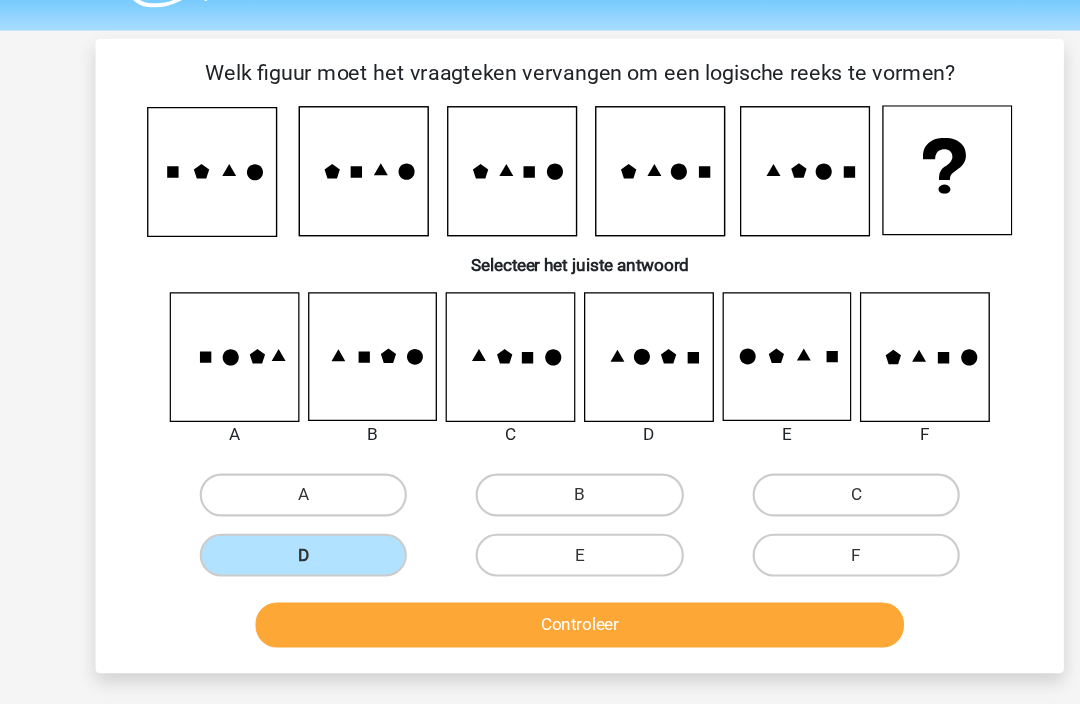 scroll, scrollTop: 57, scrollLeft: 0, axis: vertical 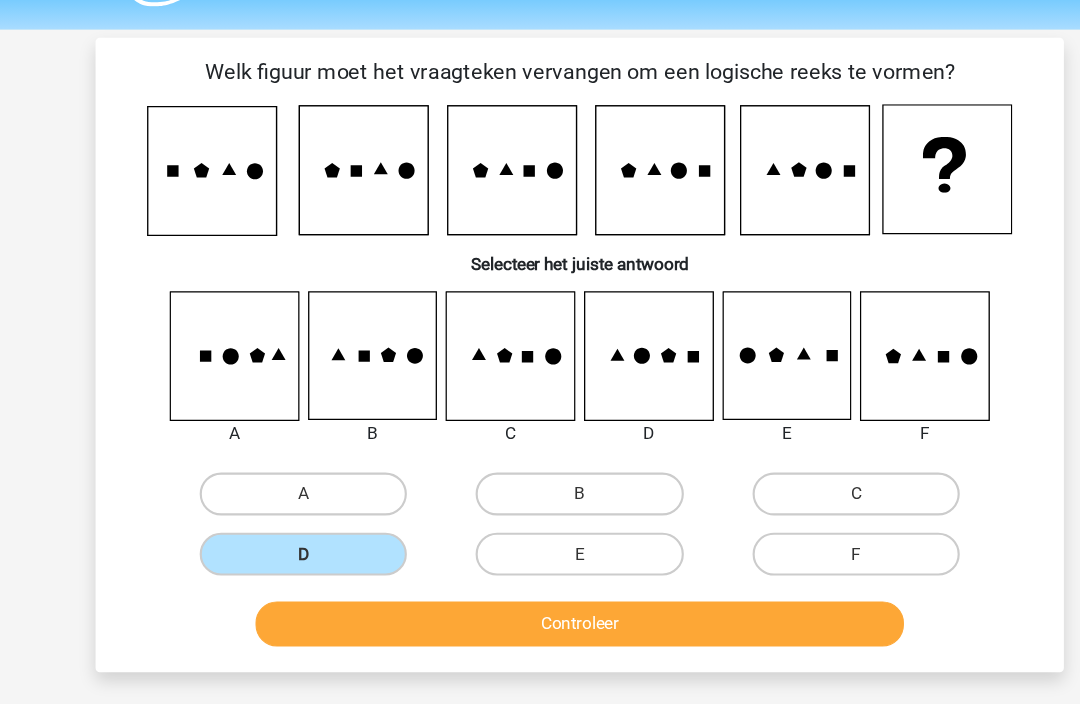 click on "Controleer" at bounding box center (540, 581) 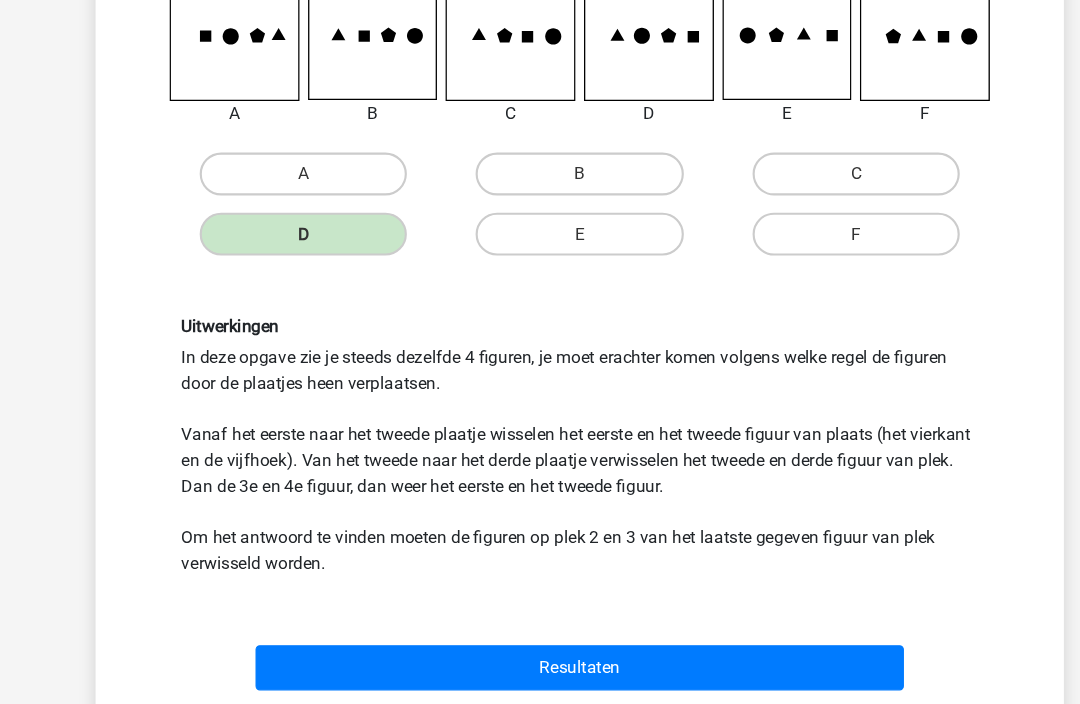 scroll, scrollTop: 356, scrollLeft: 0, axis: vertical 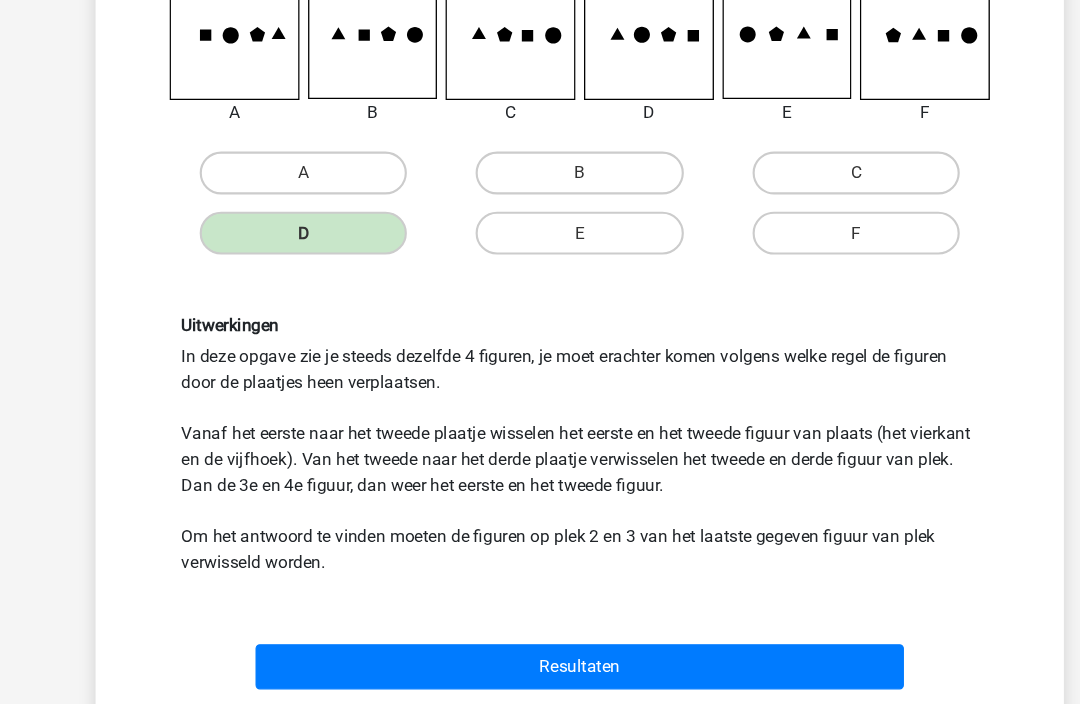 click on "Resultaten" at bounding box center (540, 617) 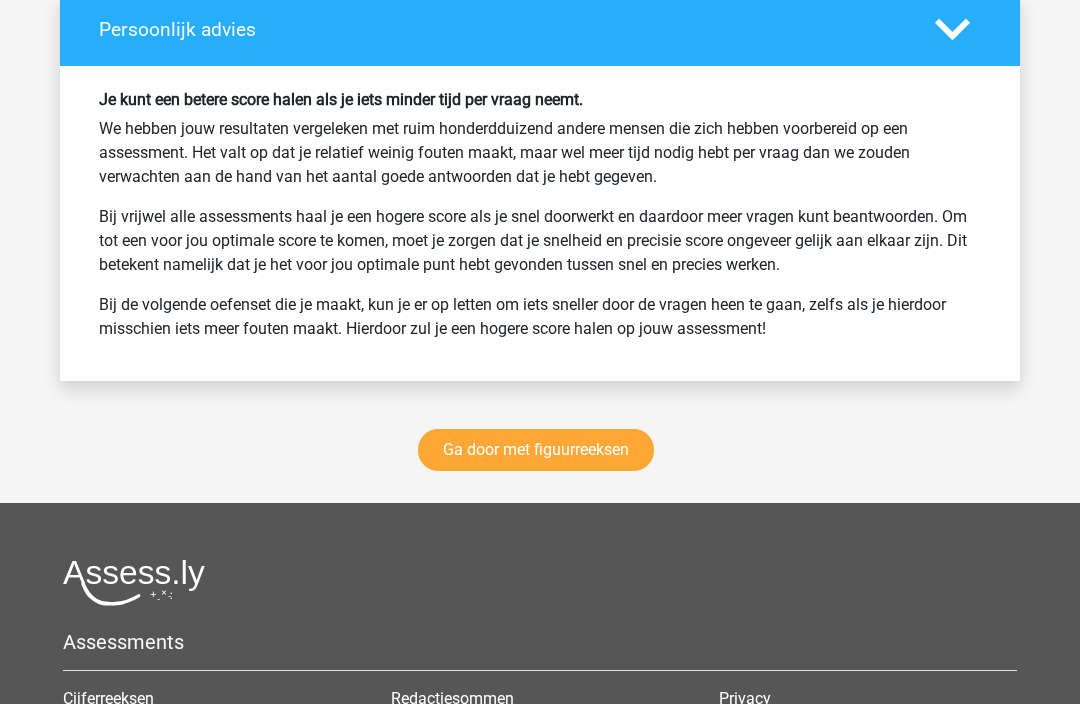 scroll, scrollTop: 2871, scrollLeft: 0, axis: vertical 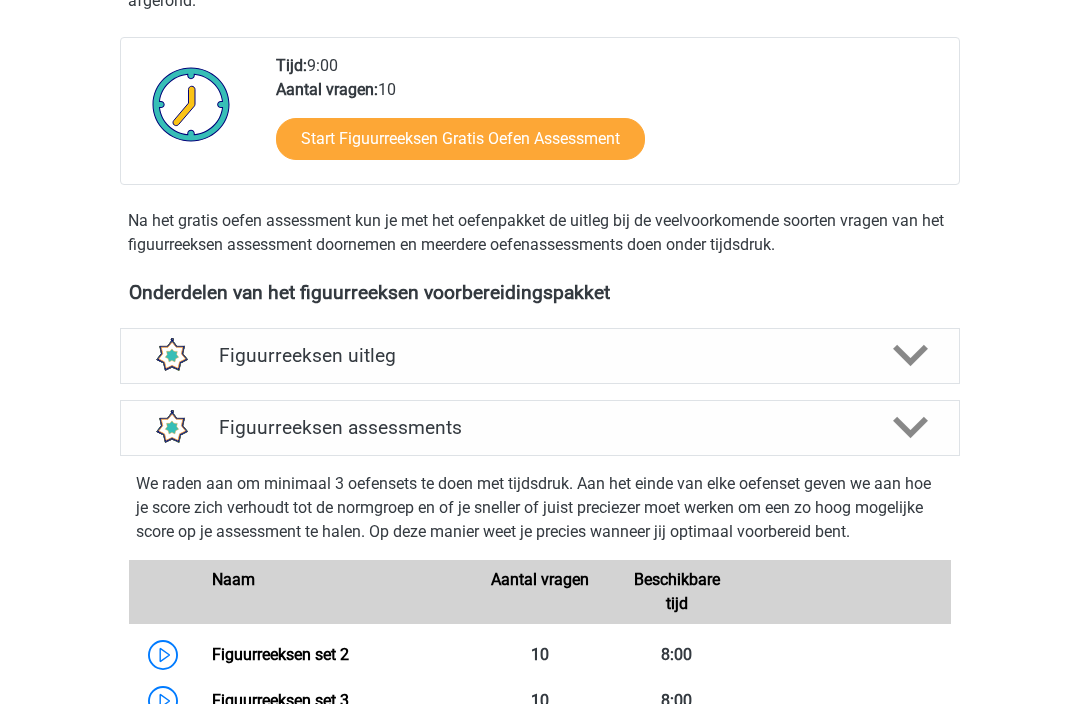 click on "Figuurreeksen uitleg" at bounding box center [540, 356] 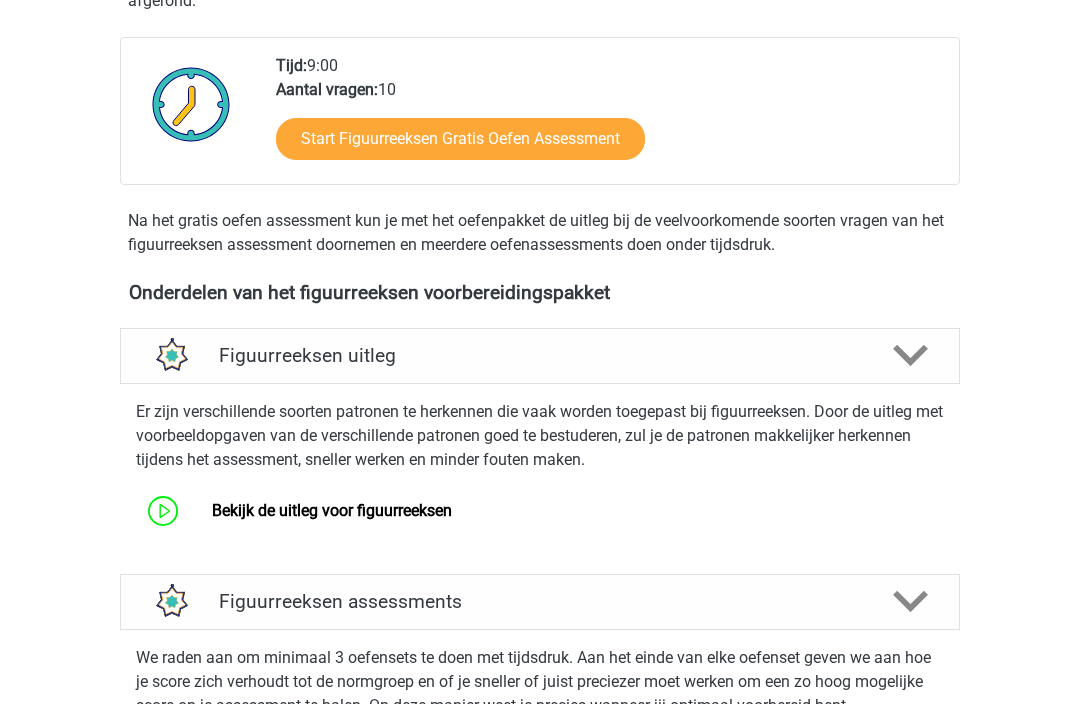 scroll, scrollTop: 477, scrollLeft: 0, axis: vertical 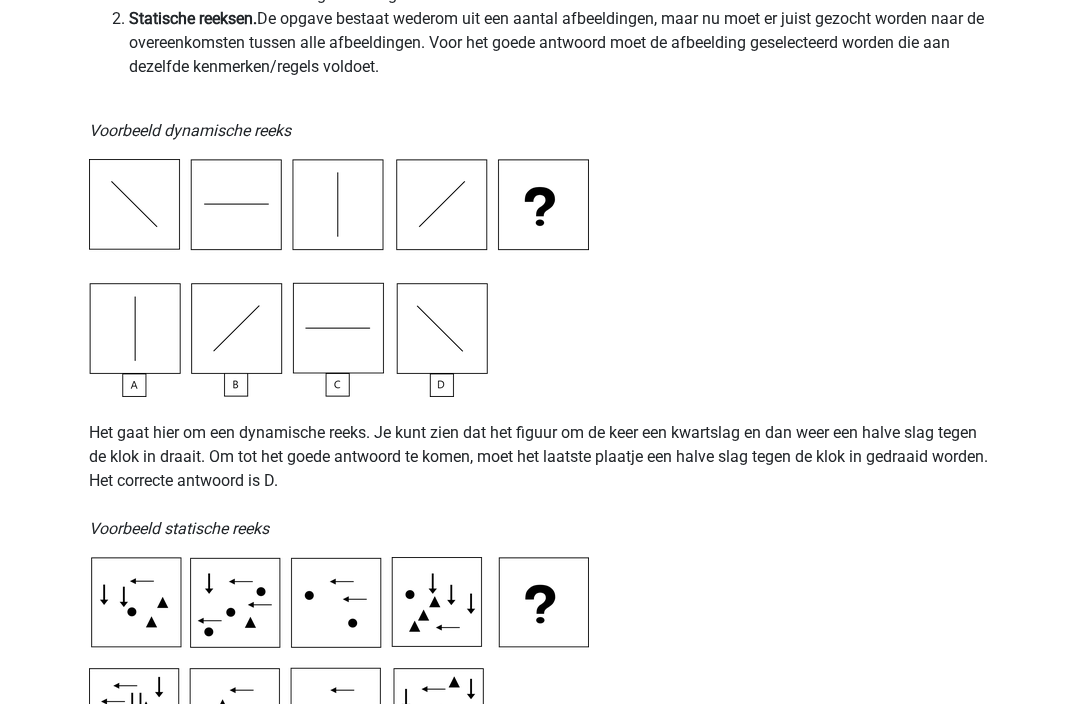click at bounding box center [339, 279] 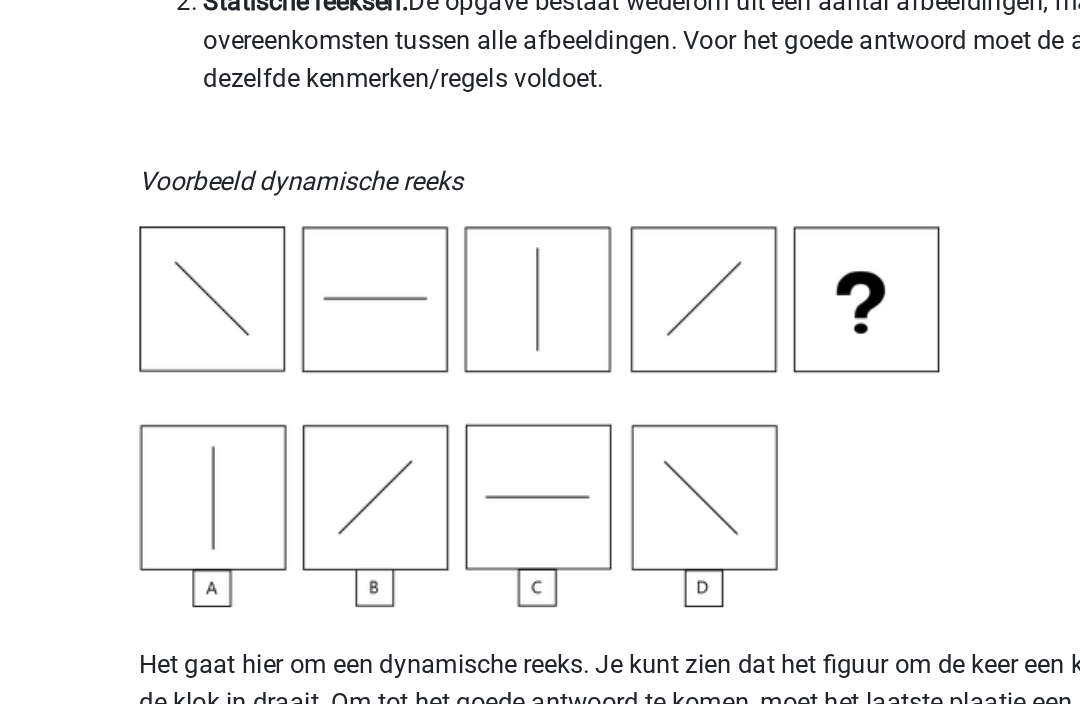 click at bounding box center (339, 279) 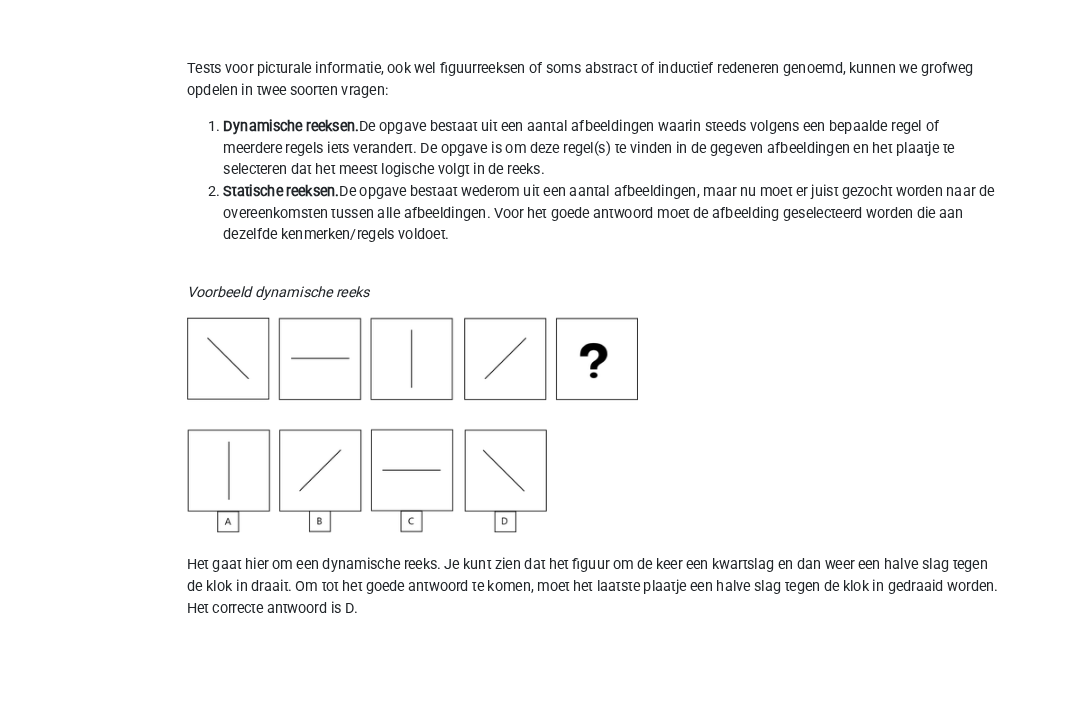 scroll, scrollTop: 447, scrollLeft: 0, axis: vertical 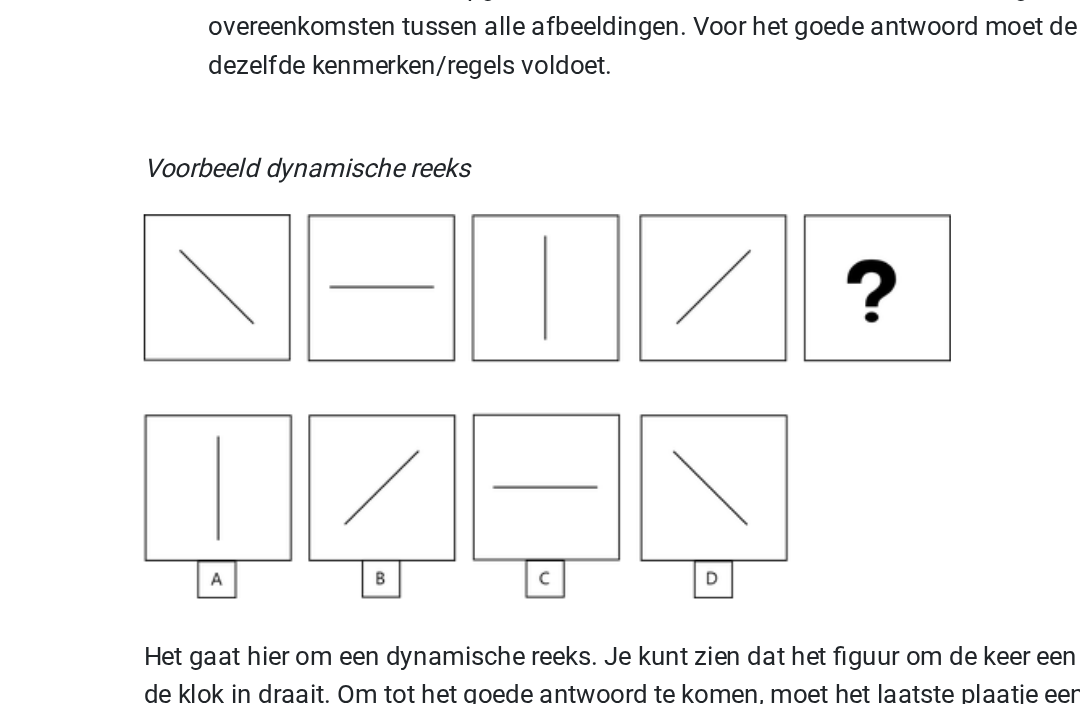 click at bounding box center [339, 426] 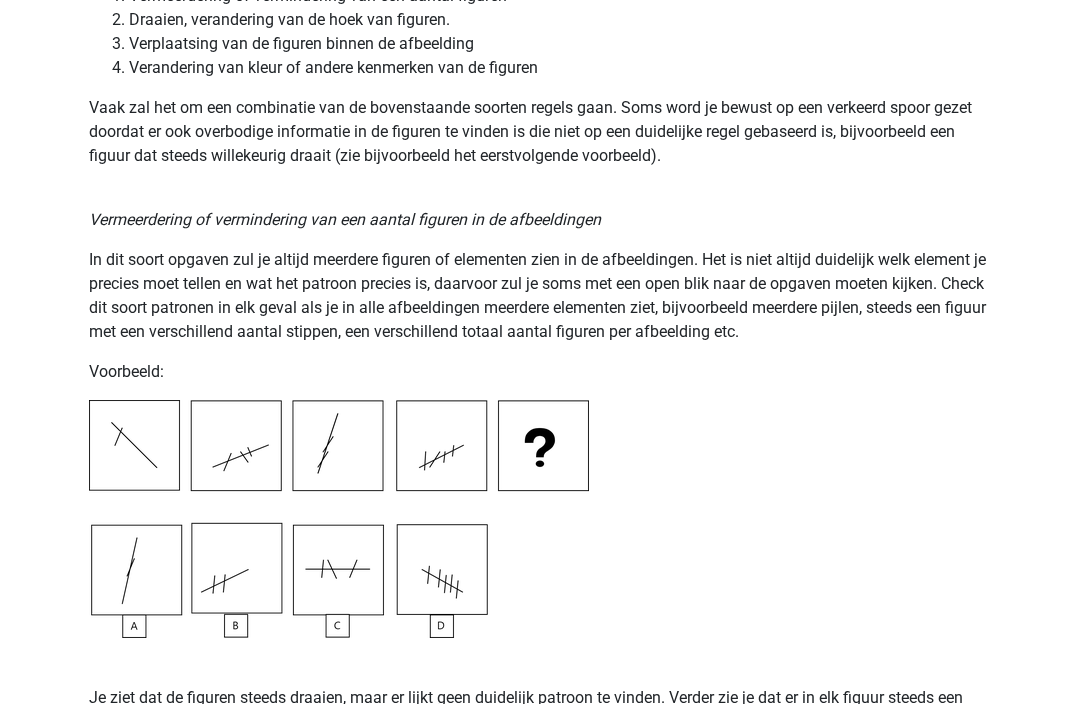 scroll, scrollTop: 1819, scrollLeft: 0, axis: vertical 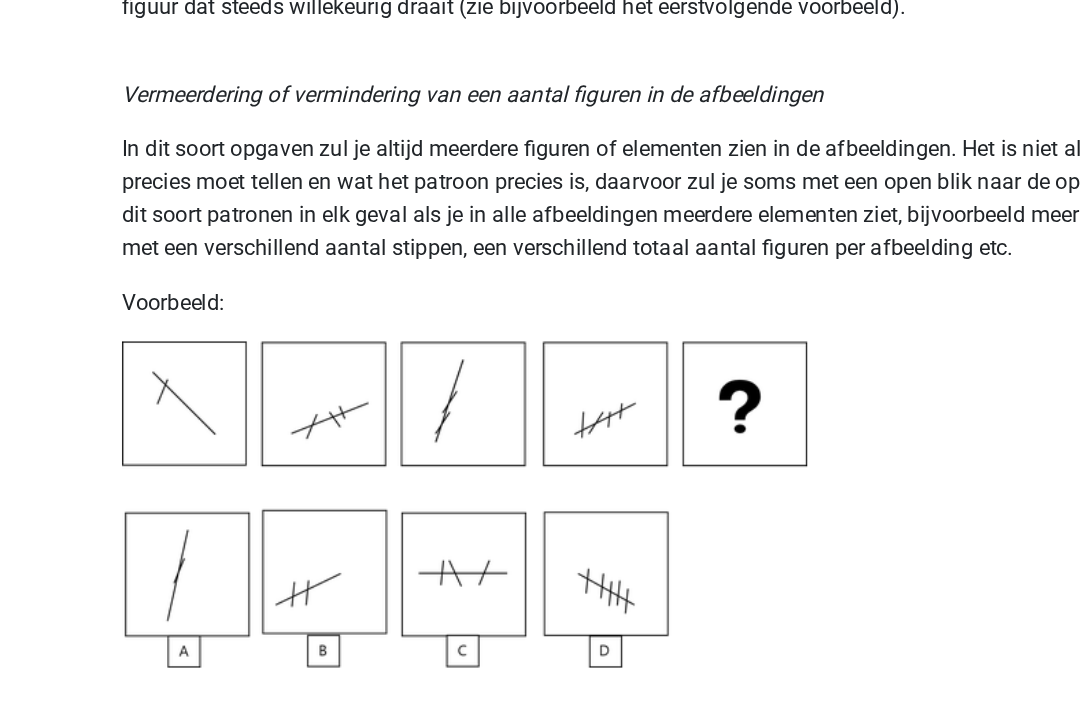 click on "Op deze pagina behandelen we de meest voorkomende patronen voor  figuurreeksen . Het is handig om deze pagina even rustig door te lezen voordat je met oefenen begint. De tekst is voor een deel gebaseerd op het boek “De nieuwe assessmentgids” van Bloemers. Je kunt er ook voor kiezen om juist eerst een aantal oefenopgaven te maken, zodat je goed weet wat je uiteindelijk moet kunnen. Het verschilt per persoon wat het prettigste werkt.
Begin direct met het oefenen van figuurreeksen
Tests voor picturale informatie, ook wel figuurreeksen of soms abstract of inductief redeneren genoemd, kunnen we grofweg opdelen in twee soorten vragen: Dynamische reeksen.  De opgave bestaat uit een aantal afbeeldingen waarin steeds volgens een bepaalde regel of meerdere regels iets verandert. De opgave is om deze regel(s) te vinden in de gegeven afbeeldingen en het plaatje te selecteren dat het meest logische volgt in de reeks. Statische reeksen. Voorbeeld dynamische reeks   Dynamische reeksen" at bounding box center [540, 1533] 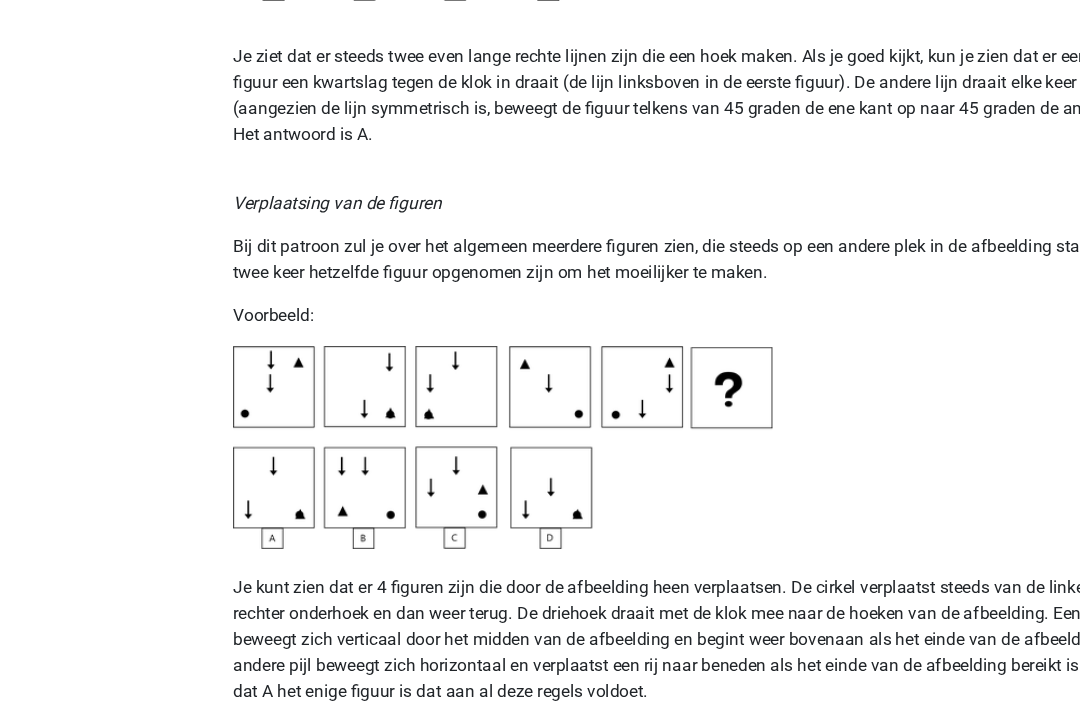 scroll, scrollTop: 2901, scrollLeft: 0, axis: vertical 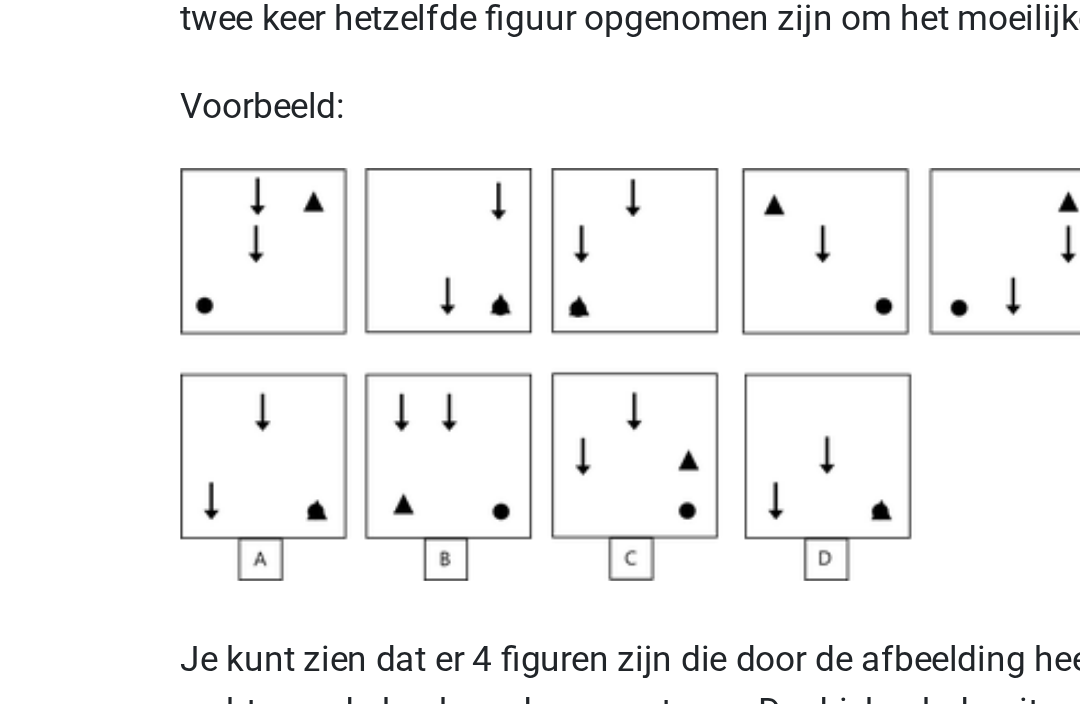 click at bounding box center [339, 412] 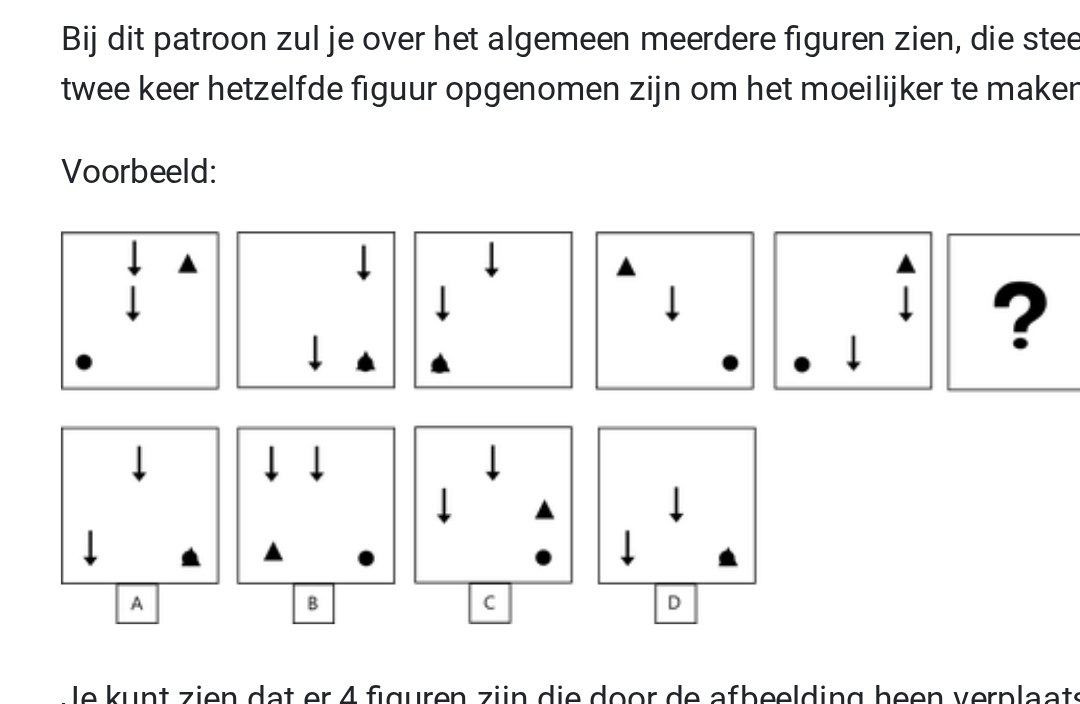 click at bounding box center [339, 412] 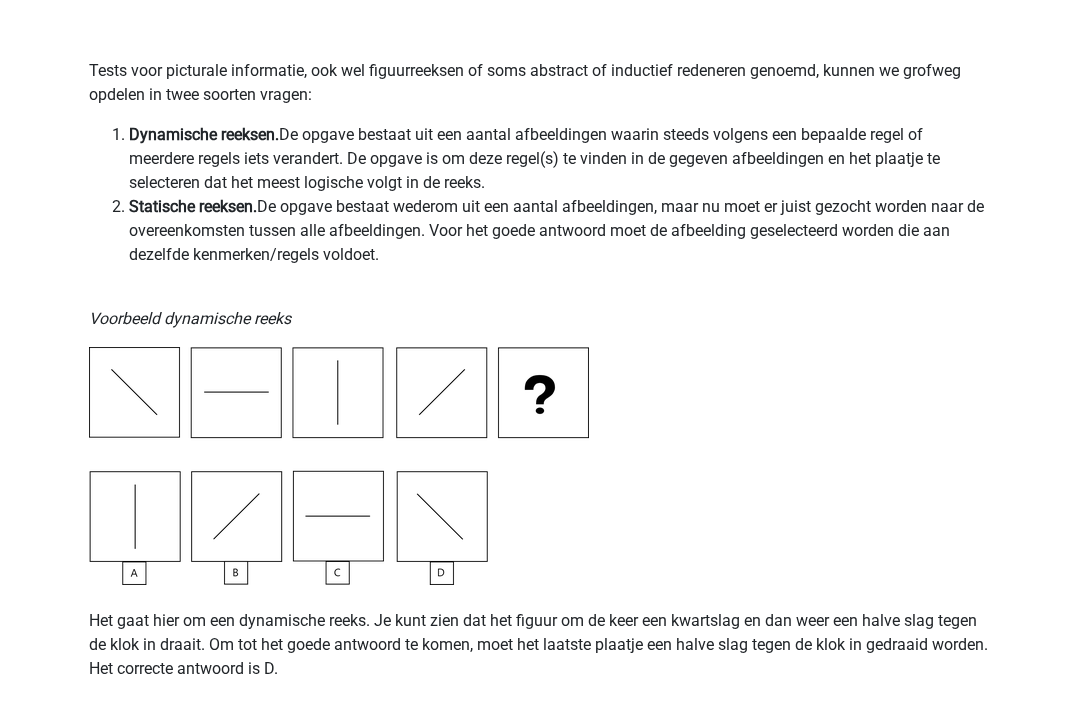 scroll, scrollTop: 0, scrollLeft: 0, axis: both 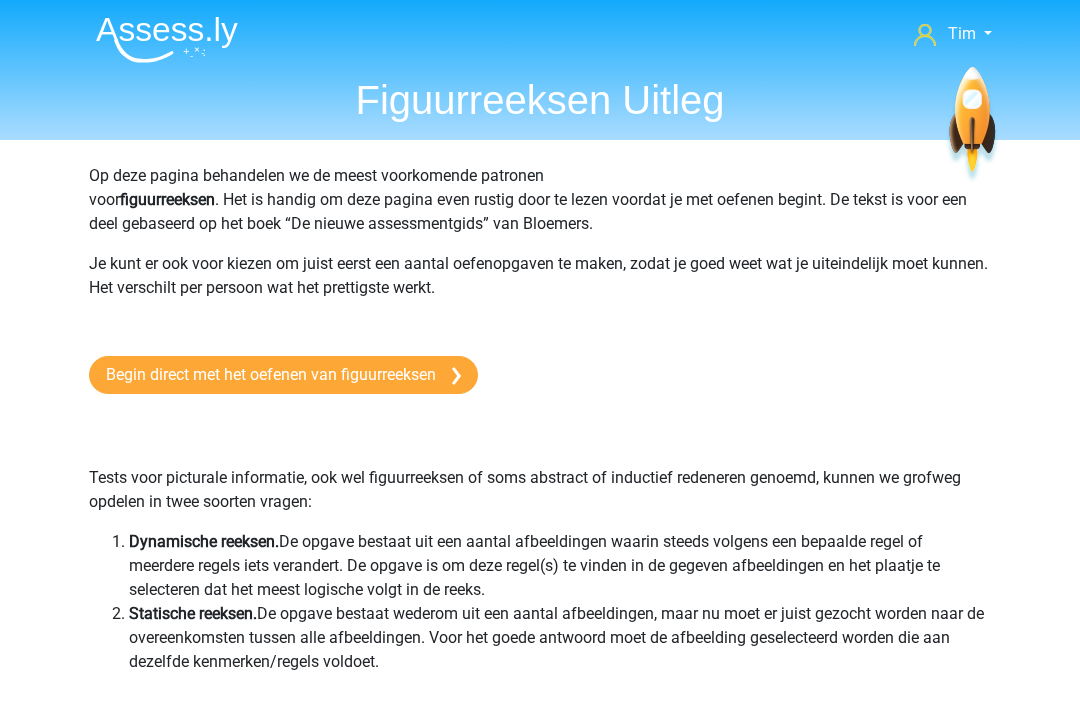 click on "Begin direct met het oefenen van figuurreeksen" at bounding box center [283, 375] 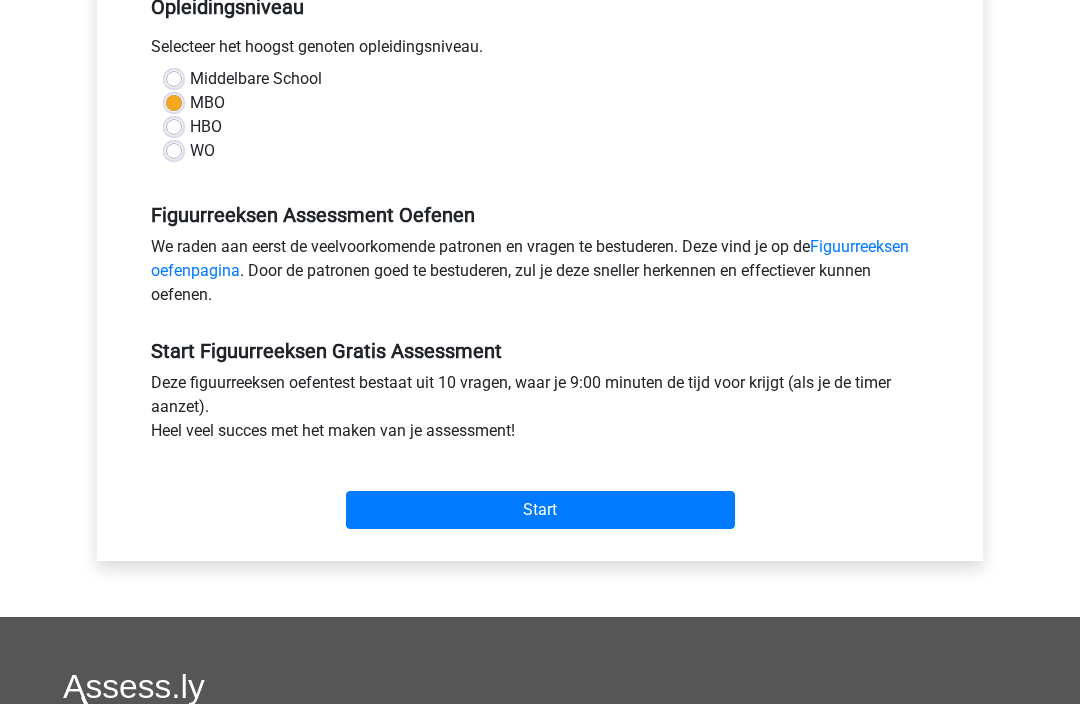scroll, scrollTop: 435, scrollLeft: 0, axis: vertical 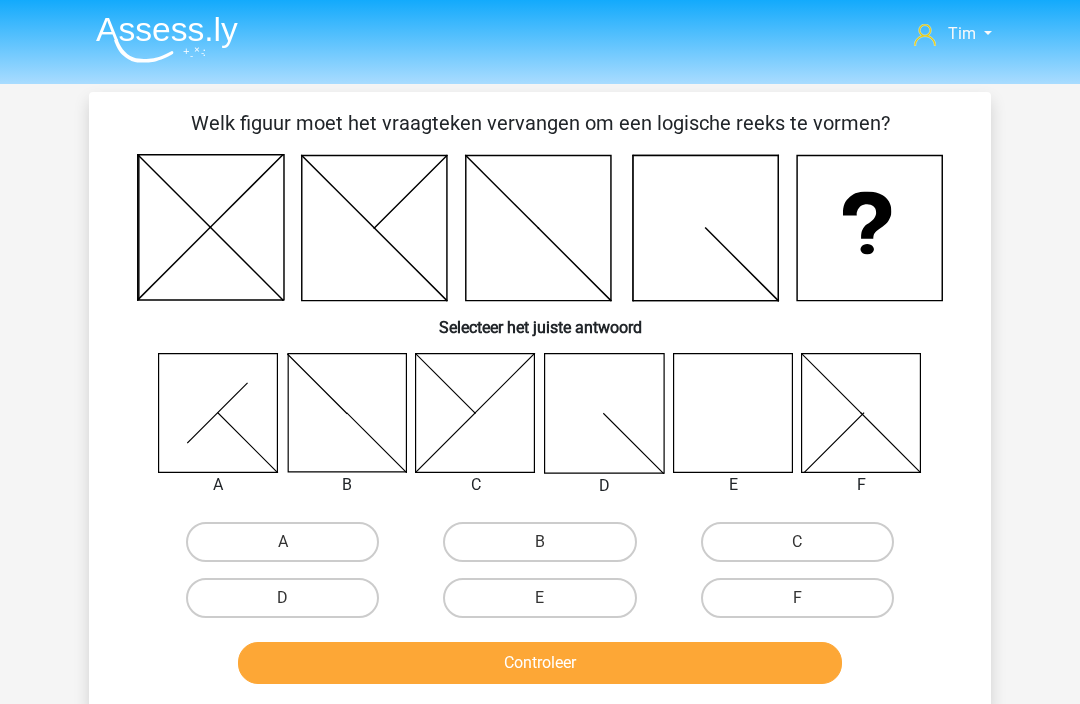 click on "E" at bounding box center [539, 598] 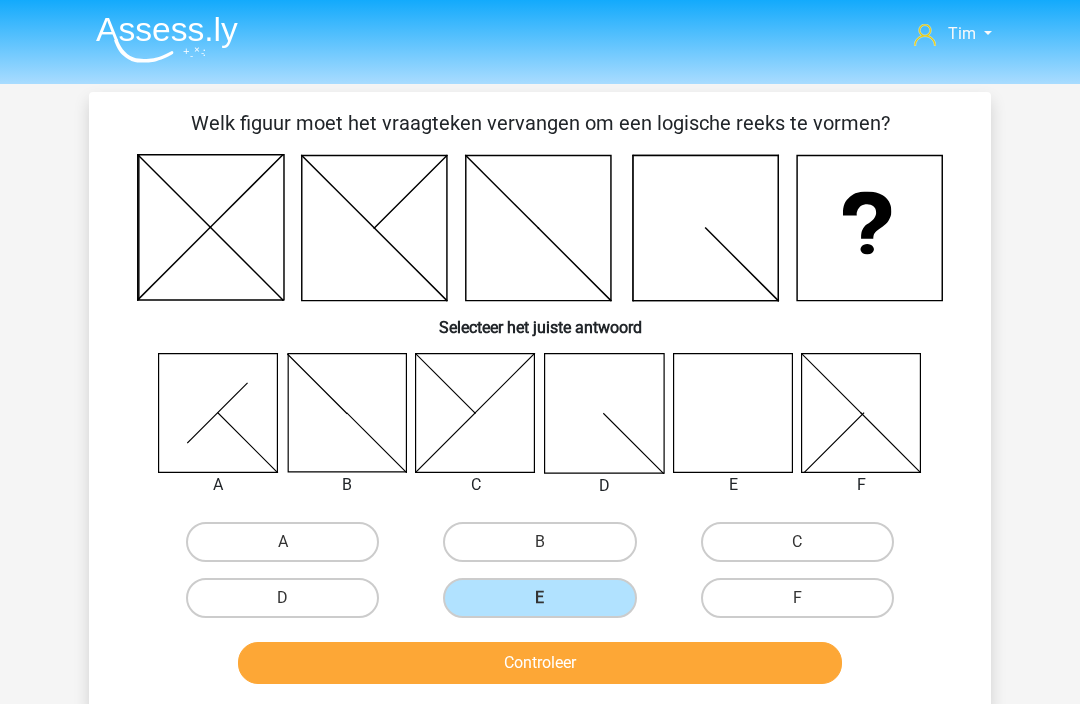 click on "Controleer" at bounding box center (540, 663) 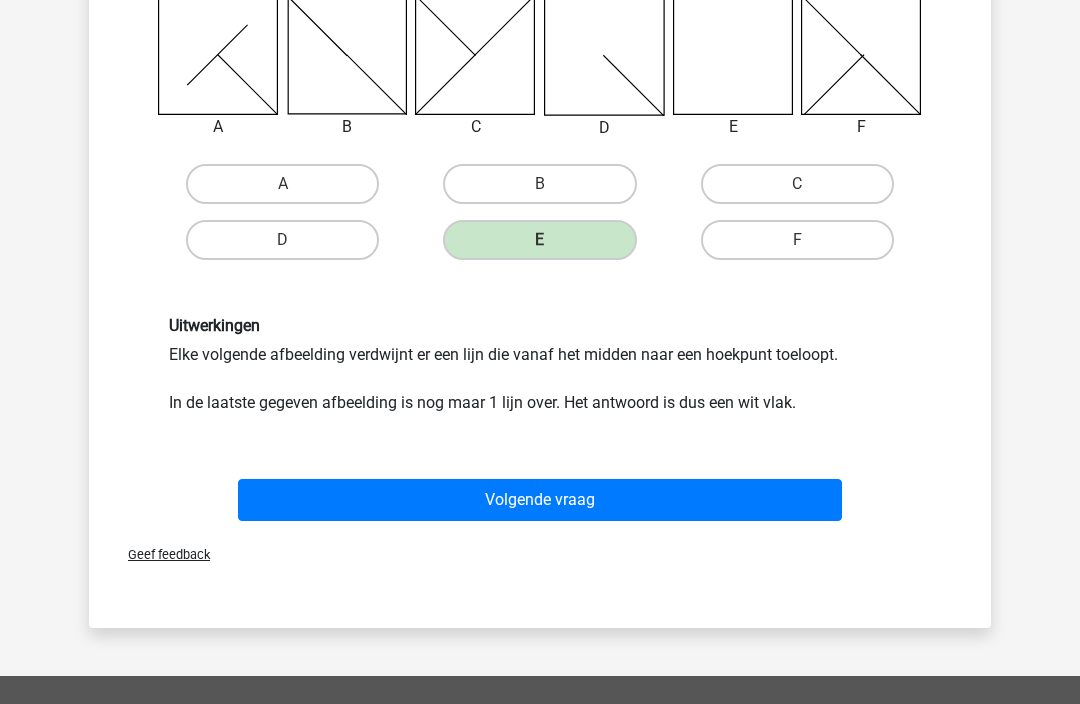 click on "Volgende vraag" at bounding box center [540, 501] 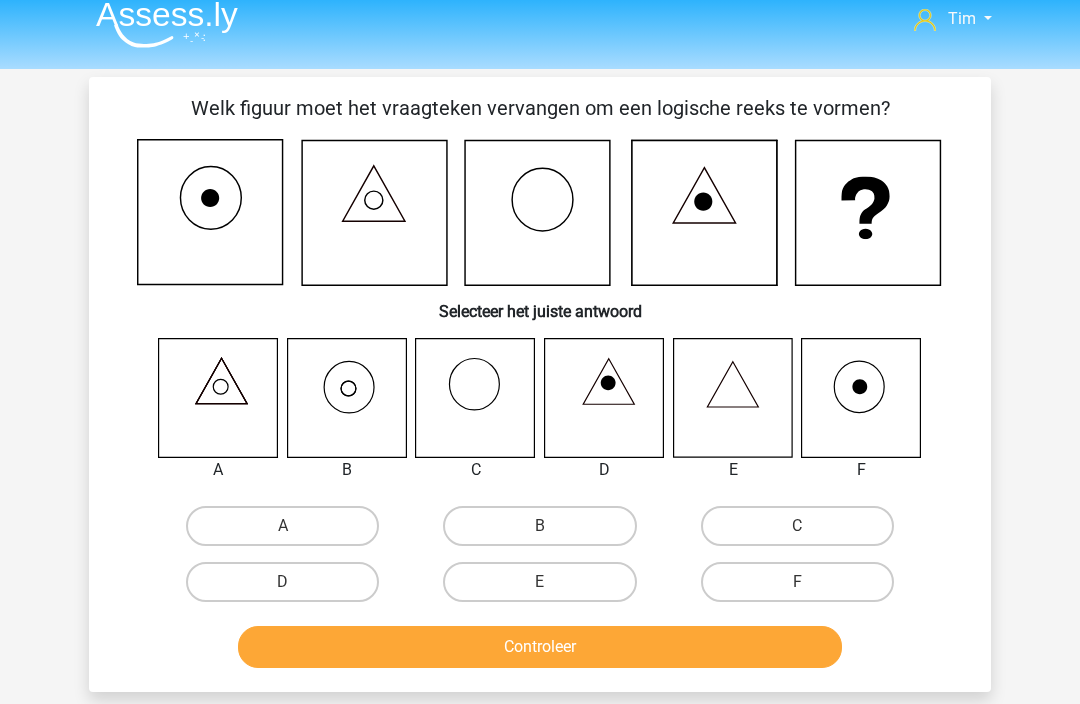 scroll, scrollTop: 0, scrollLeft: 0, axis: both 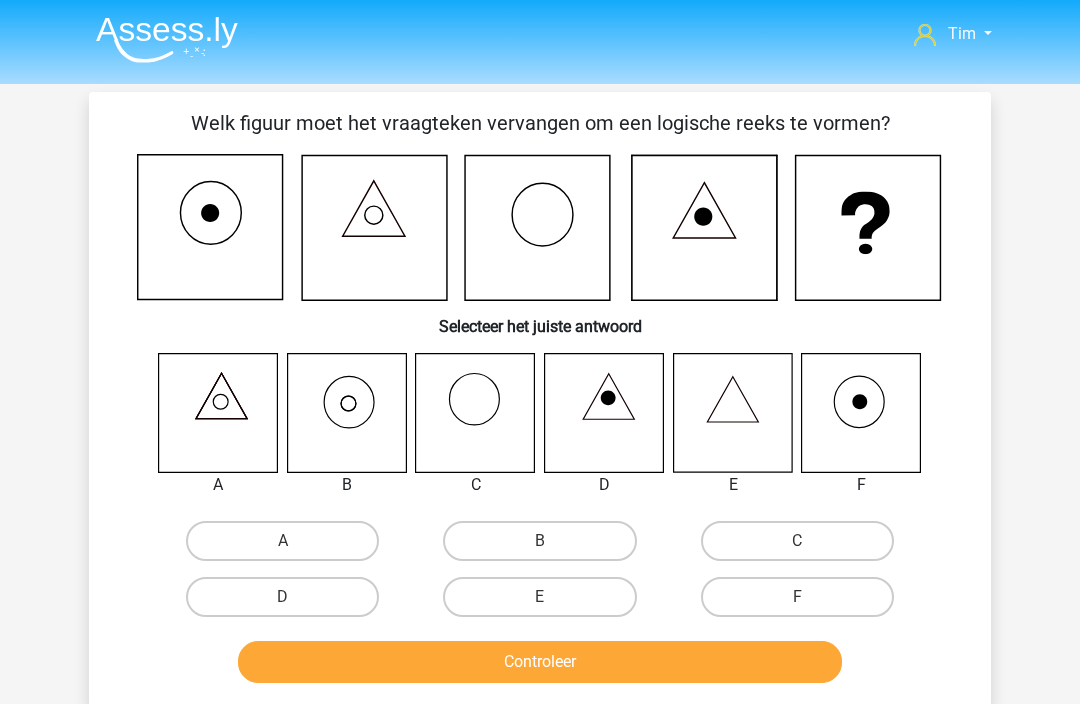click at bounding box center (167, 39) 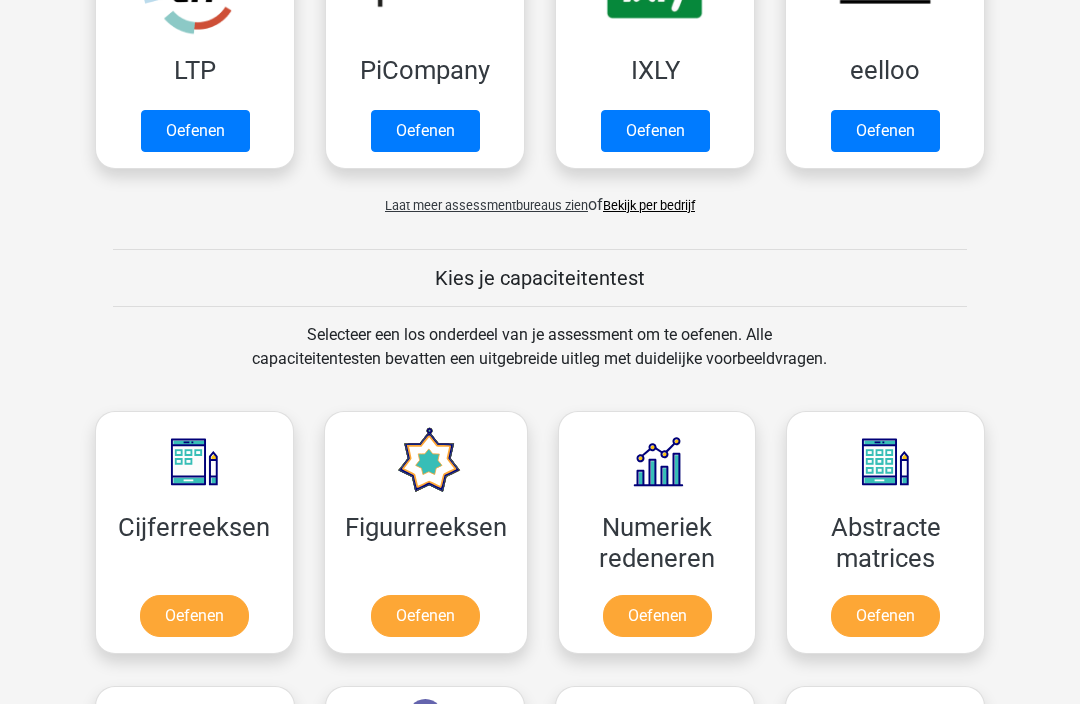 scroll, scrollTop: 524, scrollLeft: 0, axis: vertical 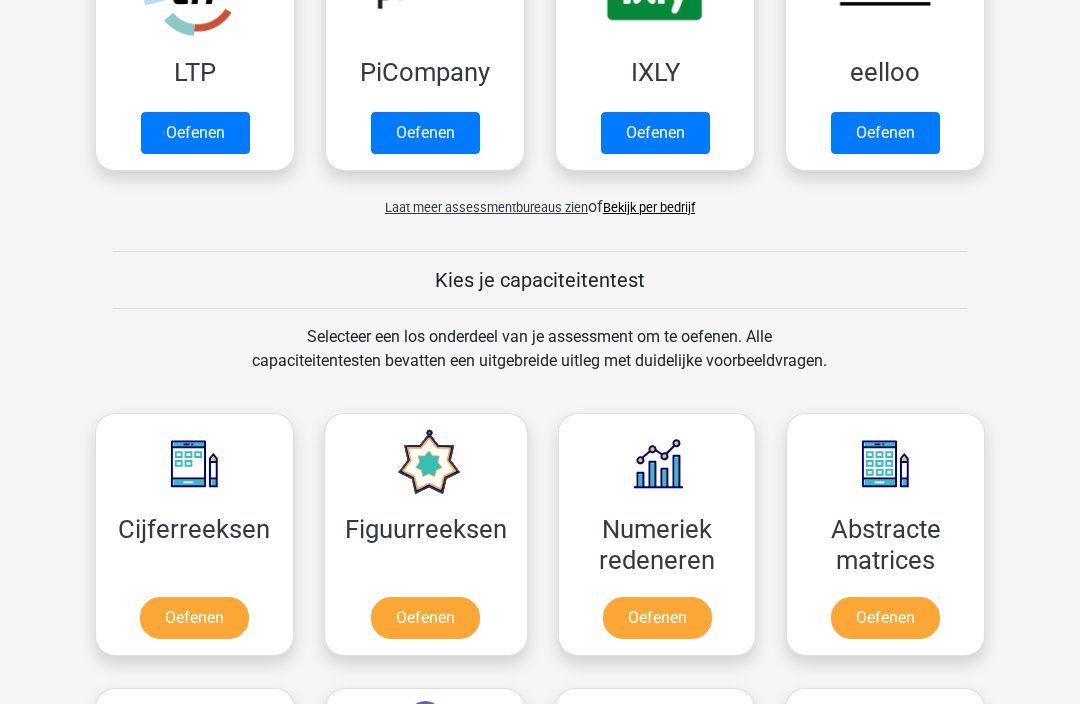click on "Oefenen" at bounding box center (425, 619) 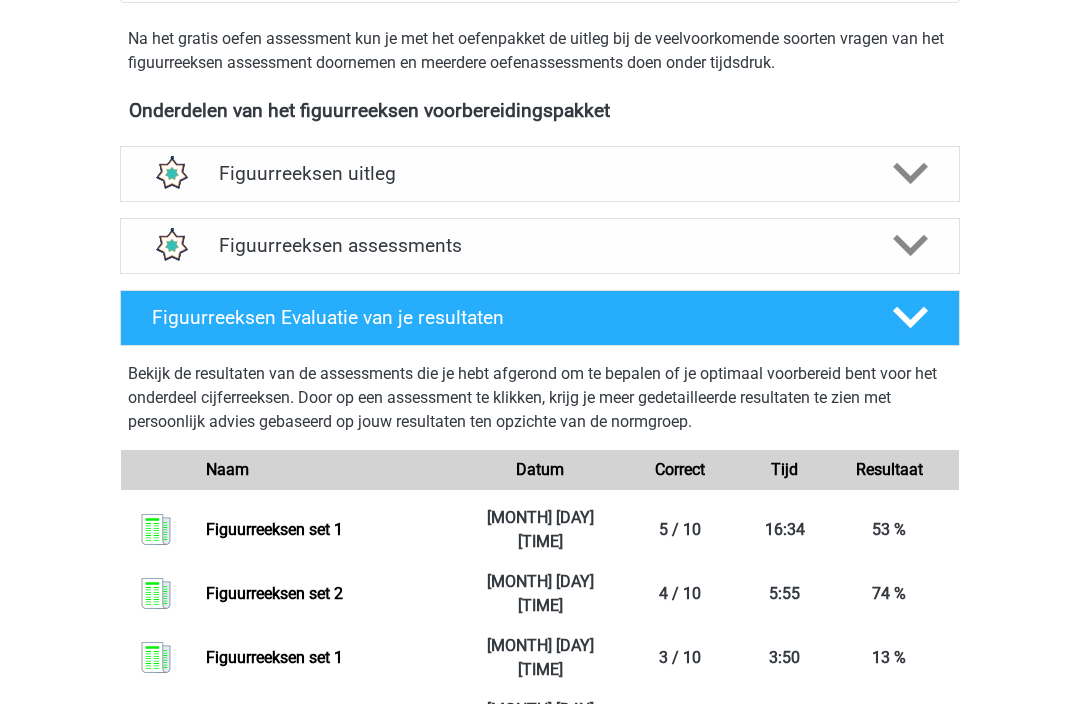scroll, scrollTop: 657, scrollLeft: 0, axis: vertical 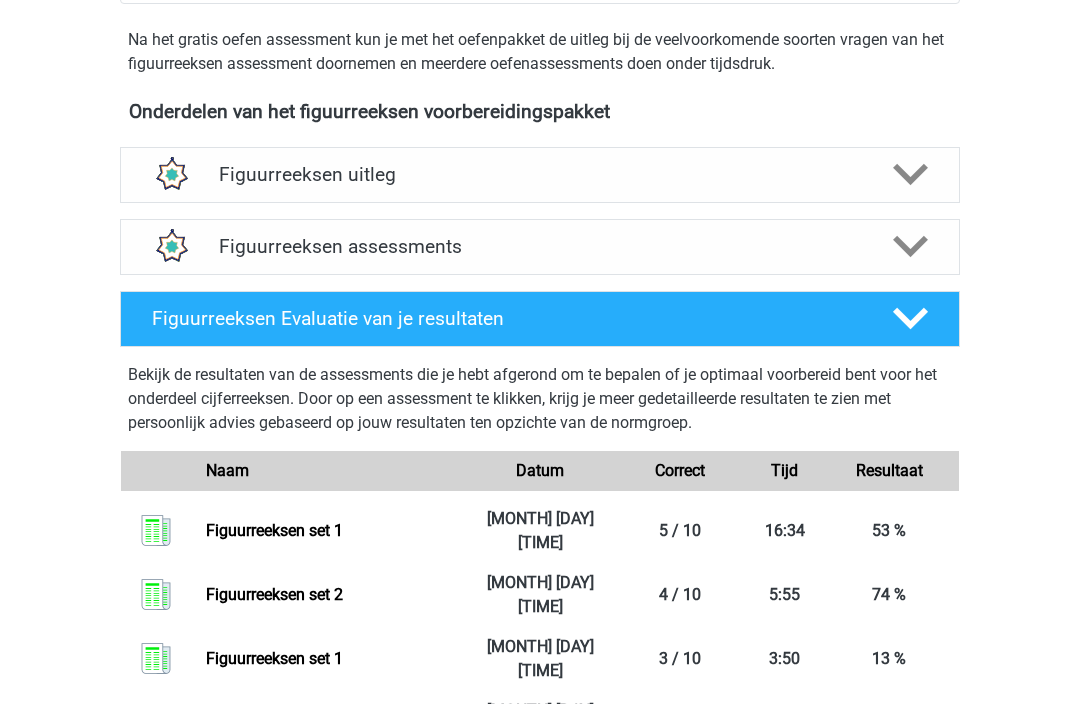 click on "Figuurreeksen assessments" at bounding box center [540, 247] 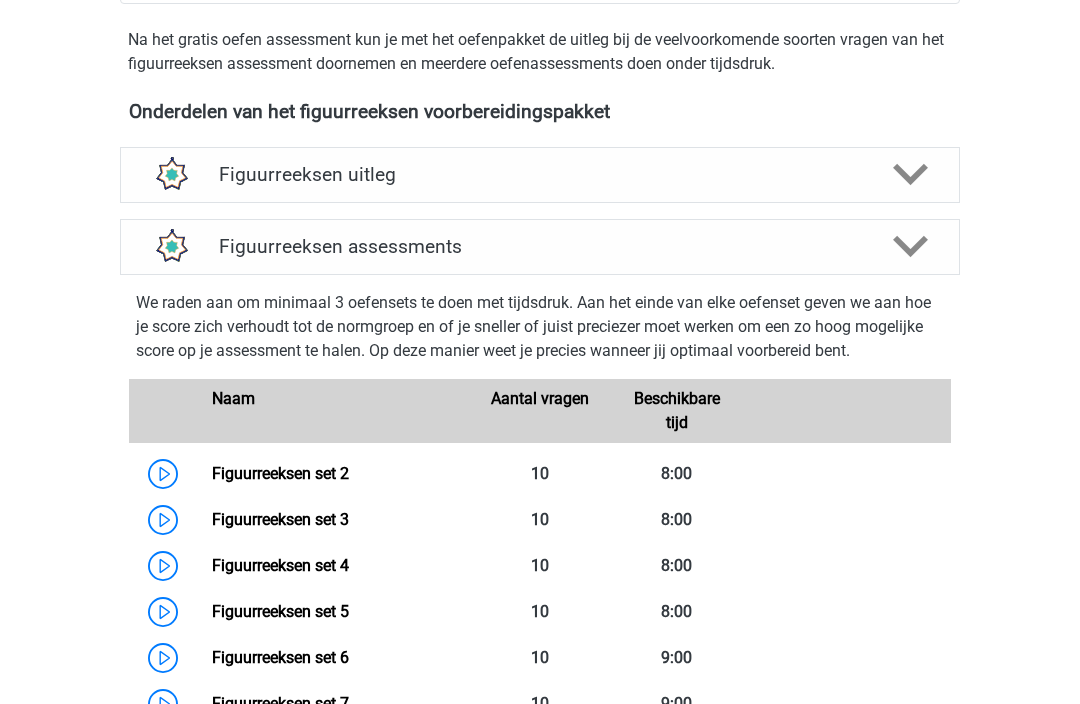click on "Figuurreeksen
set 2" at bounding box center [280, 473] 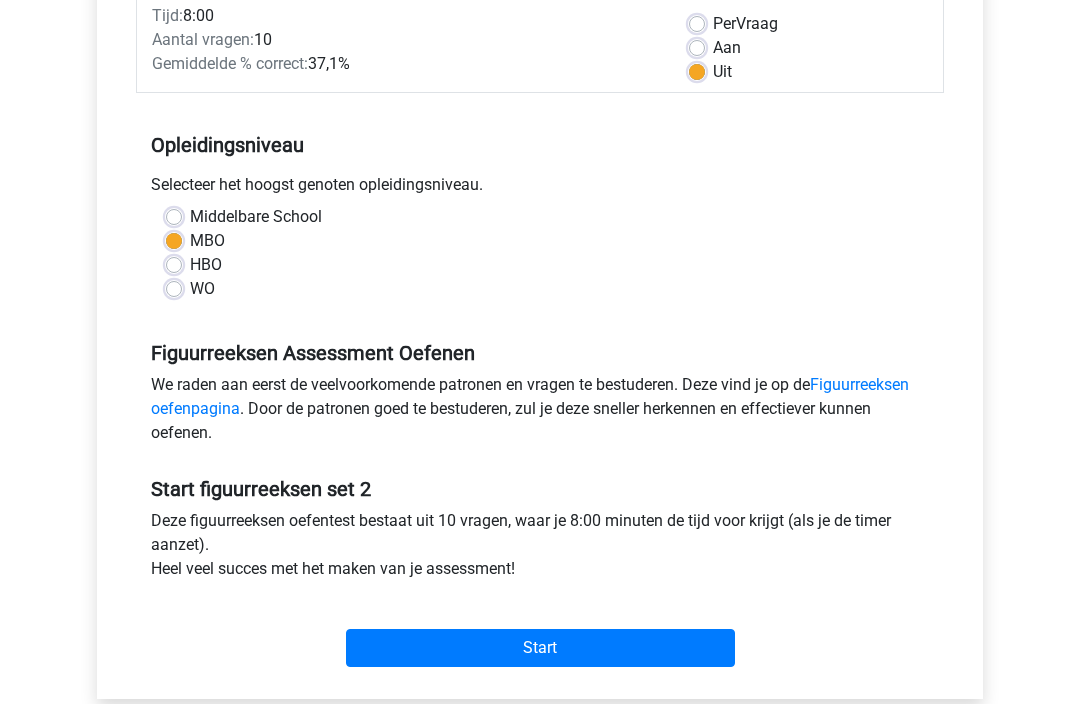 scroll, scrollTop: 447, scrollLeft: 0, axis: vertical 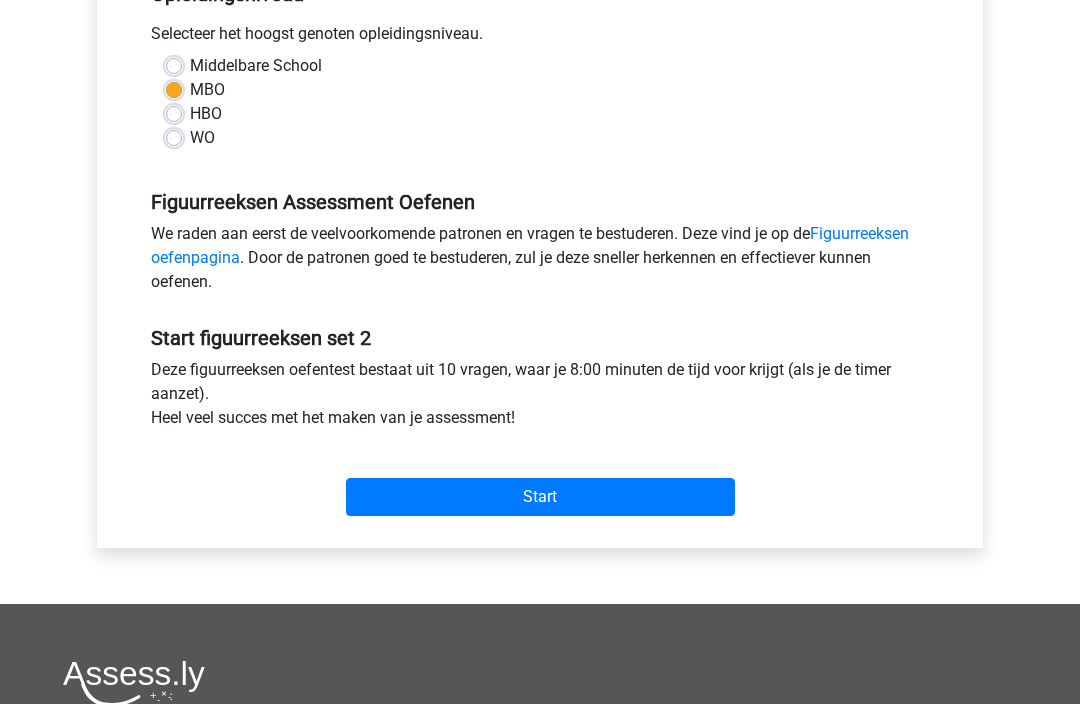 click on "Start" at bounding box center (540, 498) 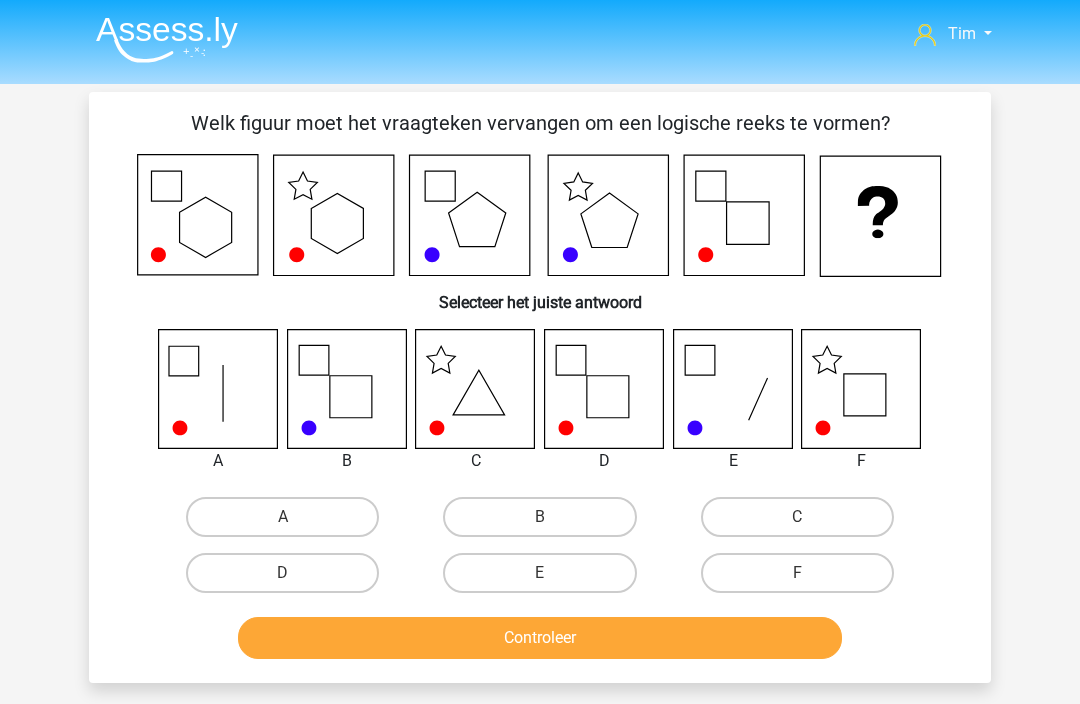 scroll, scrollTop: 0, scrollLeft: 0, axis: both 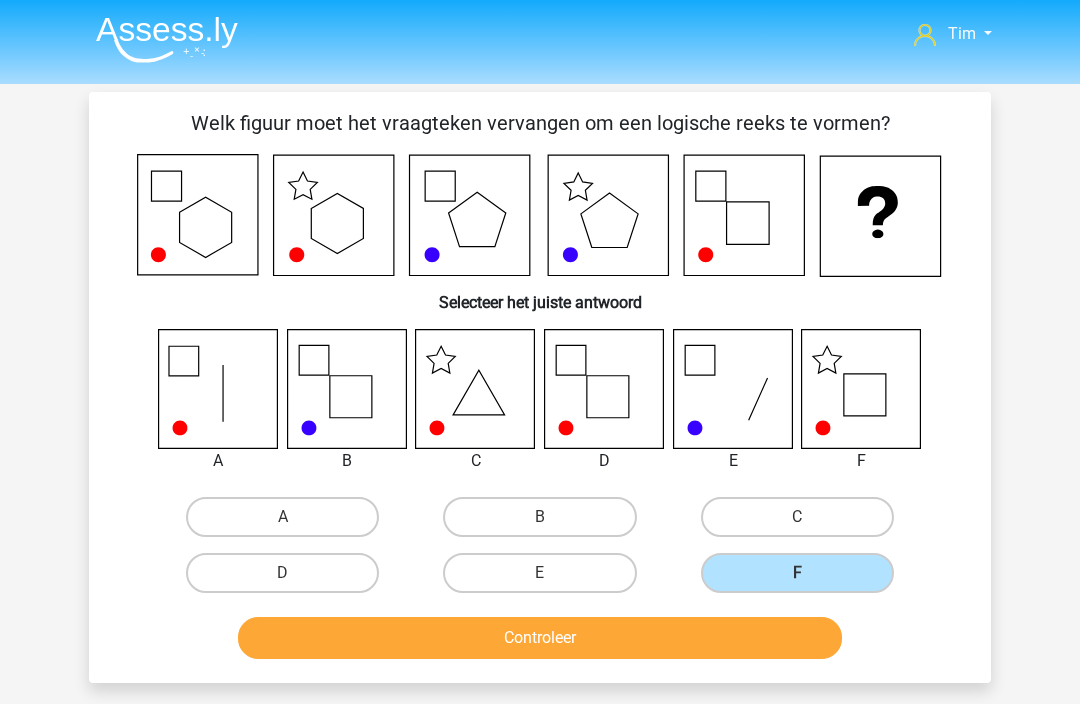 click on "Controleer" at bounding box center [540, 638] 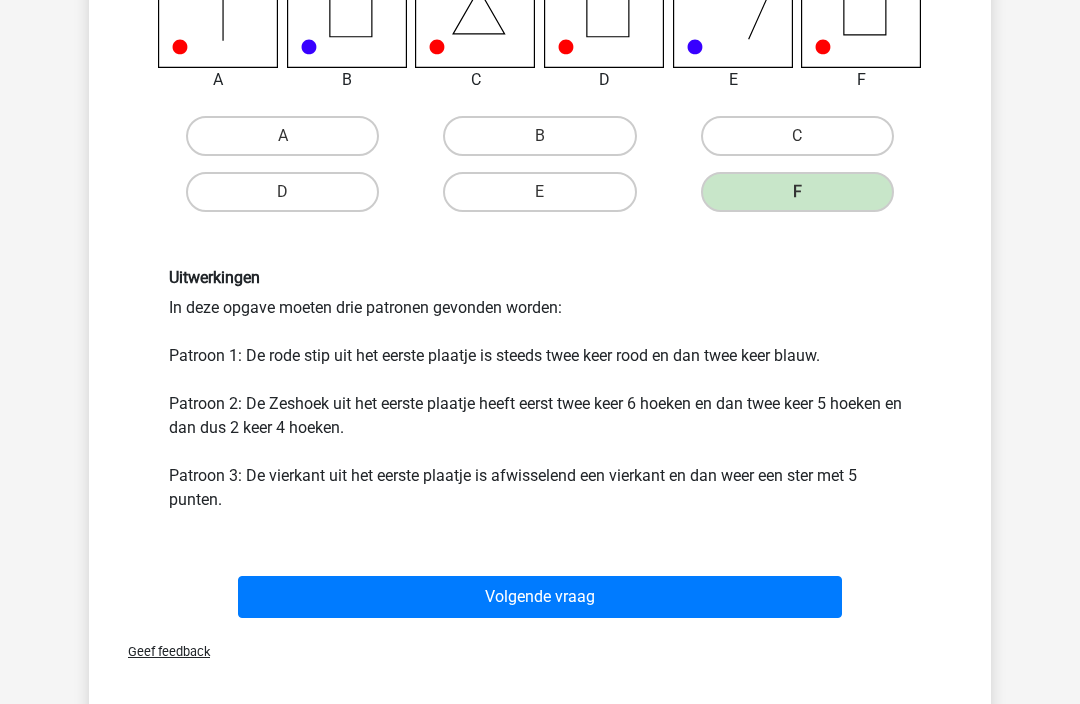 click on "Volgende vraag" at bounding box center (540, 598) 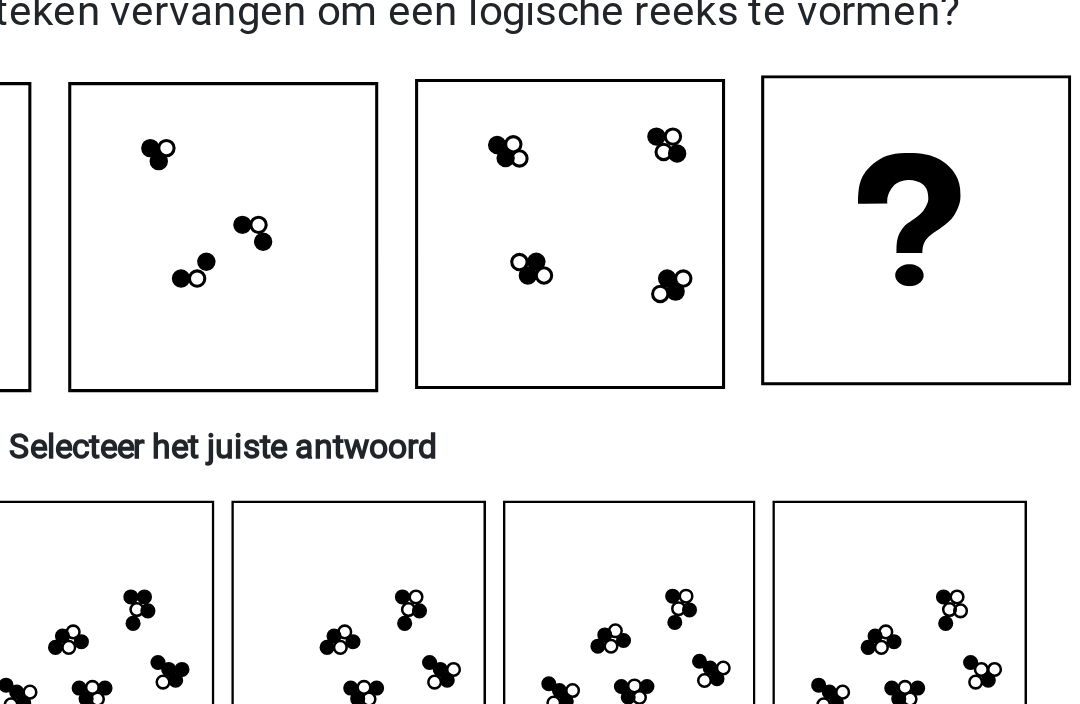 scroll, scrollTop: 84, scrollLeft: 0, axis: vertical 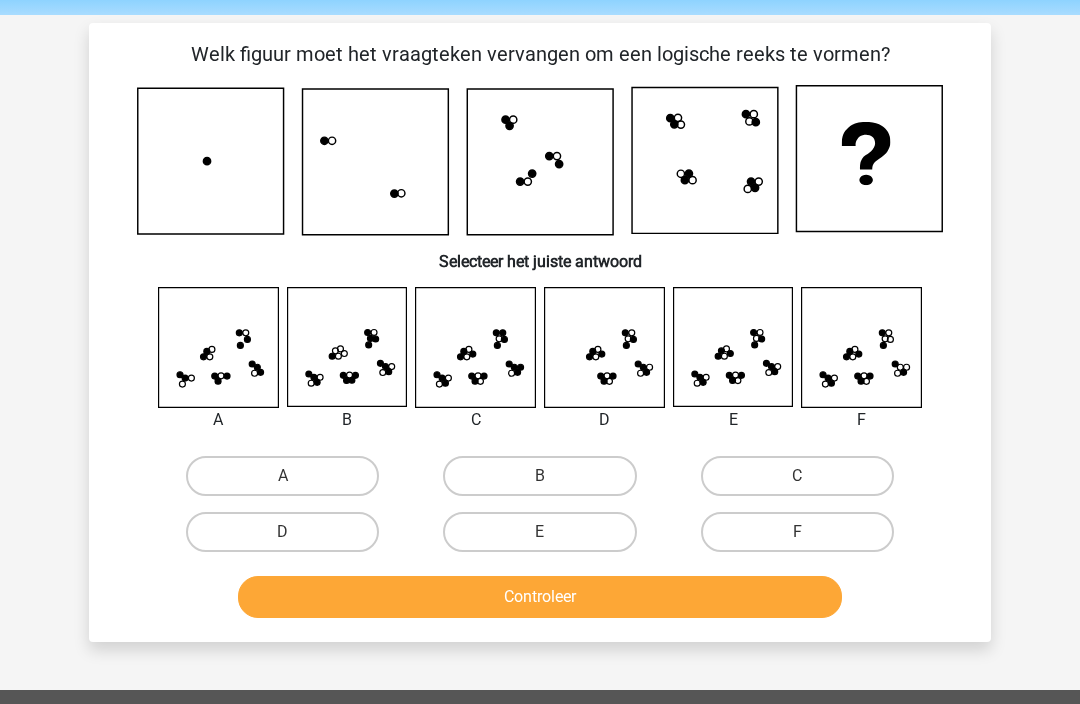 click on "E" at bounding box center (539, 533) 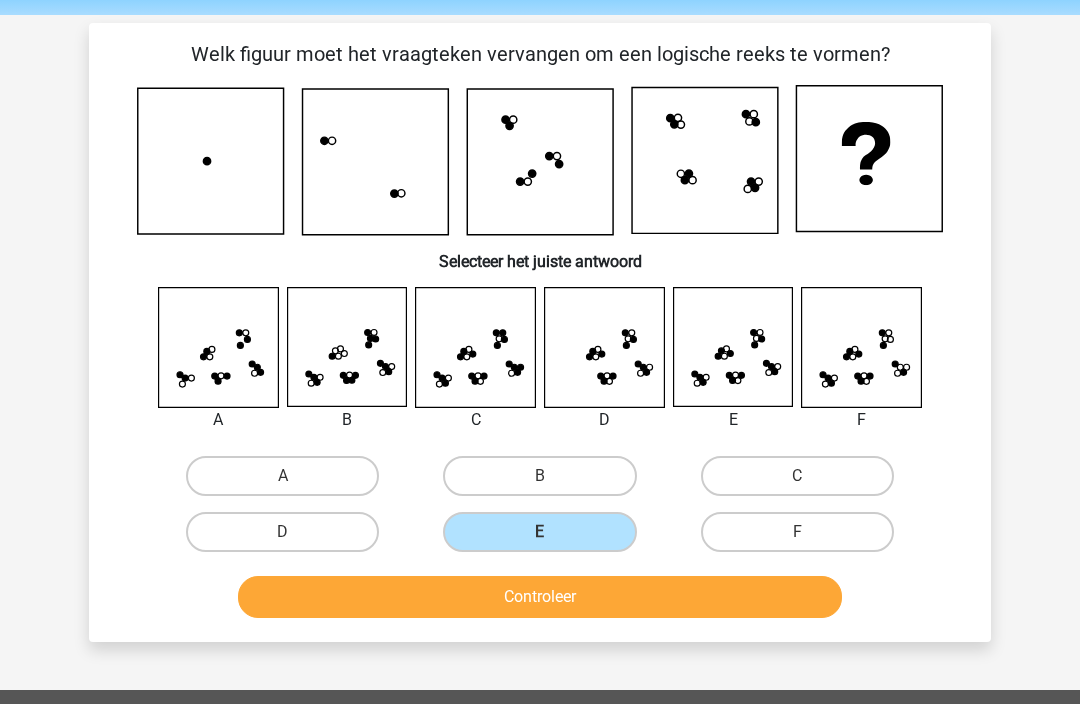 scroll, scrollTop: 69, scrollLeft: 0, axis: vertical 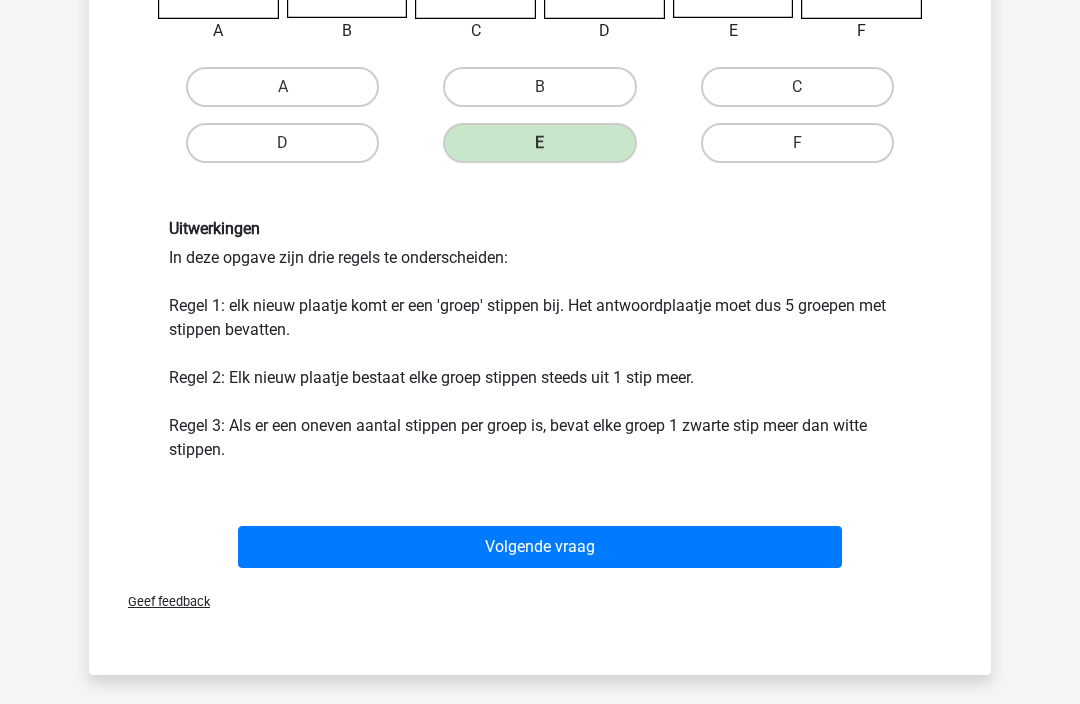 click on "Volgende vraag" at bounding box center (540, 548) 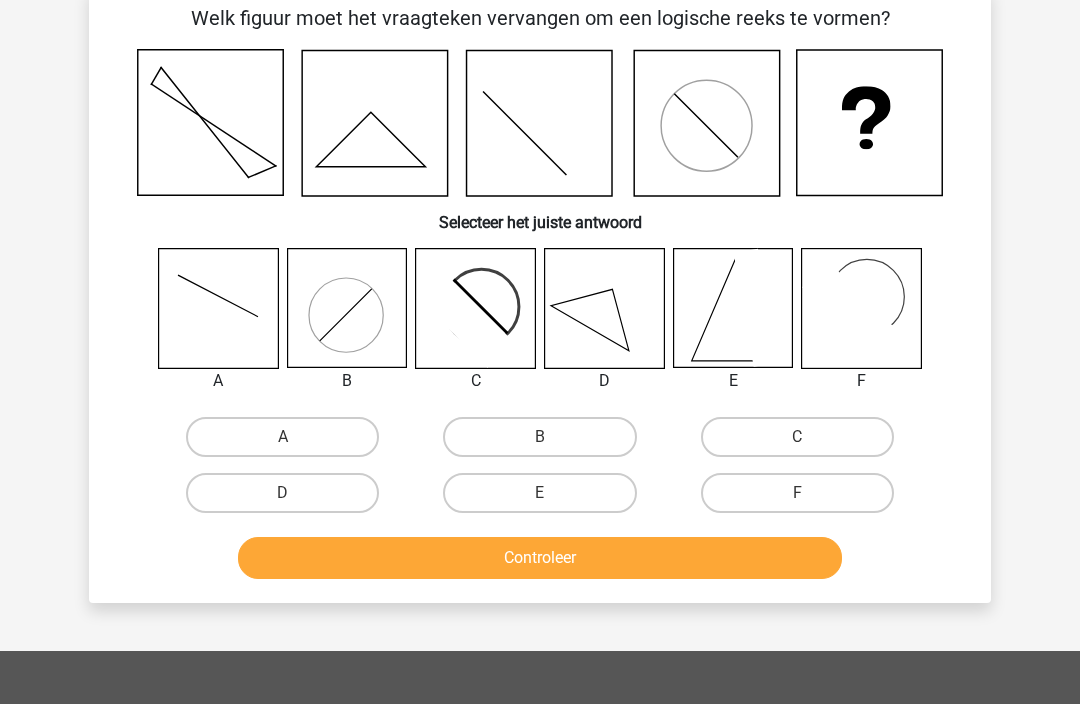 scroll, scrollTop: 92, scrollLeft: 0, axis: vertical 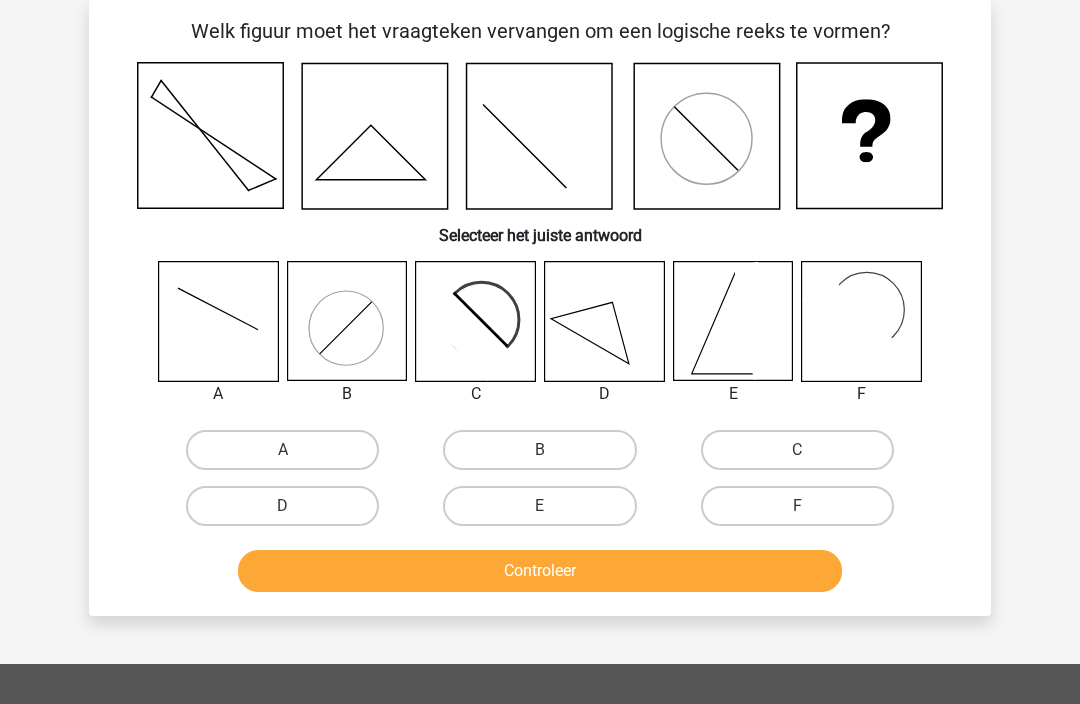 click on "C" at bounding box center (797, 450) 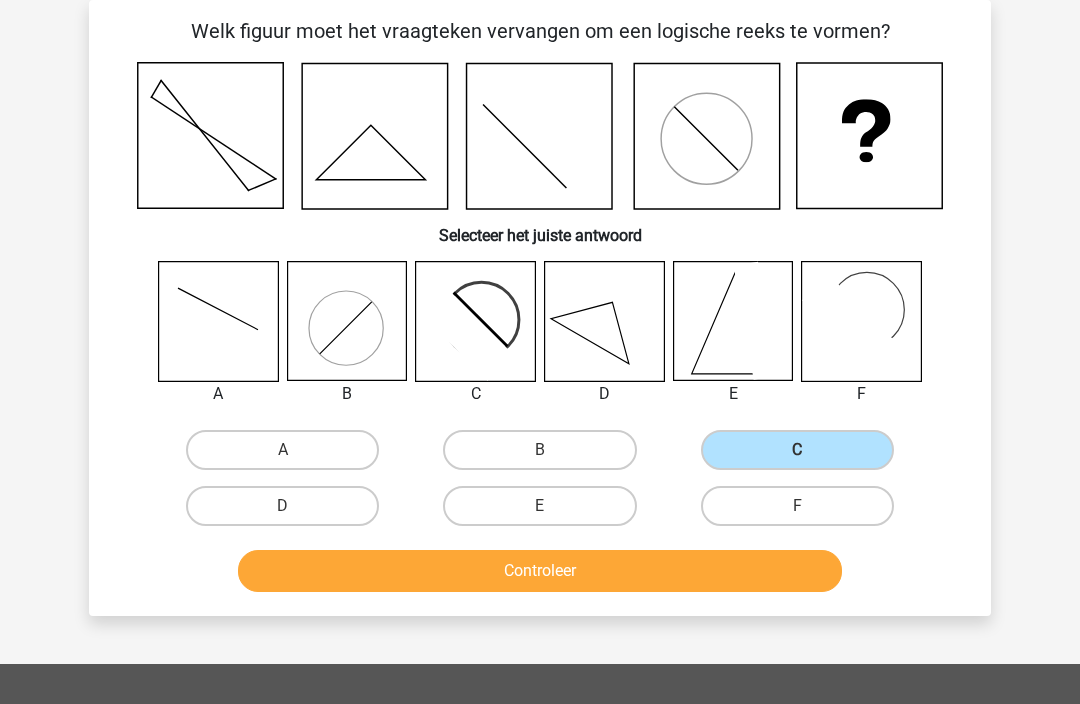 click on "Controleer" at bounding box center (540, 571) 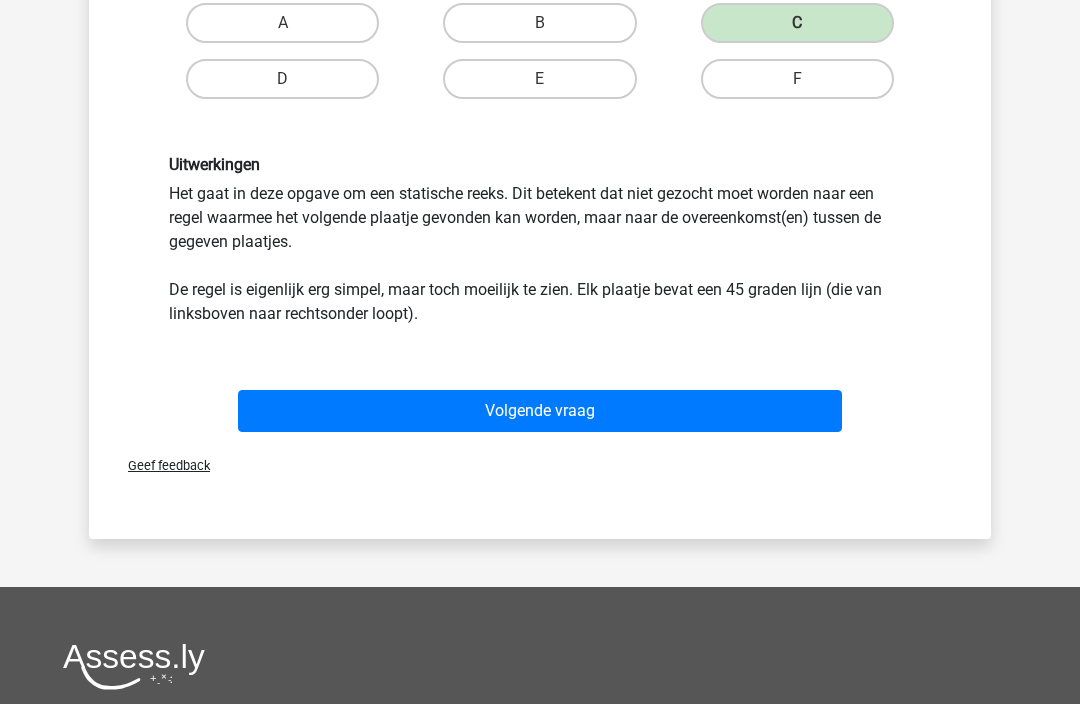 click on "Volgende vraag" at bounding box center (540, 411) 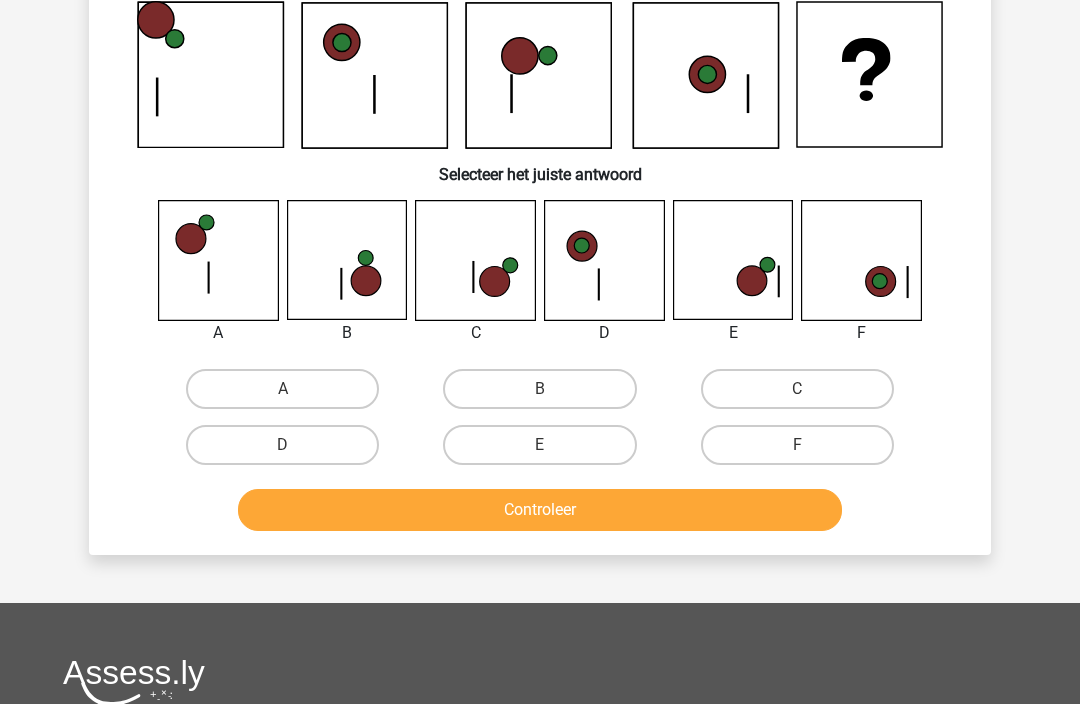 scroll, scrollTop: 92, scrollLeft: 0, axis: vertical 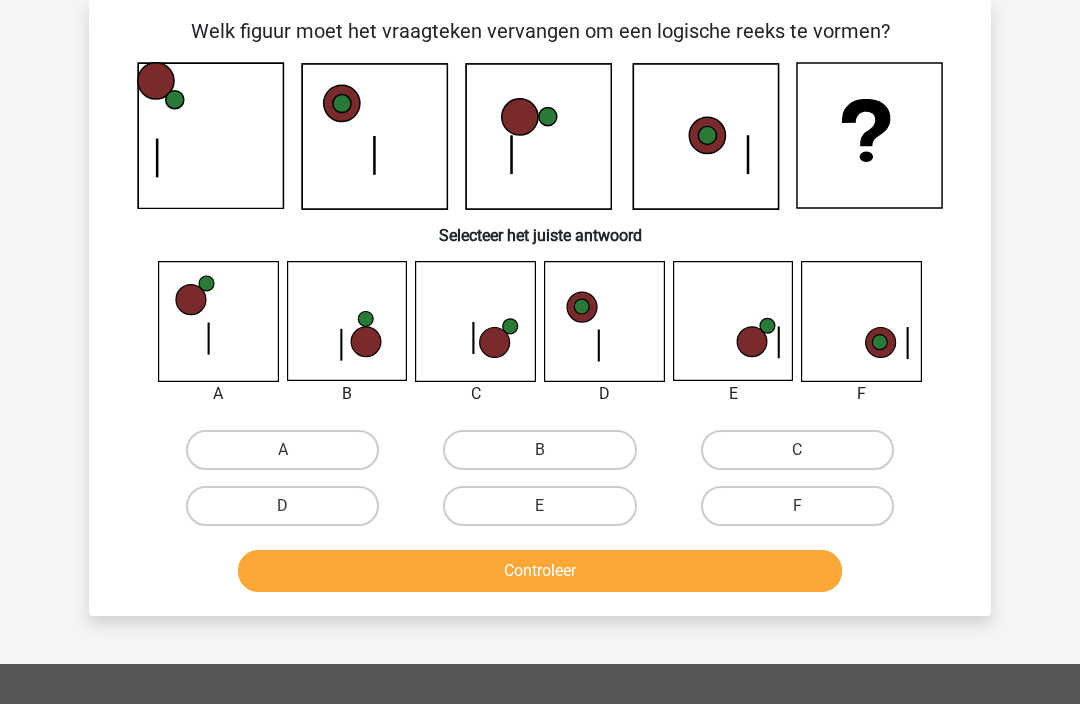 click on "C" at bounding box center [797, 450] 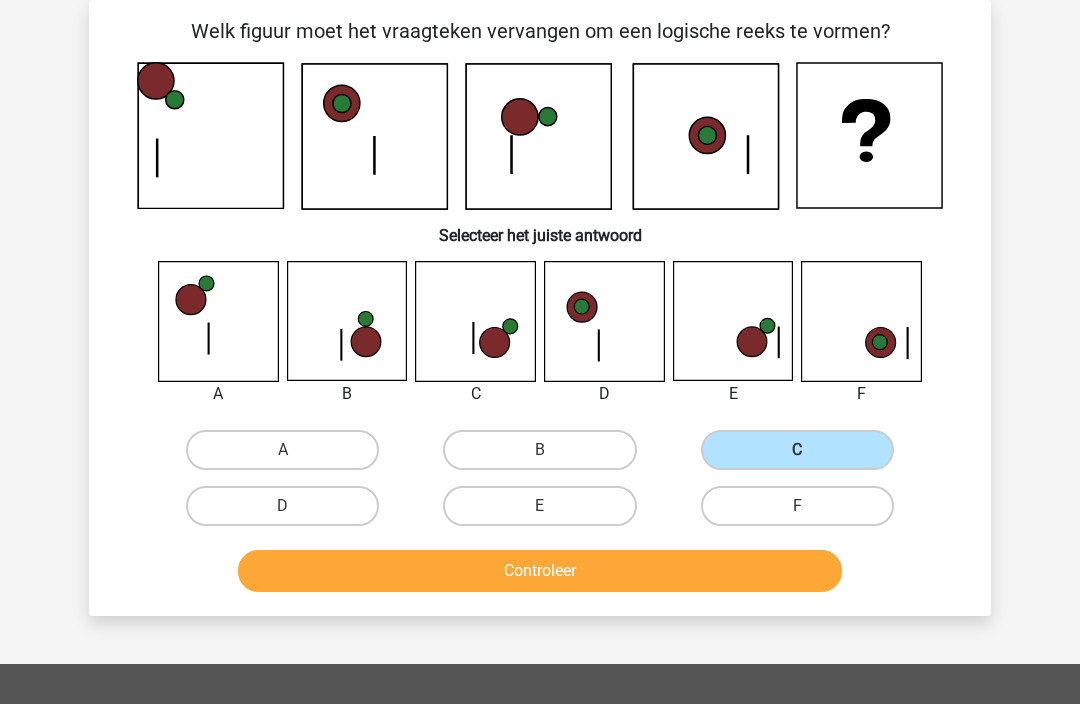 click on "Controleer" at bounding box center (540, 571) 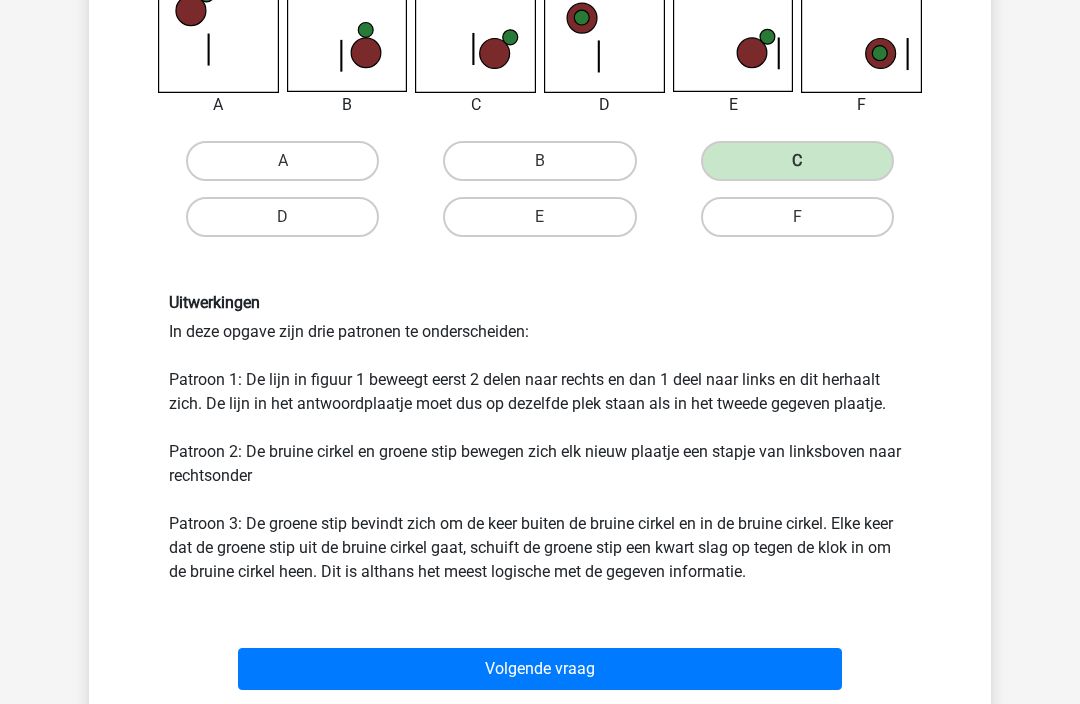 click on "Volgende vraag" at bounding box center (540, 669) 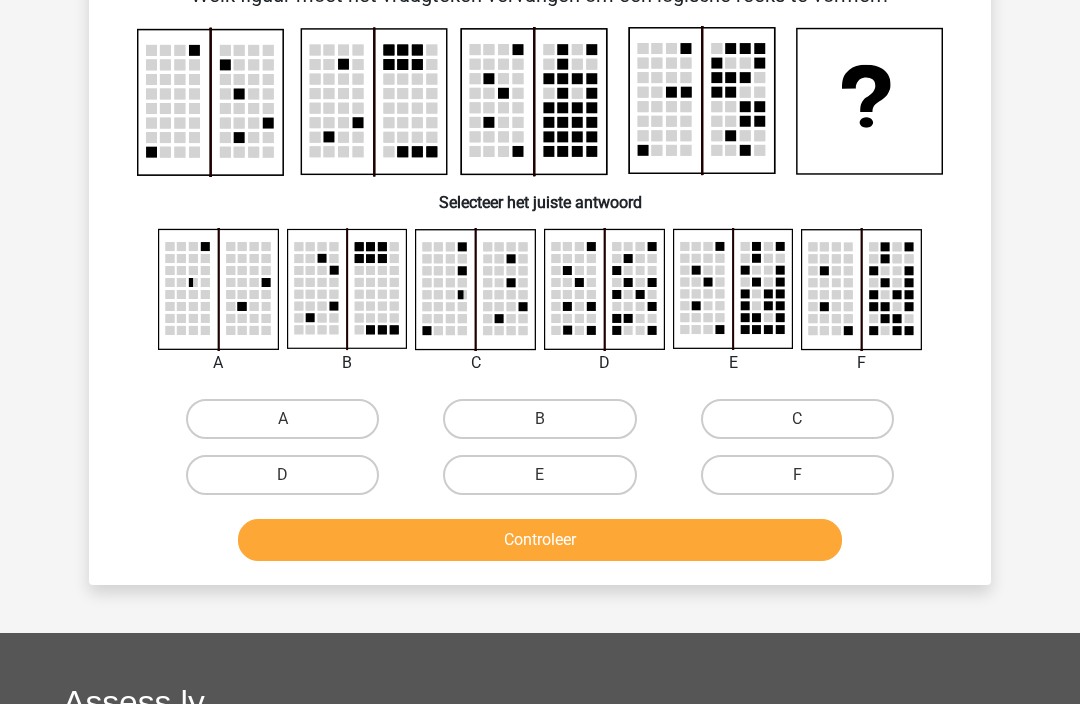scroll, scrollTop: 92, scrollLeft: 0, axis: vertical 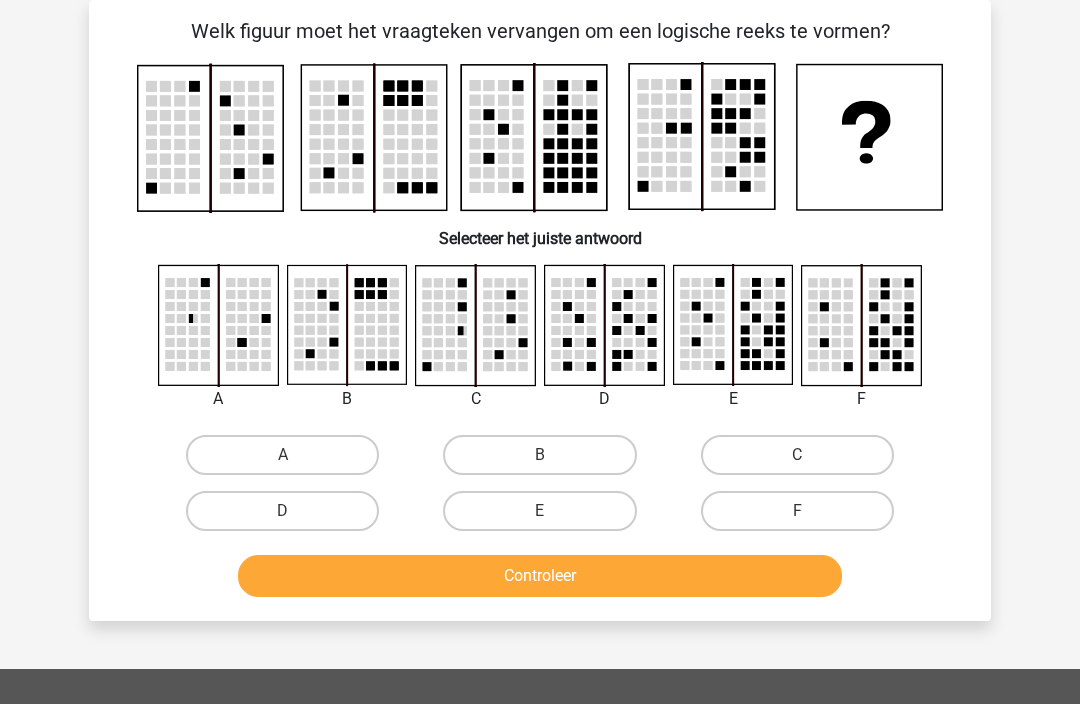 click on "E" at bounding box center (539, 511) 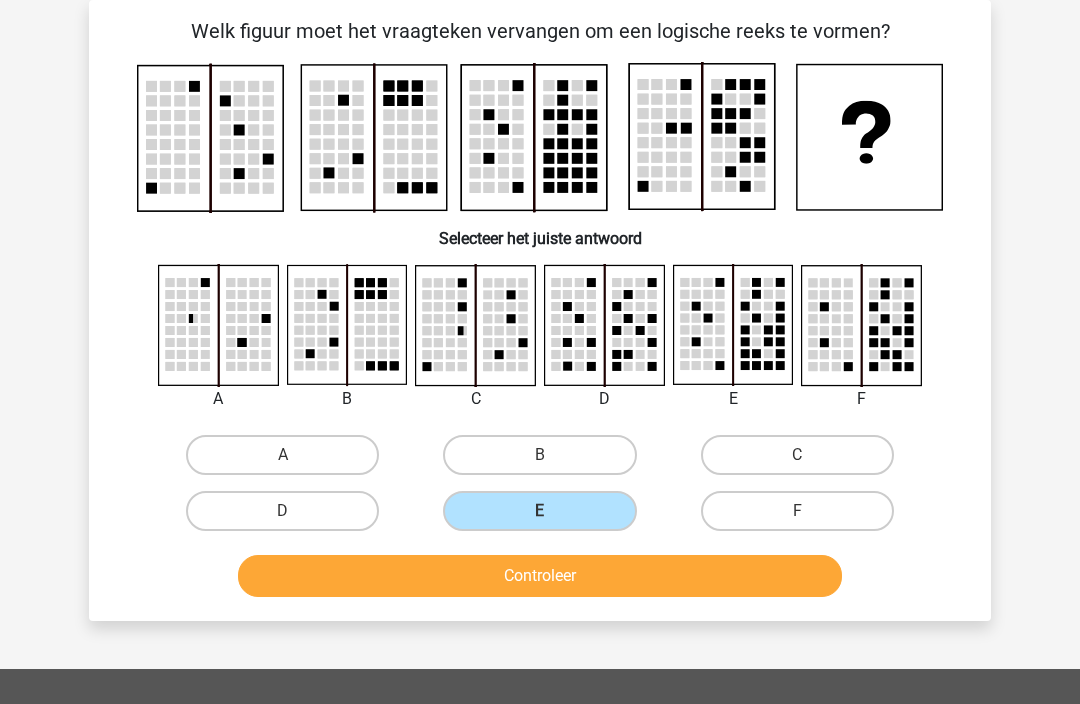 click on "Controleer" at bounding box center [540, 576] 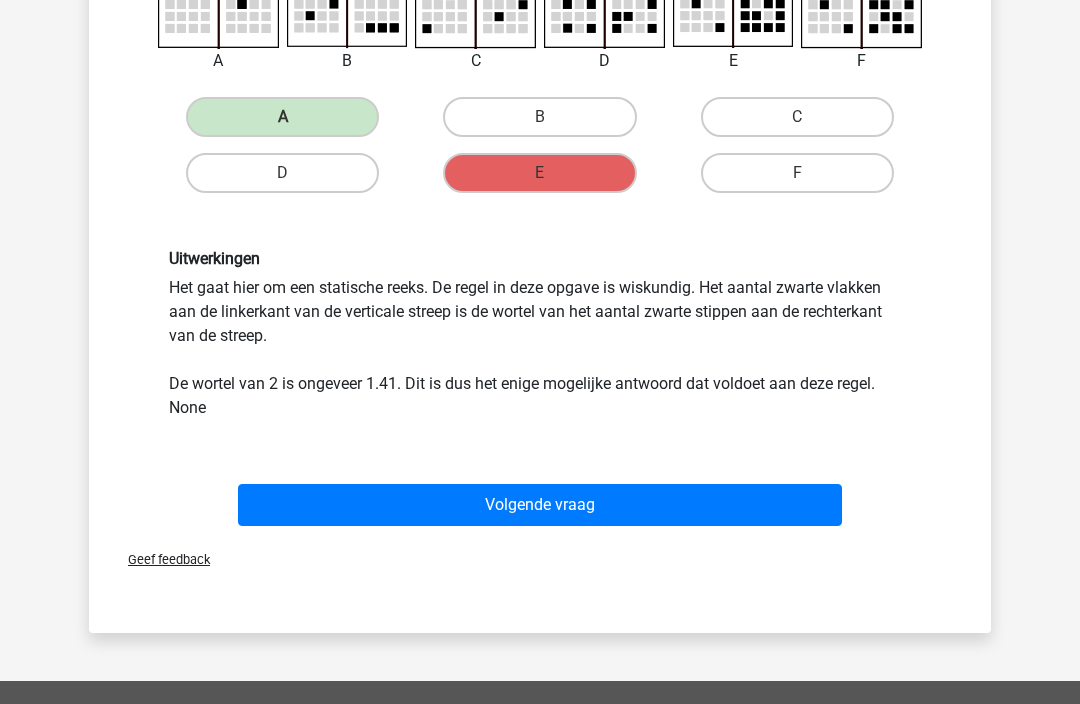 click on "Volgende vraag" at bounding box center [540, 506] 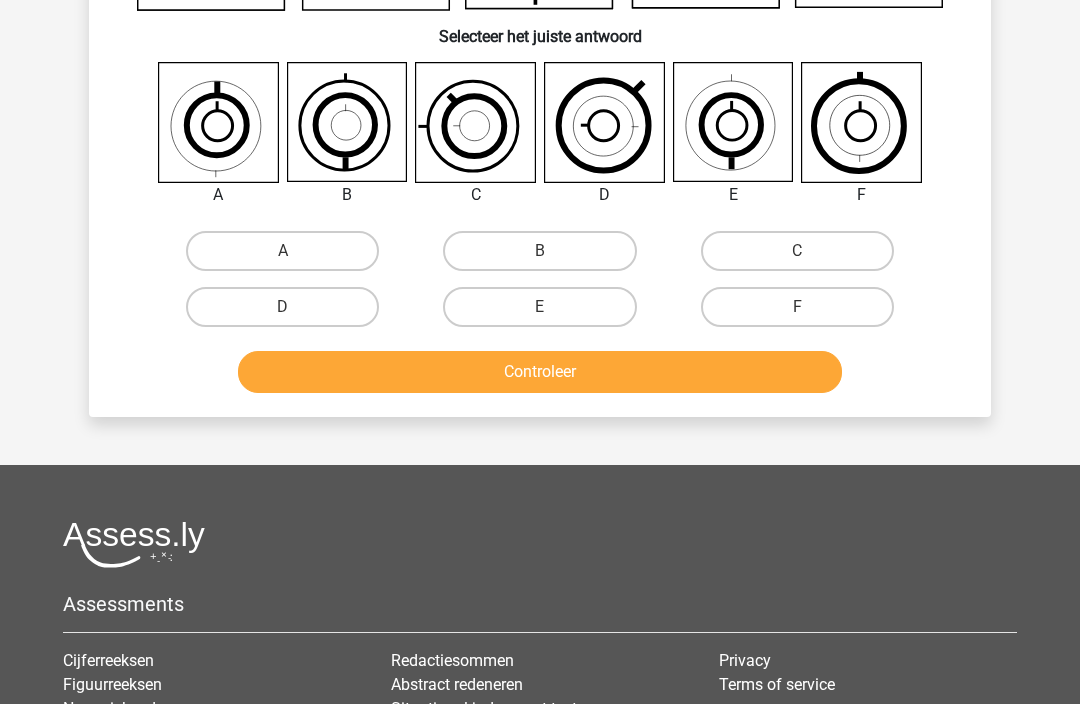 scroll, scrollTop: 92, scrollLeft: 0, axis: vertical 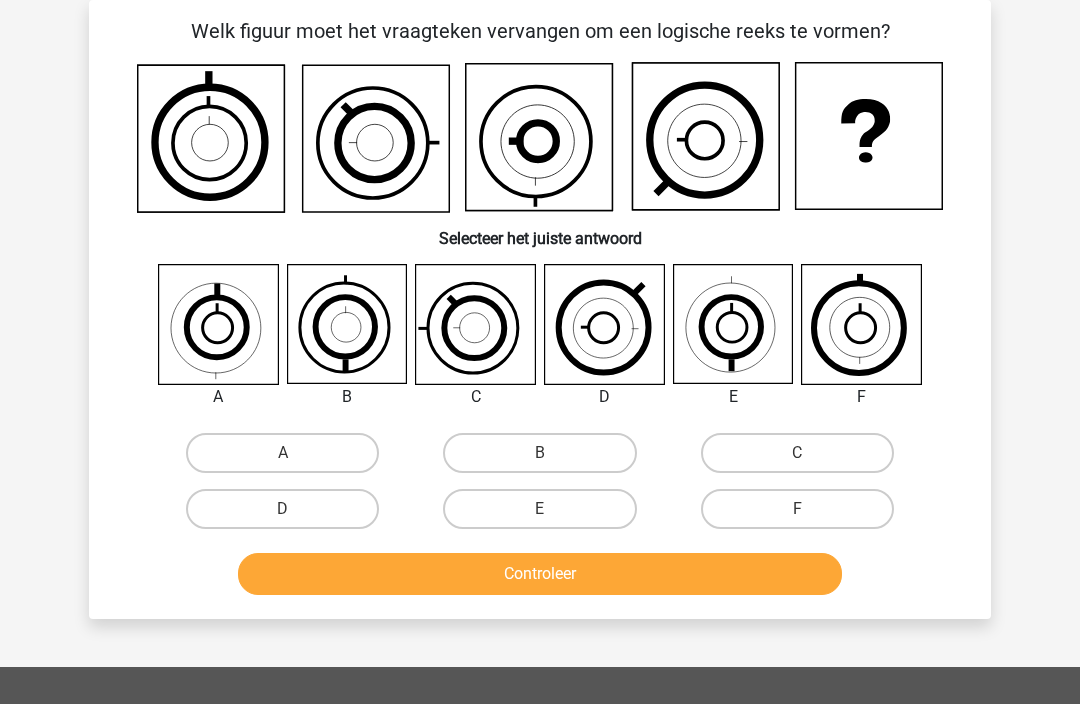 click on "C" at bounding box center [797, 453] 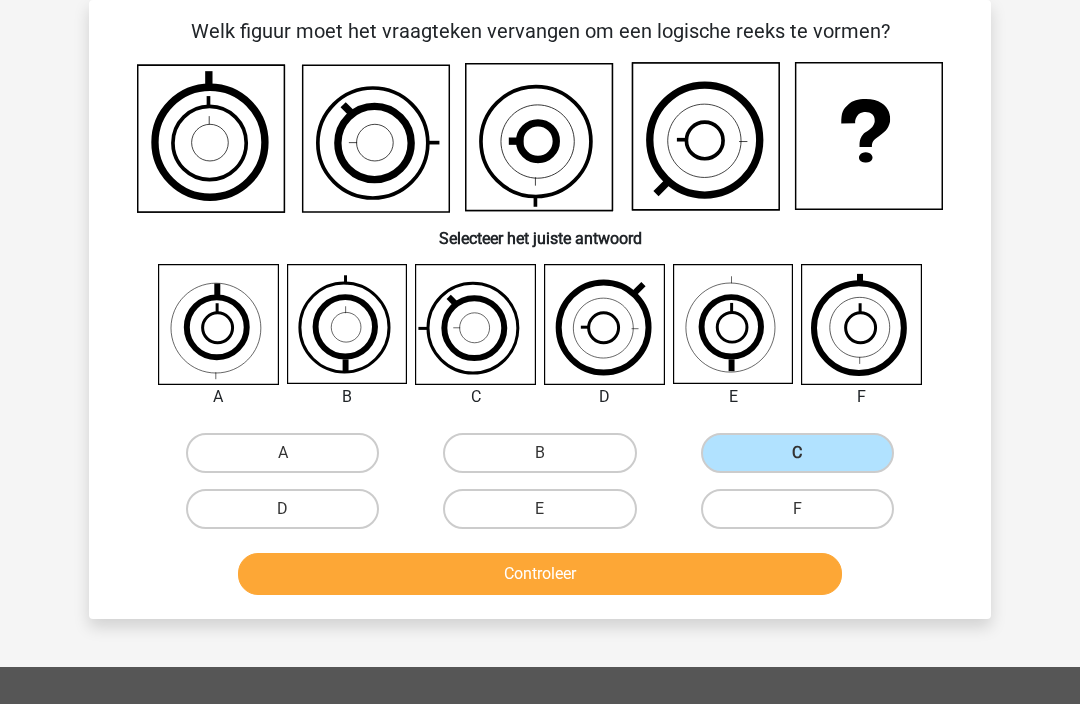 click on "Controleer" at bounding box center [540, 574] 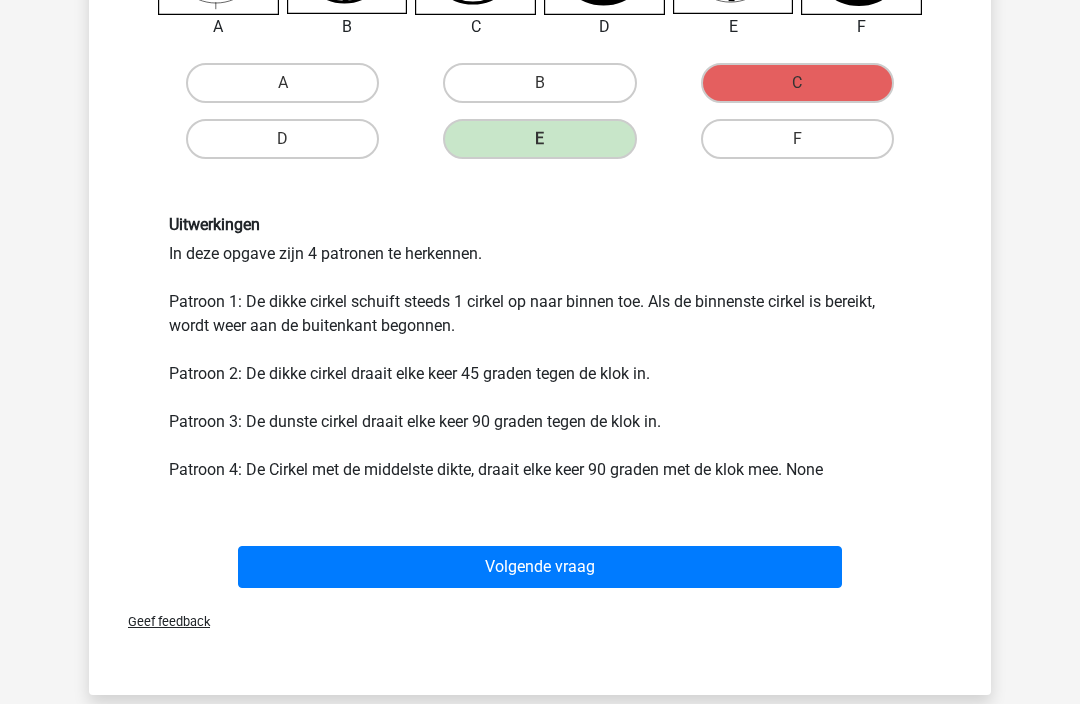 click on "Volgende vraag" at bounding box center (540, 567) 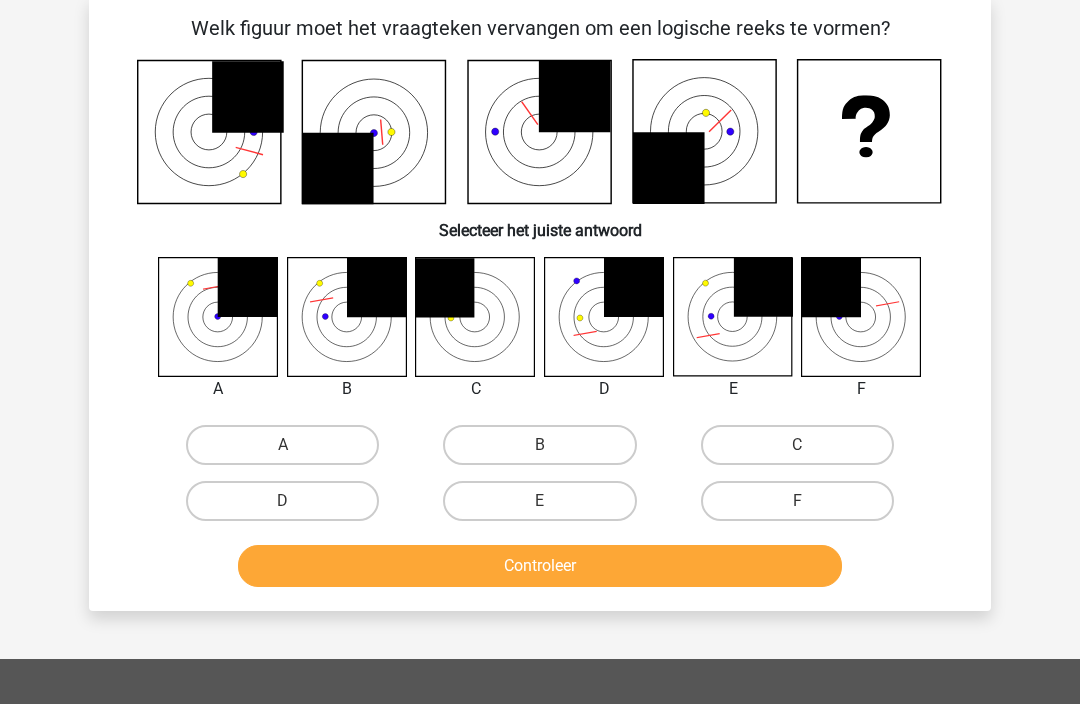 scroll, scrollTop: 92, scrollLeft: 0, axis: vertical 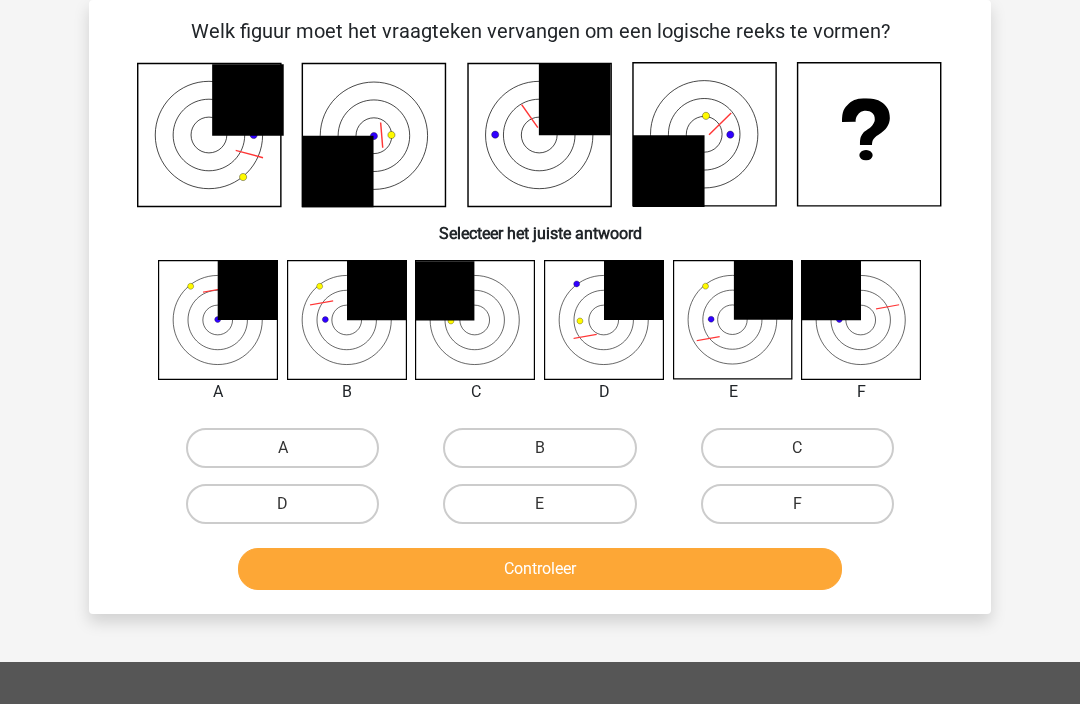 click on "F" at bounding box center [797, 504] 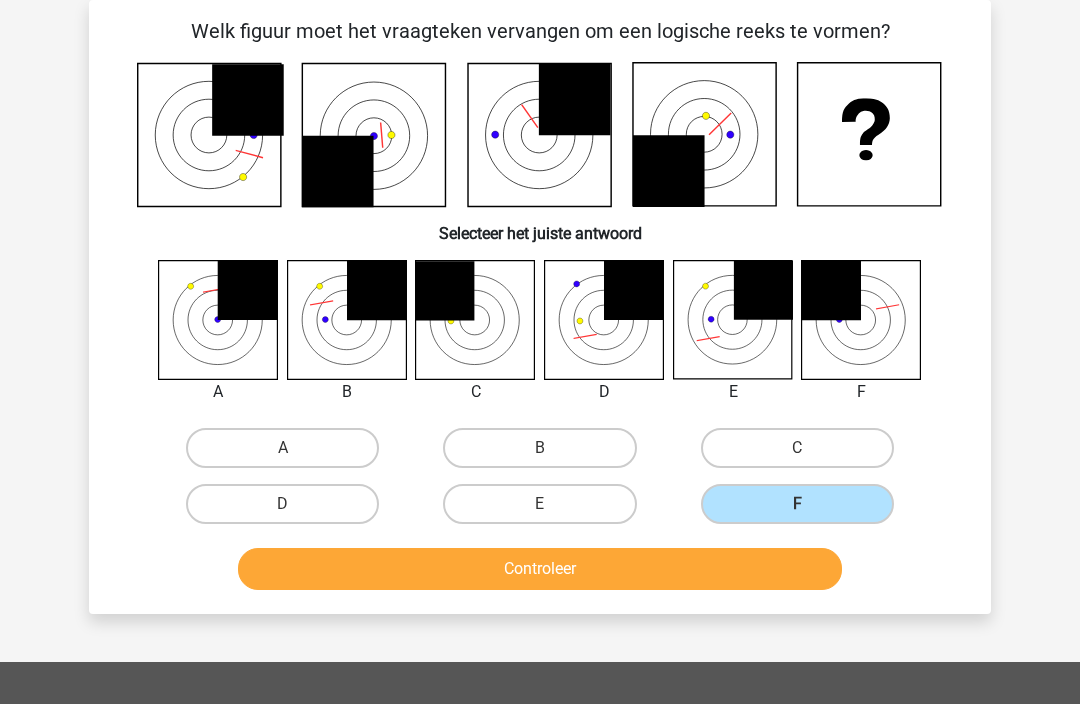 click on "Controleer" at bounding box center [540, 569] 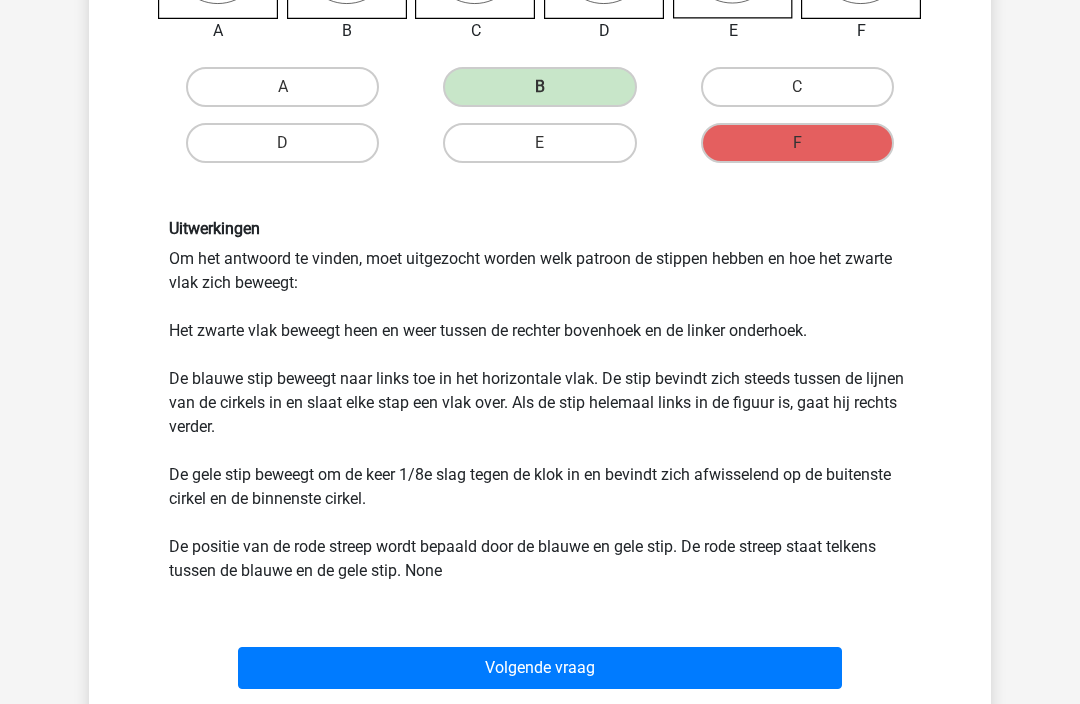 click on "Volgende vraag" at bounding box center (540, 668) 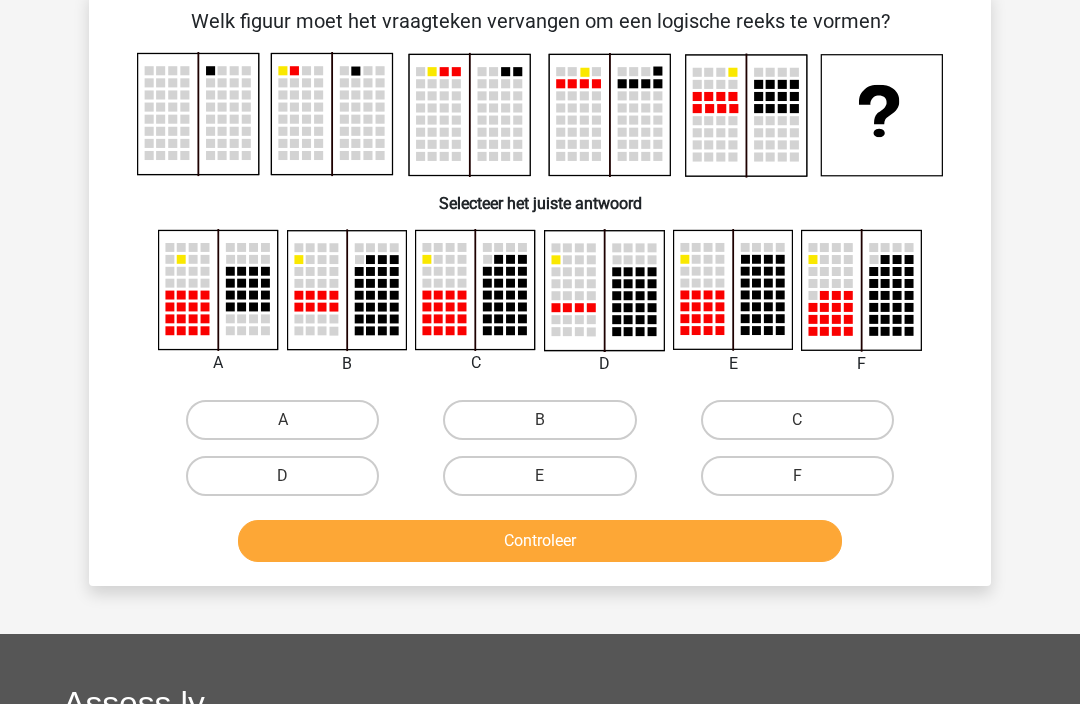 scroll, scrollTop: 92, scrollLeft: 0, axis: vertical 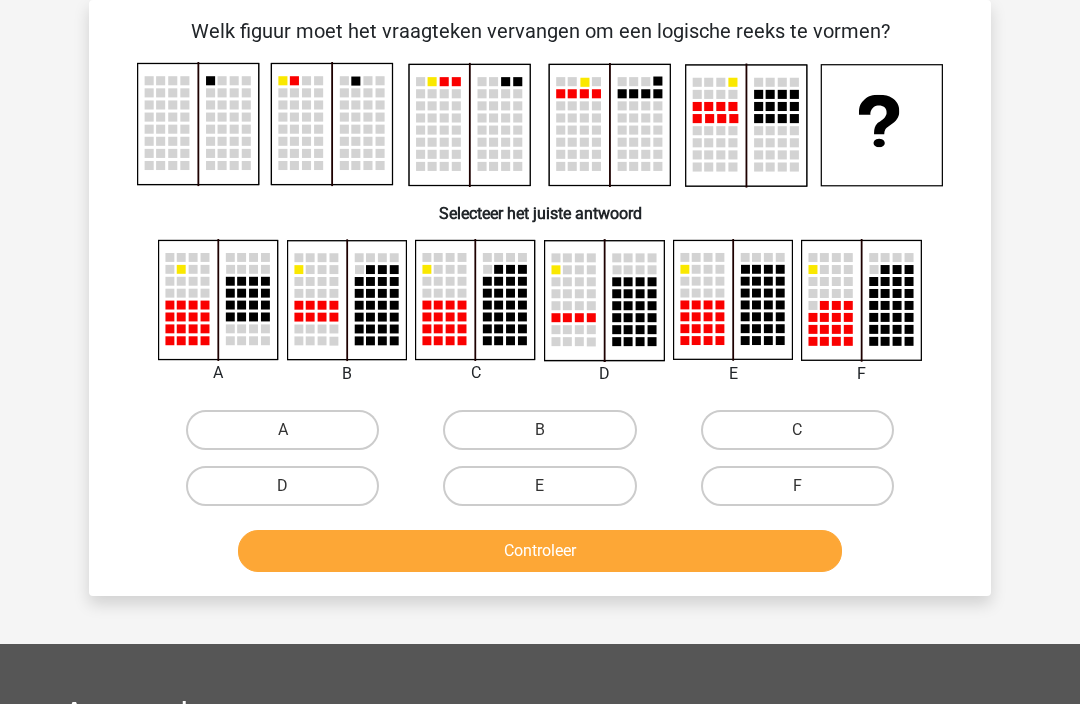 click on "D" at bounding box center [282, 486] 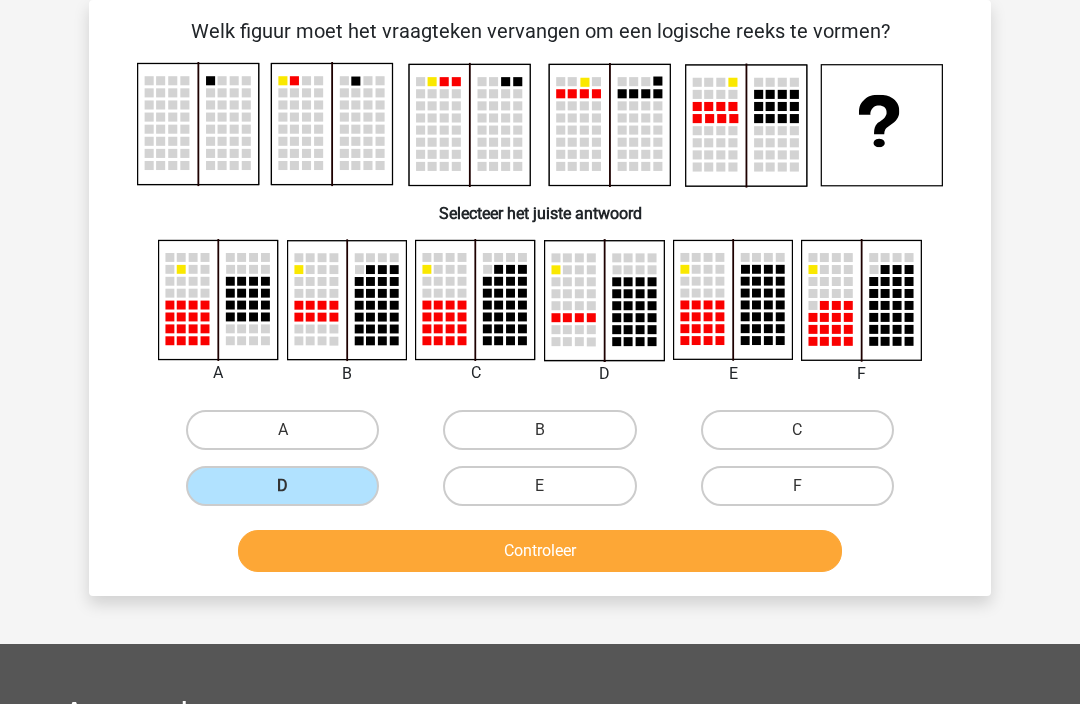 click on "Controleer" at bounding box center (540, 551) 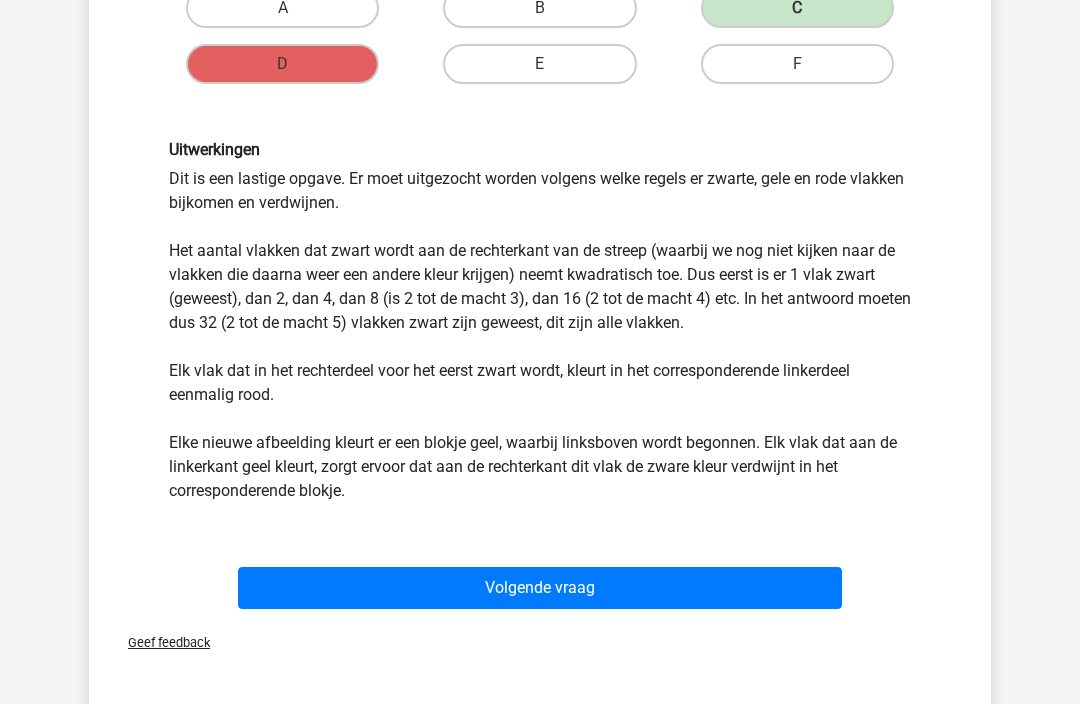 click on "Volgende vraag" at bounding box center (540, 589) 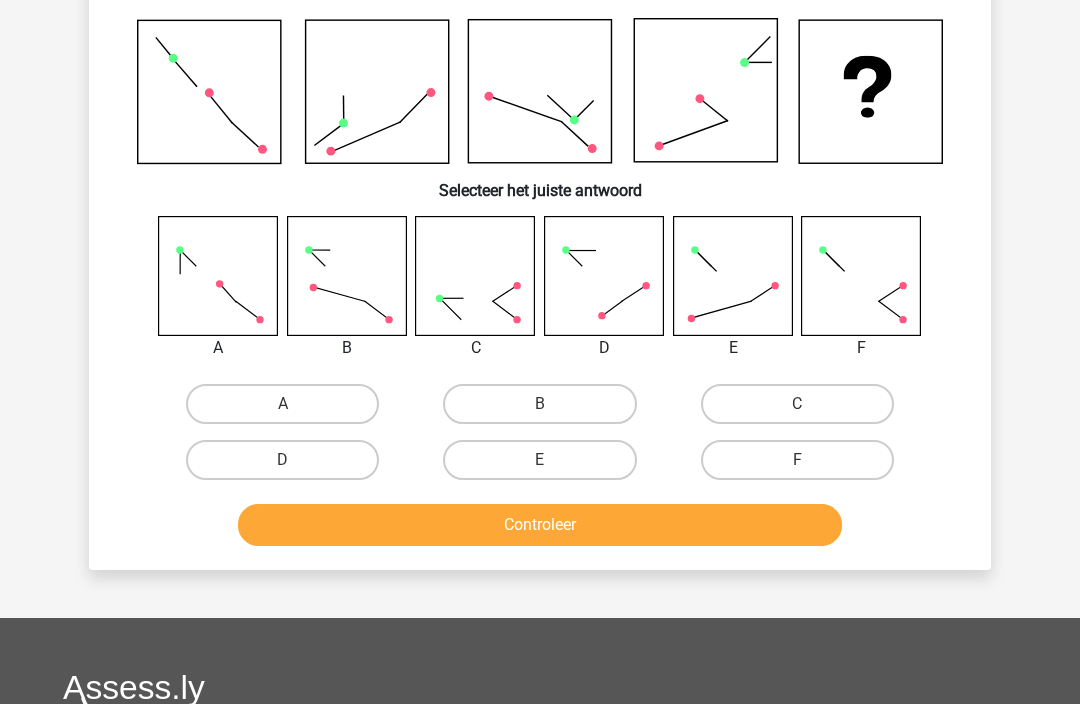 scroll, scrollTop: 92, scrollLeft: 0, axis: vertical 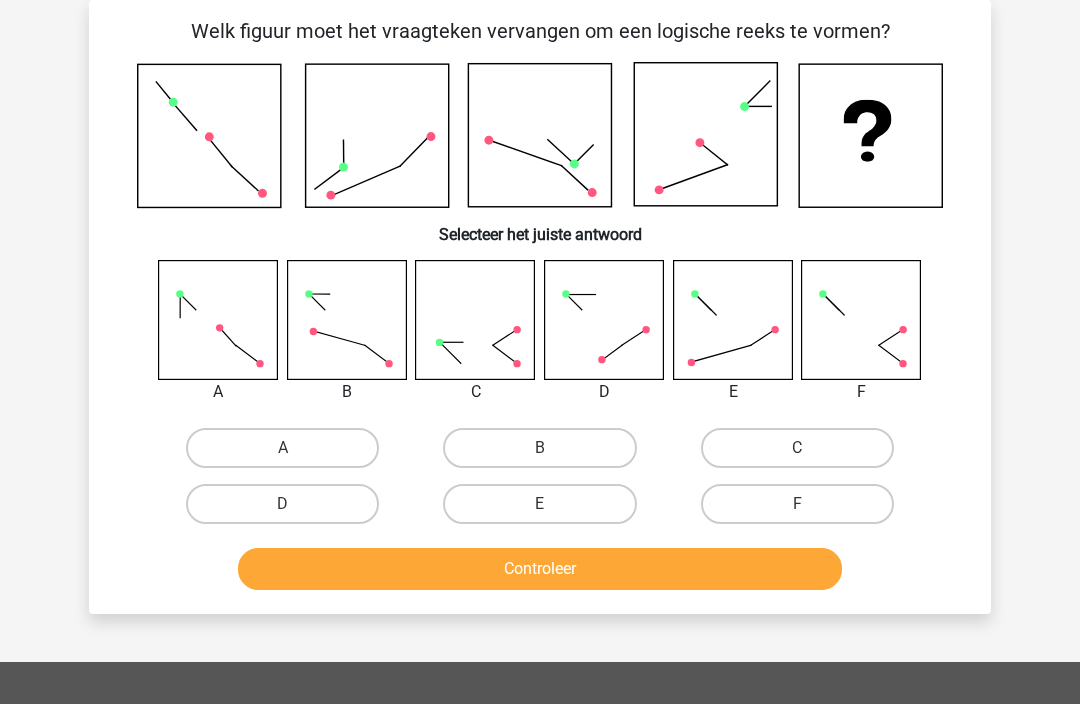 click on "B" at bounding box center (539, 448) 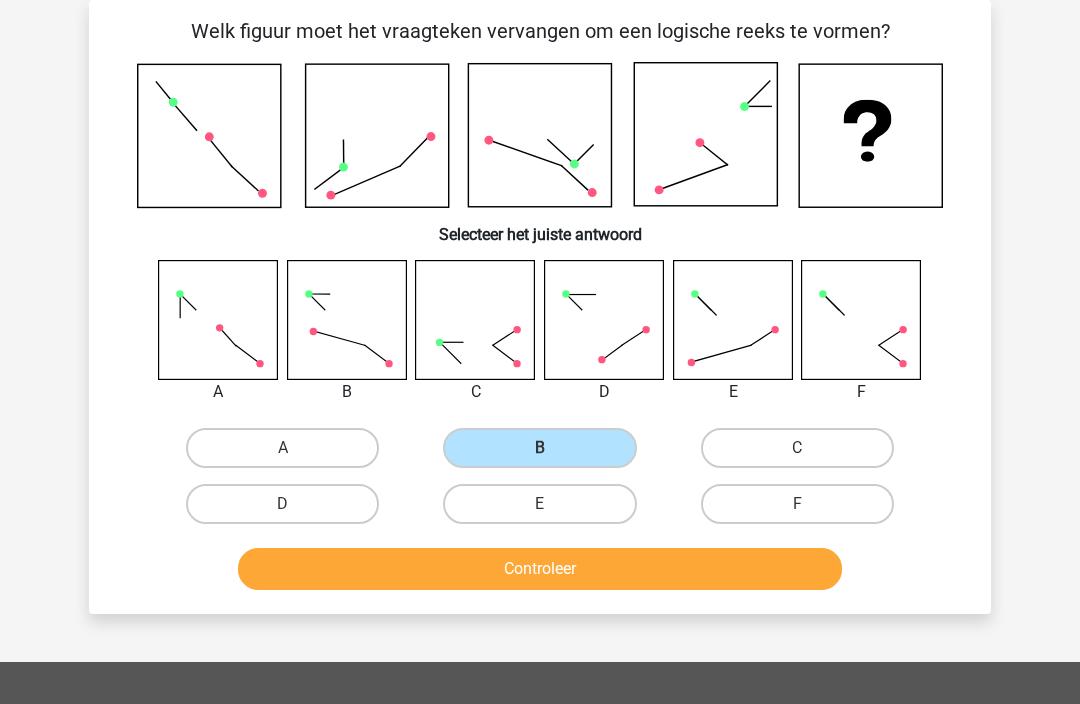 click on "Controleer" at bounding box center (540, 569) 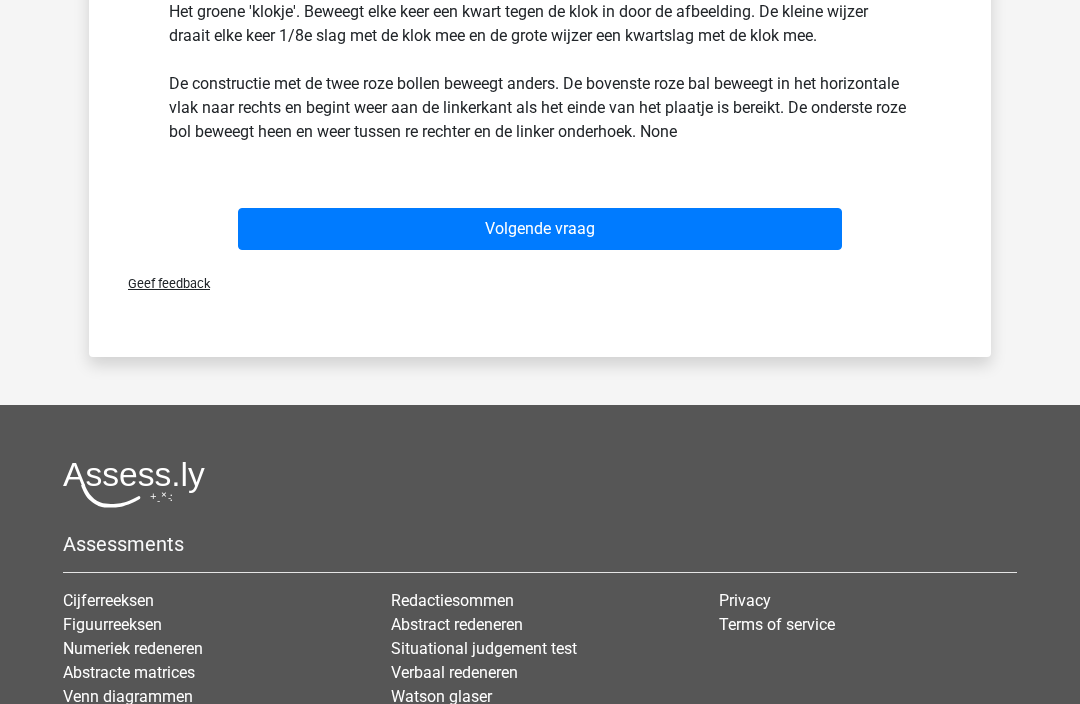 click on "Volgende vraag" at bounding box center [540, 230] 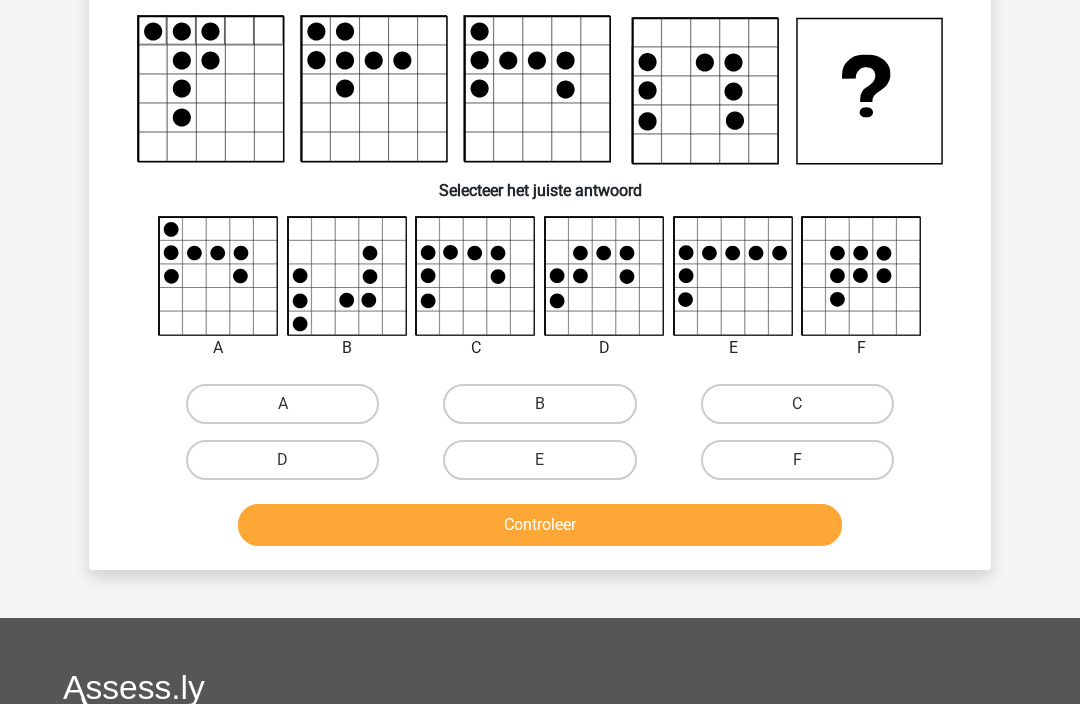 scroll, scrollTop: 92, scrollLeft: 0, axis: vertical 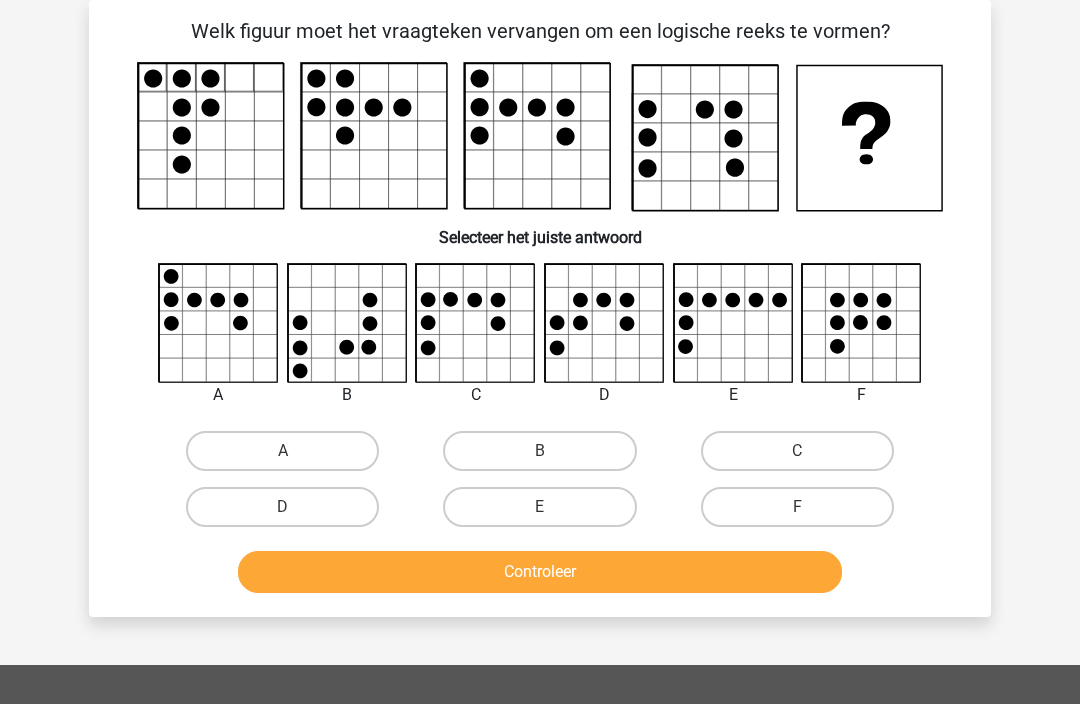 click on "C" at bounding box center (797, 451) 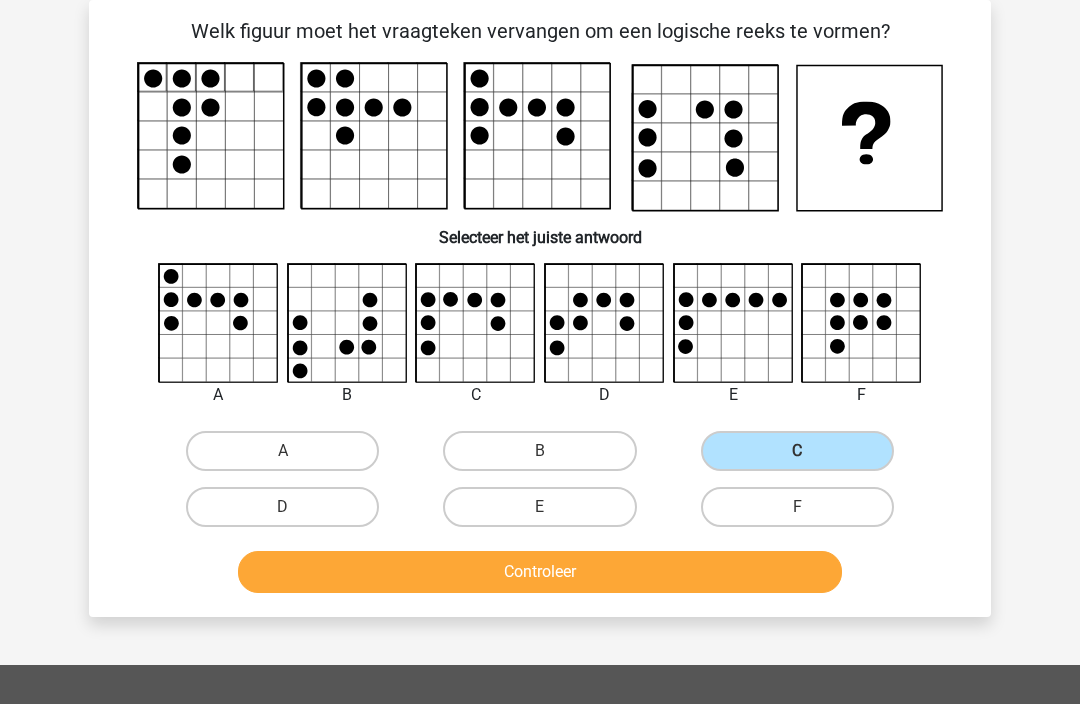 click on "Controleer" at bounding box center (540, 572) 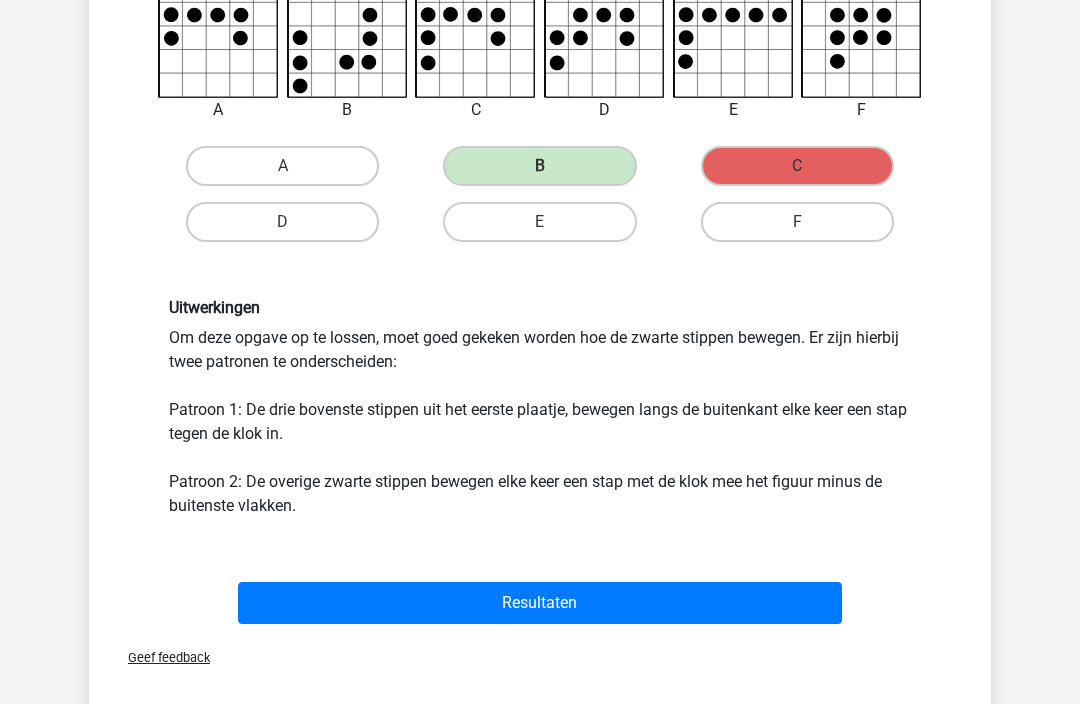 scroll, scrollTop: 388, scrollLeft: 0, axis: vertical 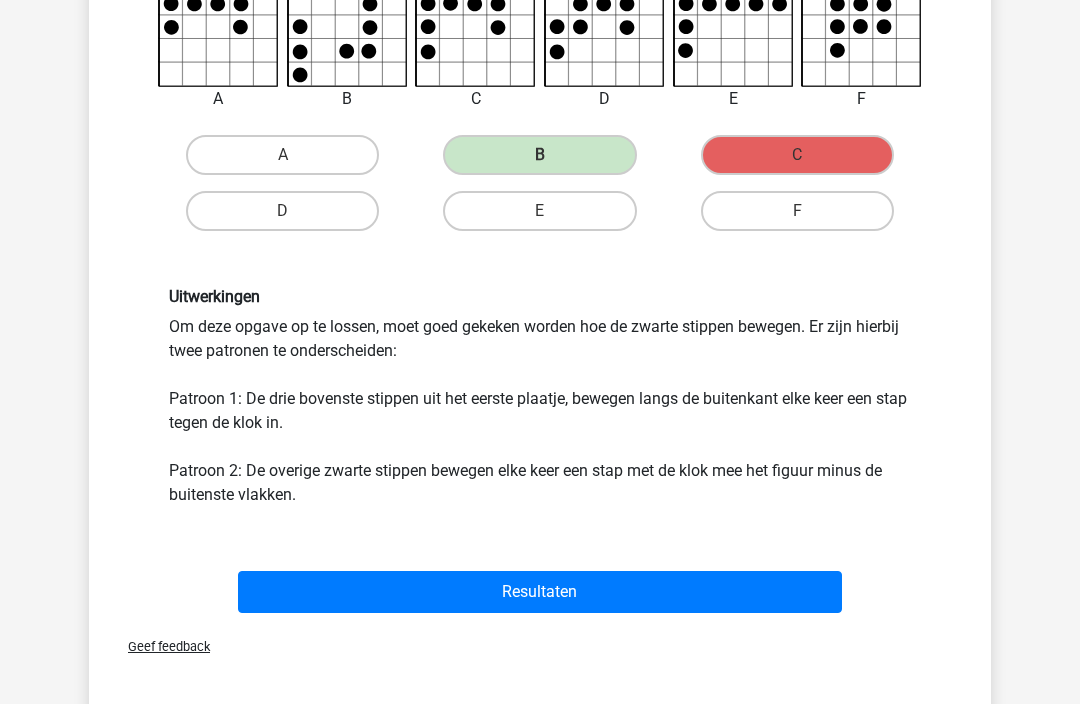 click on "Resultaten" at bounding box center [540, 592] 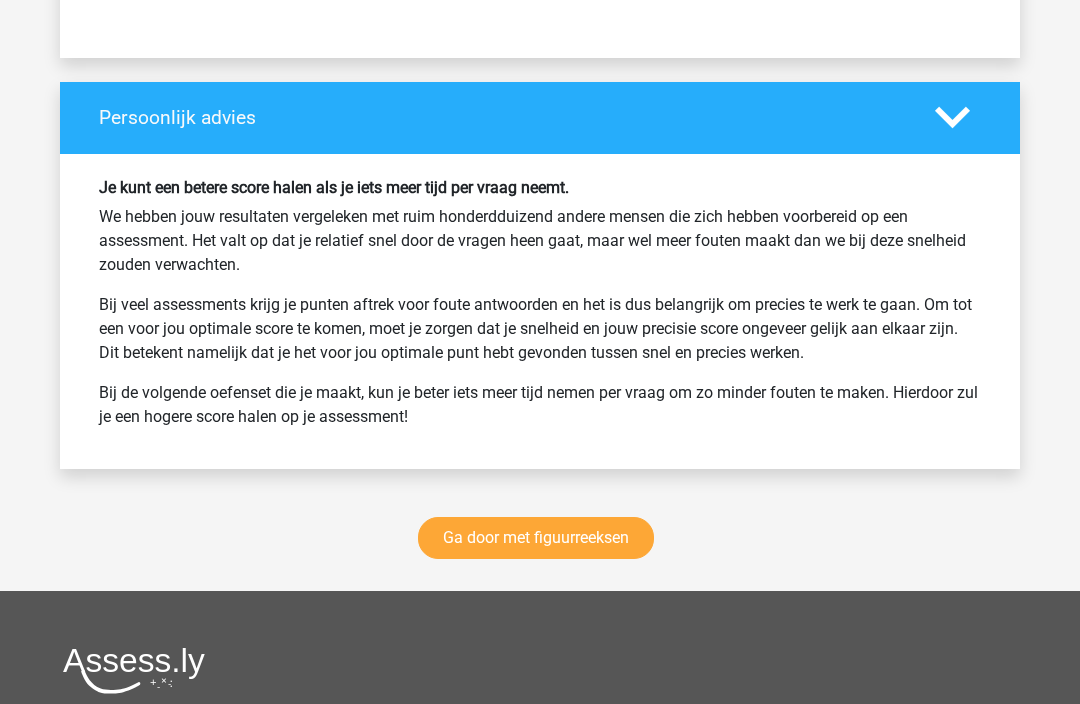 scroll, scrollTop: 2910, scrollLeft: 0, axis: vertical 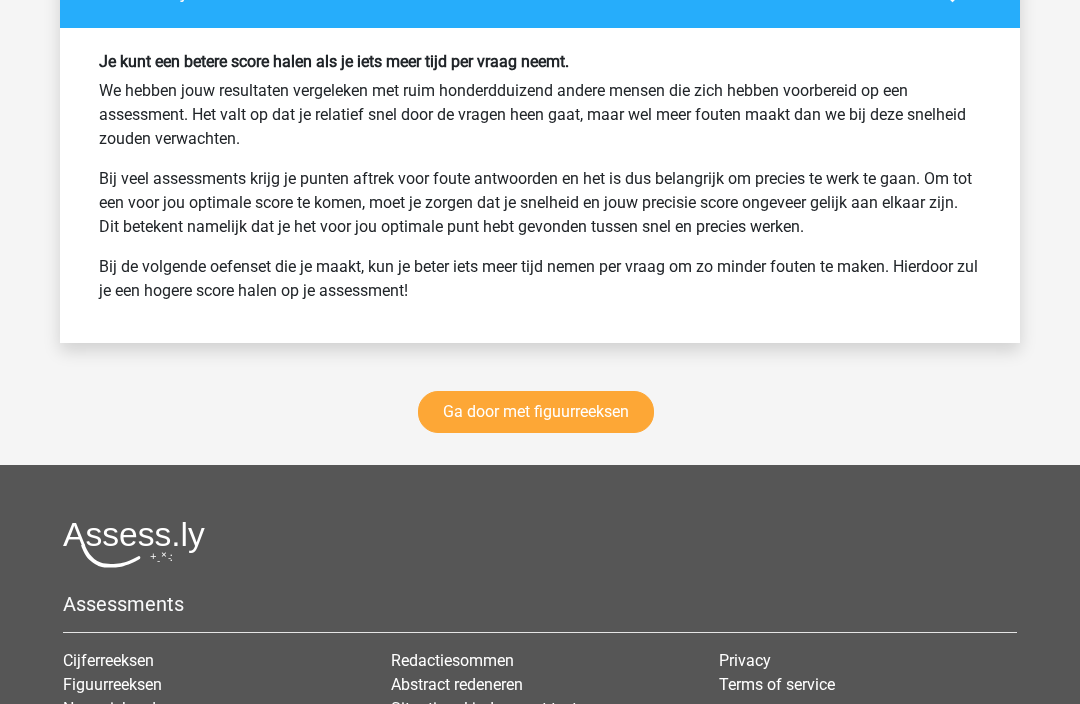 click on "Ga door met figuurreeksen" at bounding box center (540, 416) 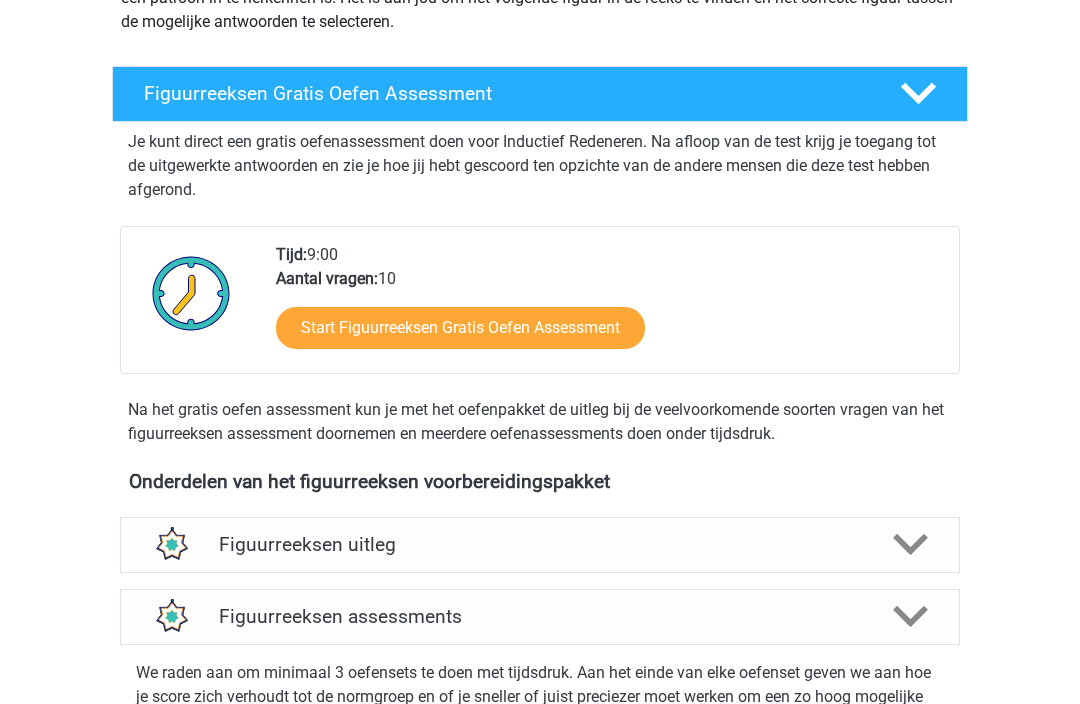 scroll, scrollTop: 0, scrollLeft: 0, axis: both 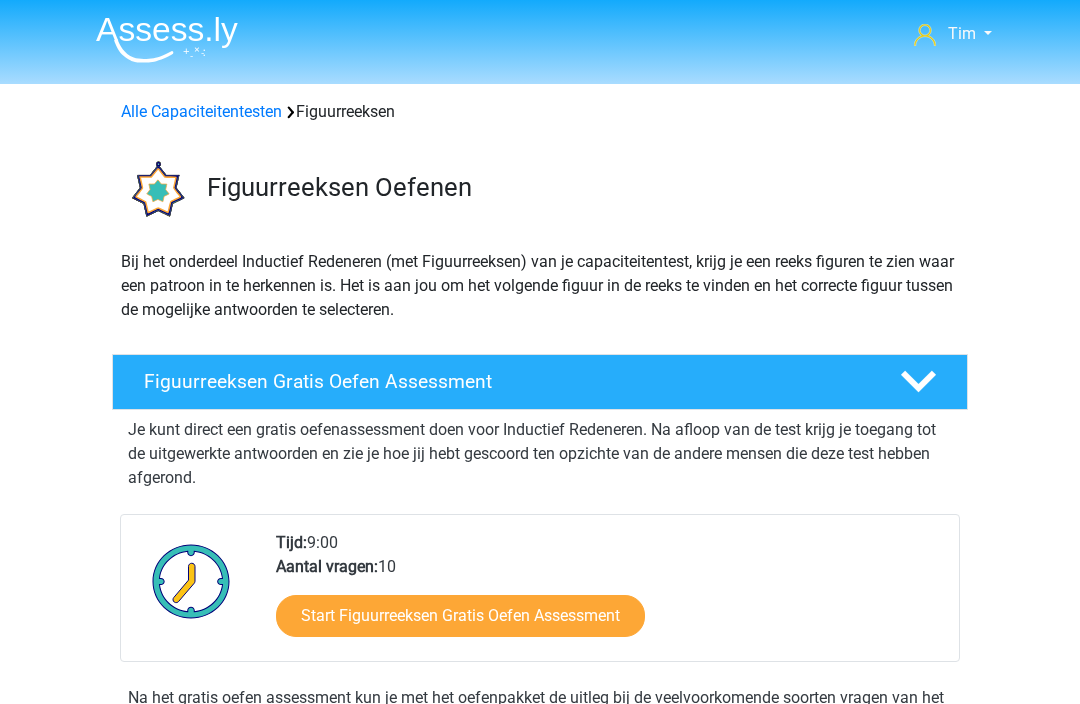 click at bounding box center [167, 39] 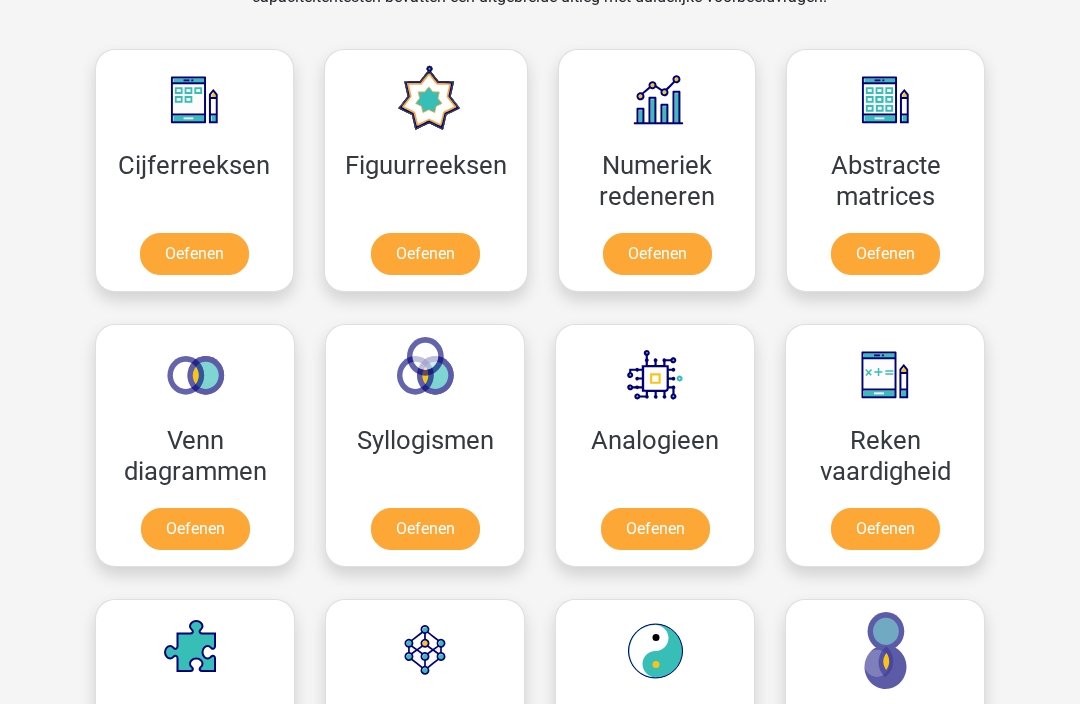 scroll, scrollTop: 885, scrollLeft: 0, axis: vertical 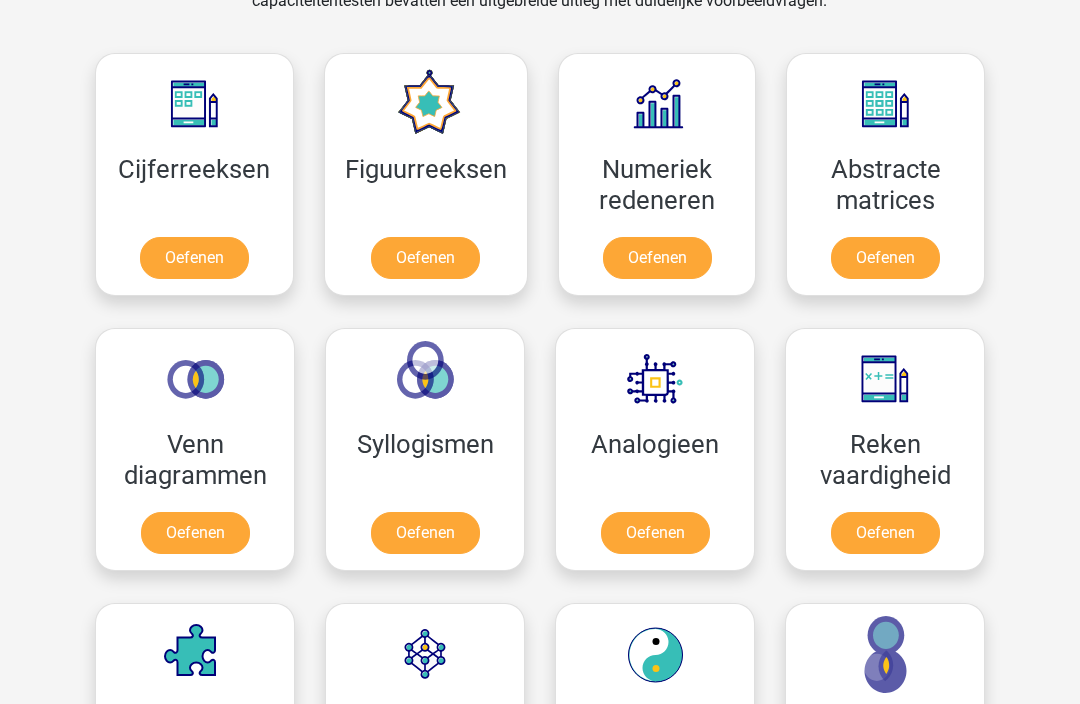 click on "Oefenen" at bounding box center [885, 533] 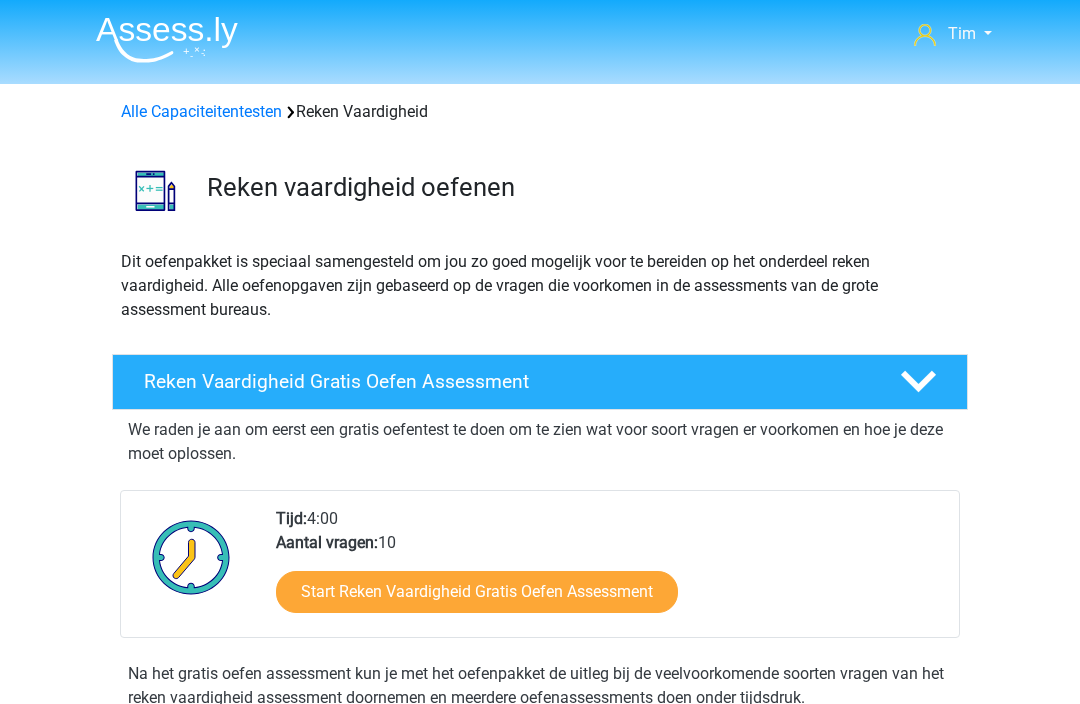 scroll, scrollTop: 0, scrollLeft: 0, axis: both 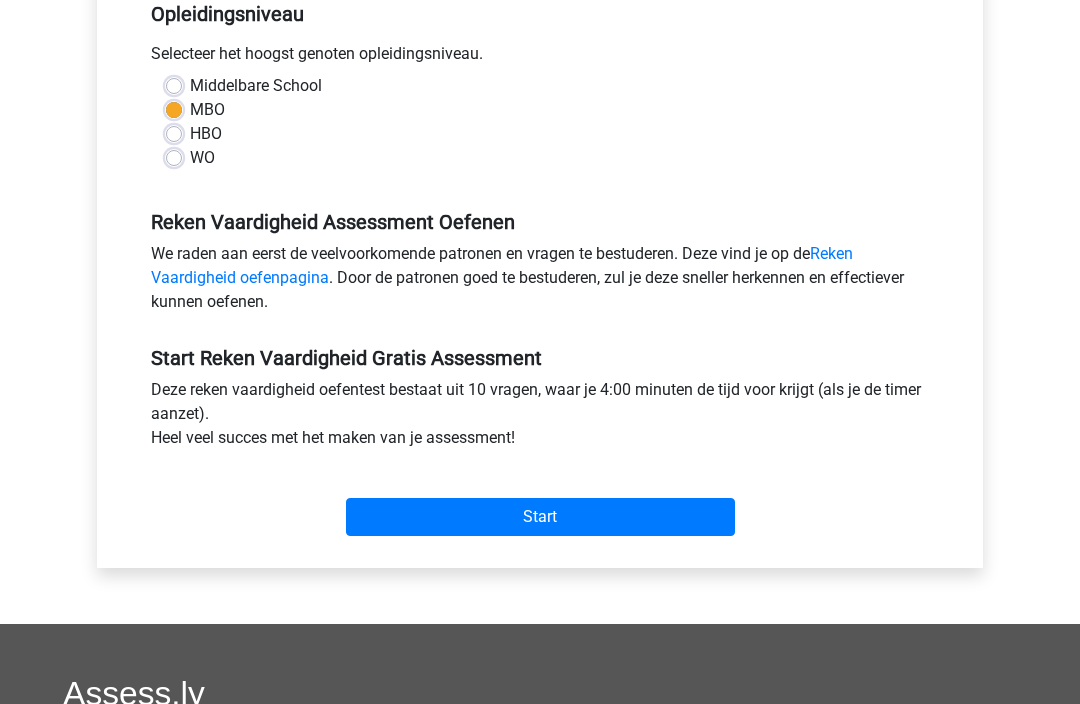 click on "Start" at bounding box center [540, 517] 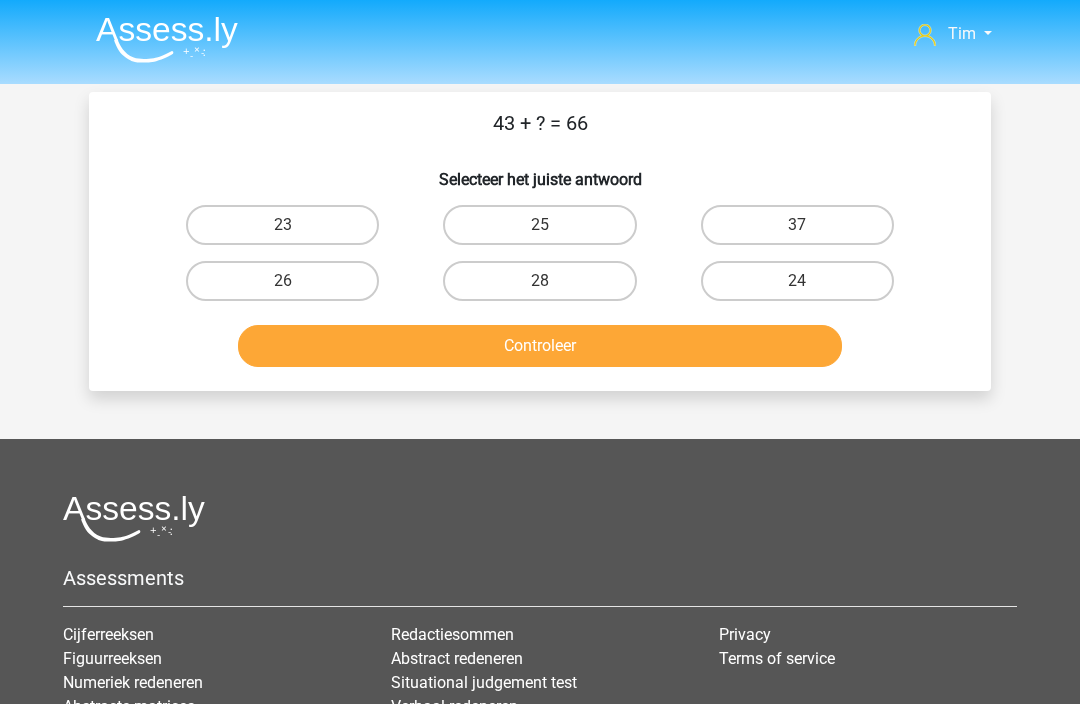 scroll, scrollTop: 0, scrollLeft: 0, axis: both 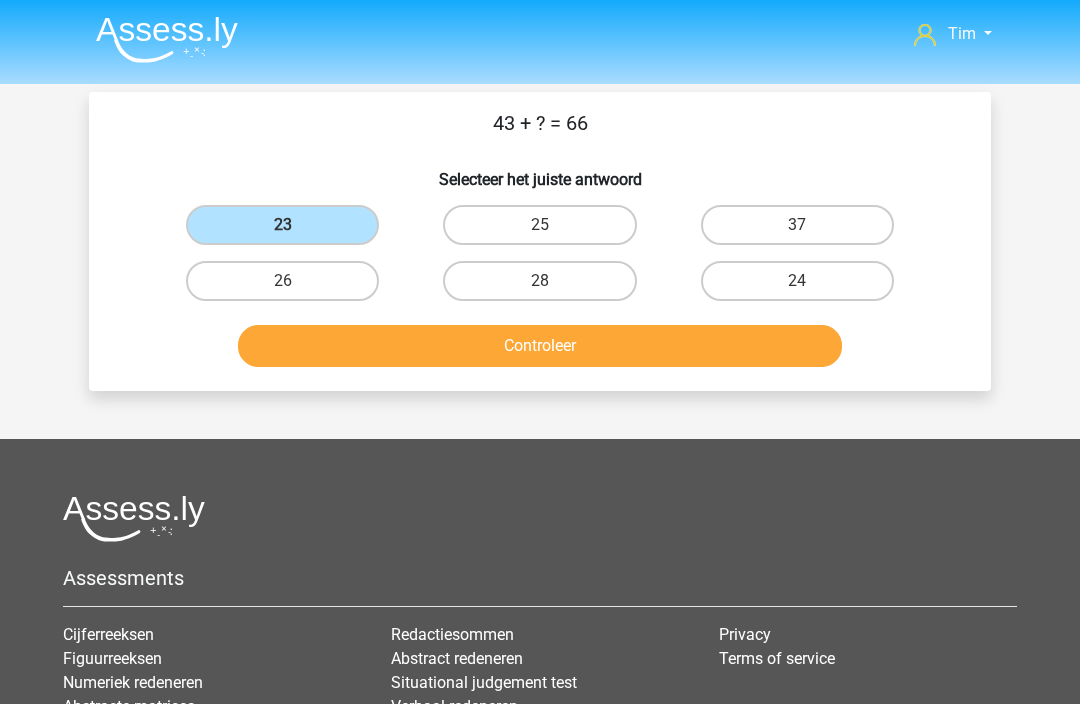 click on "Controleer" at bounding box center (540, 346) 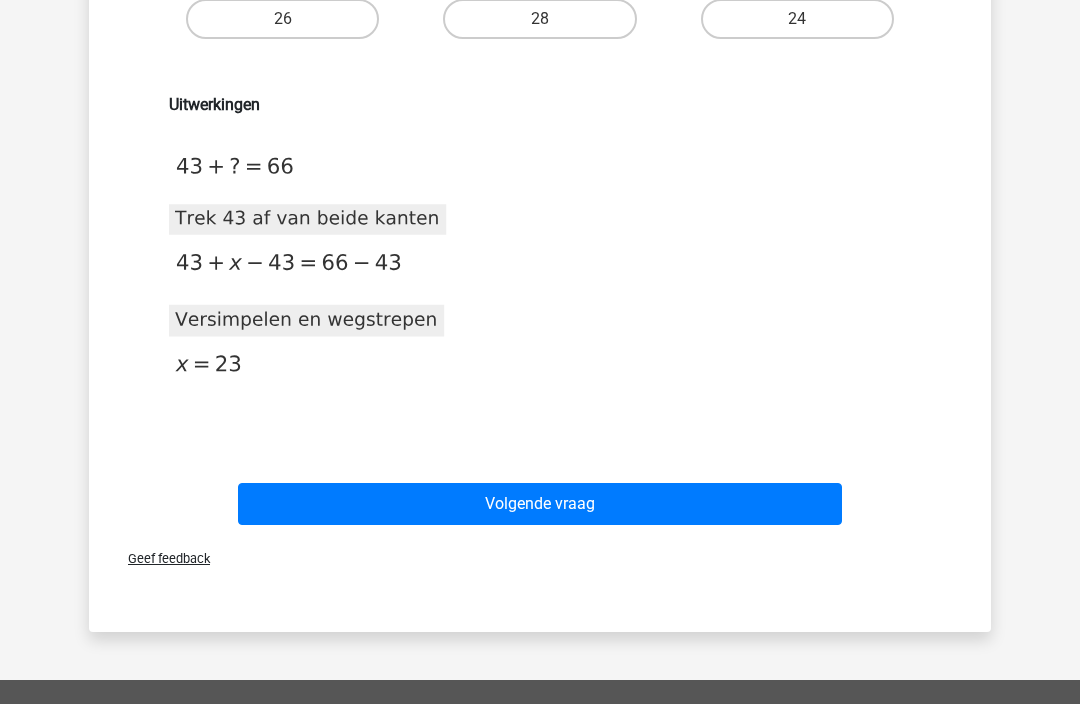 click on "Volgende vraag" at bounding box center (540, 504) 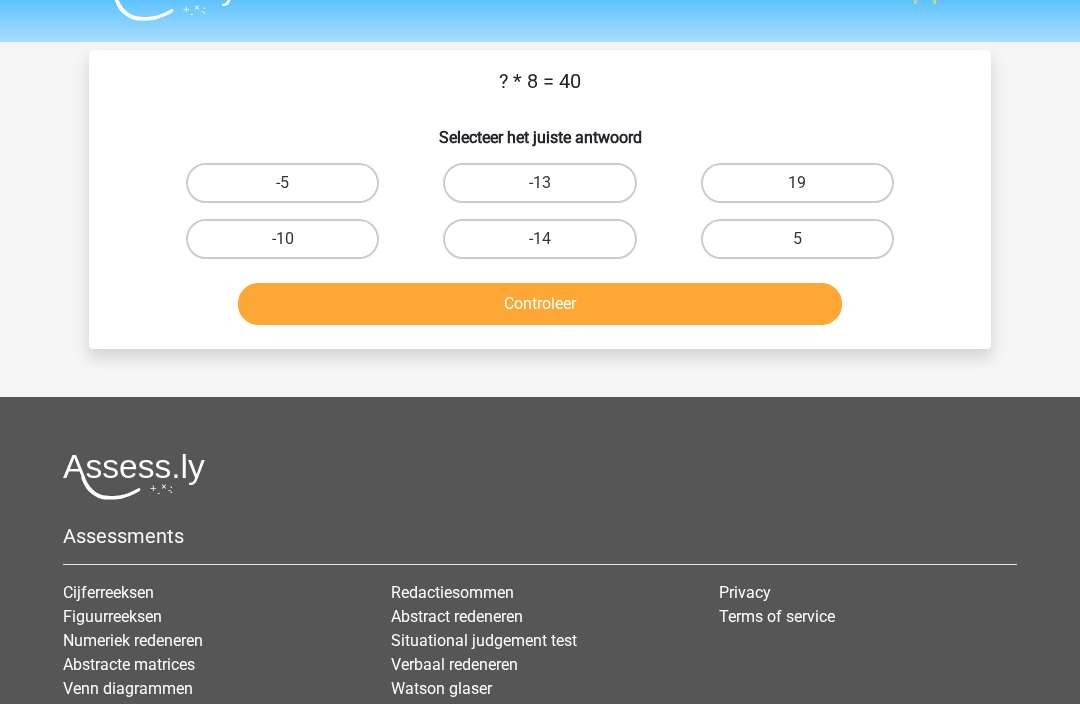 click on "5" at bounding box center (803, 246) 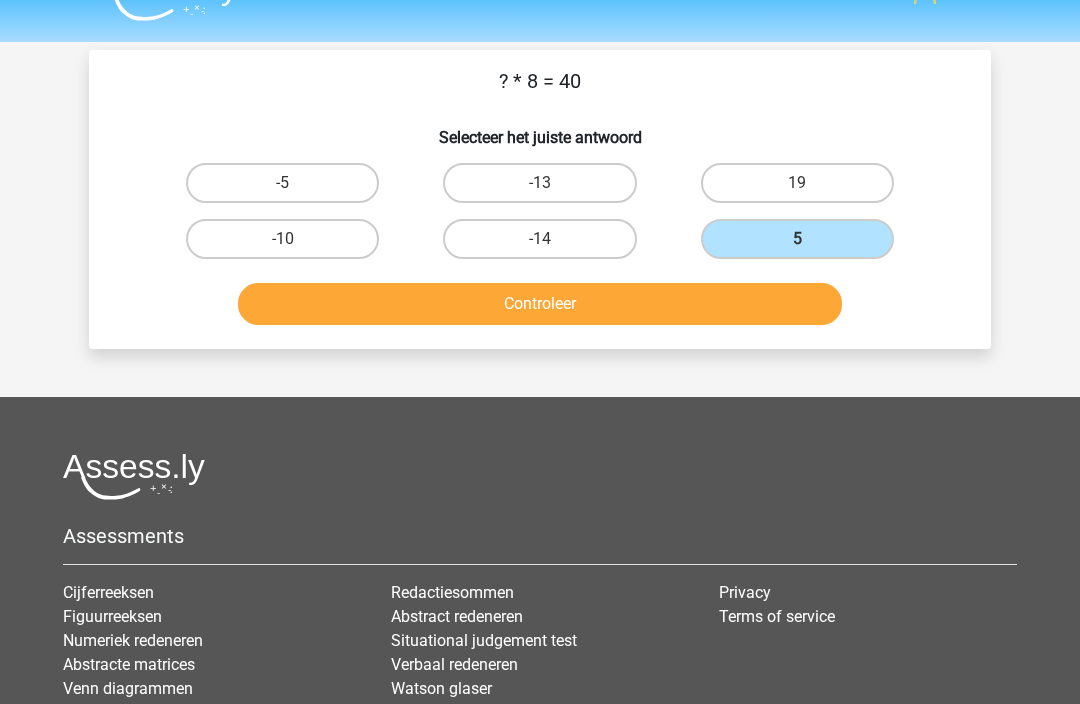scroll, scrollTop: 42, scrollLeft: 0, axis: vertical 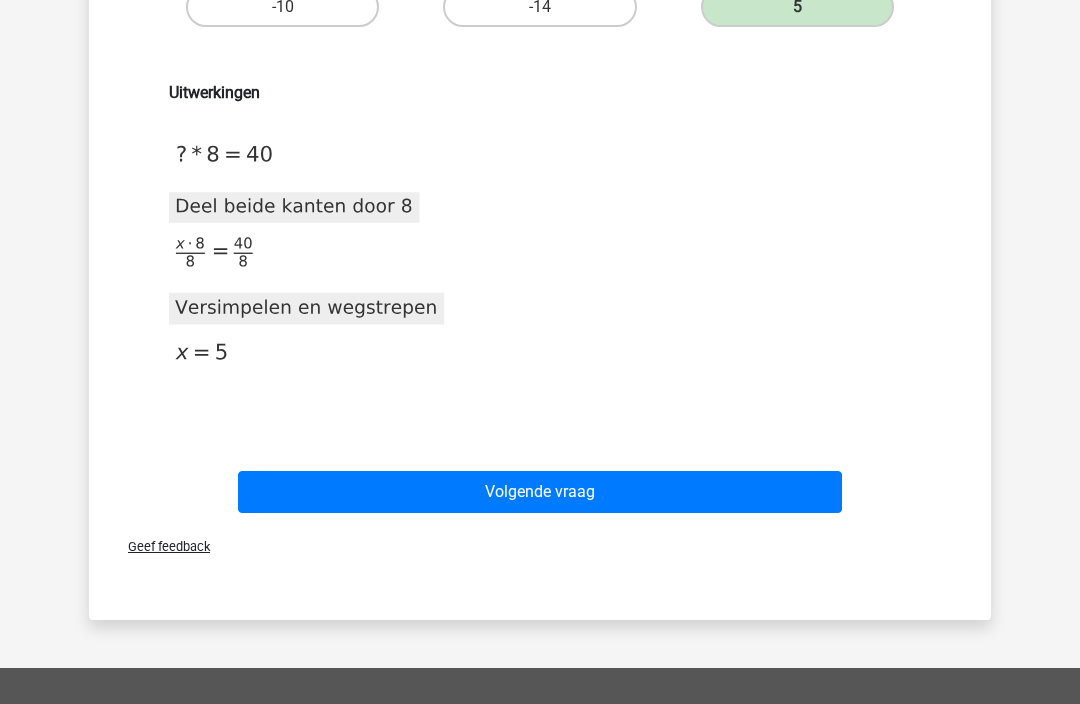 click on "Volgende vraag" at bounding box center (540, 493) 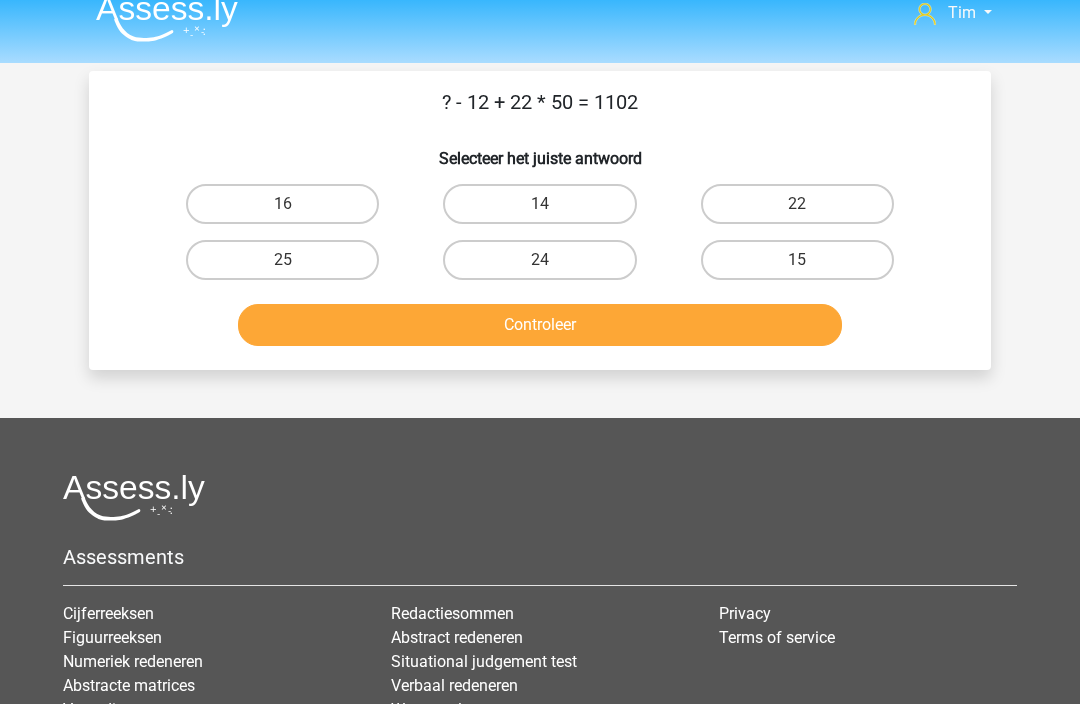 scroll, scrollTop: 20, scrollLeft: 0, axis: vertical 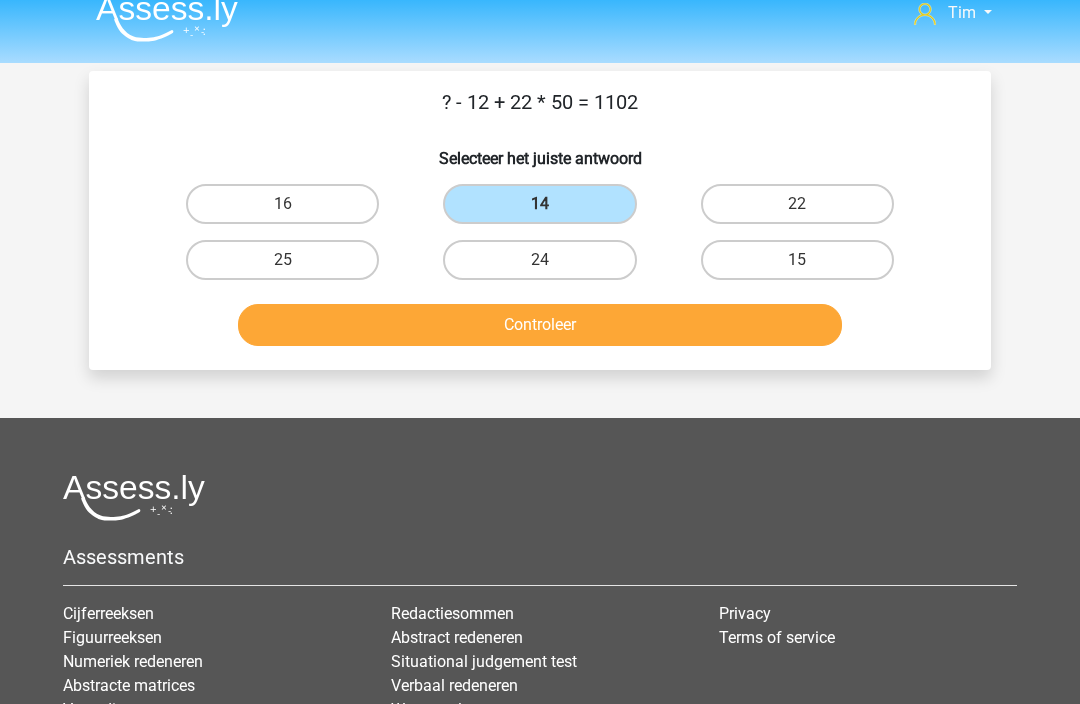 click on "Controleer" at bounding box center [540, 325] 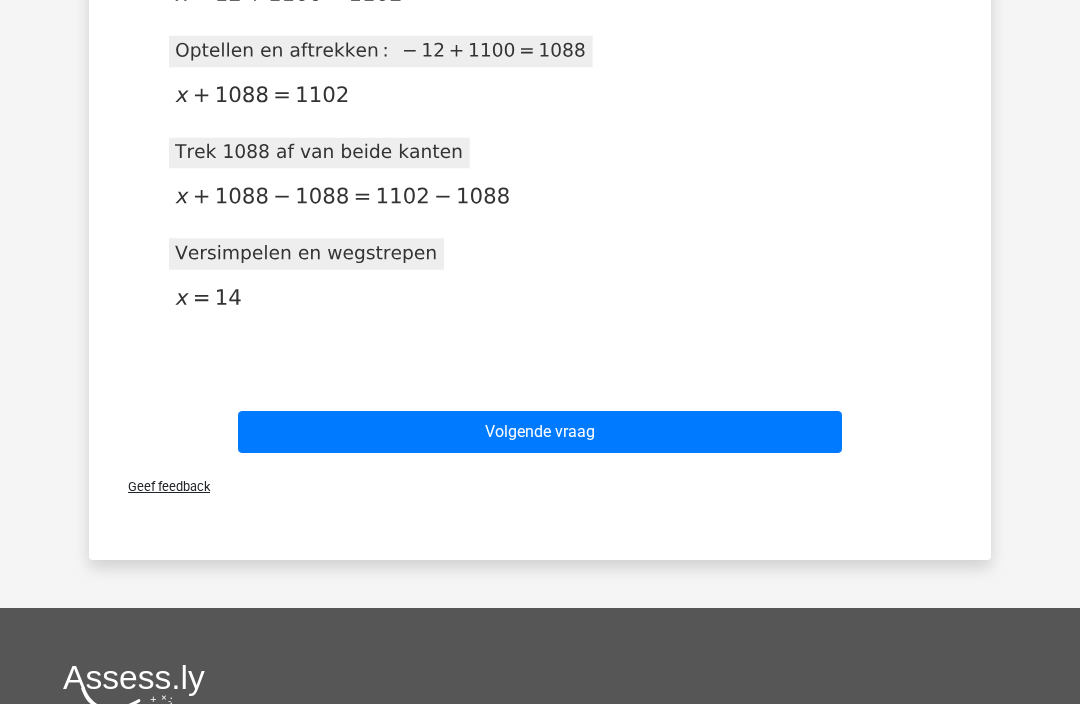 click on "Volgende vraag" at bounding box center [540, 433] 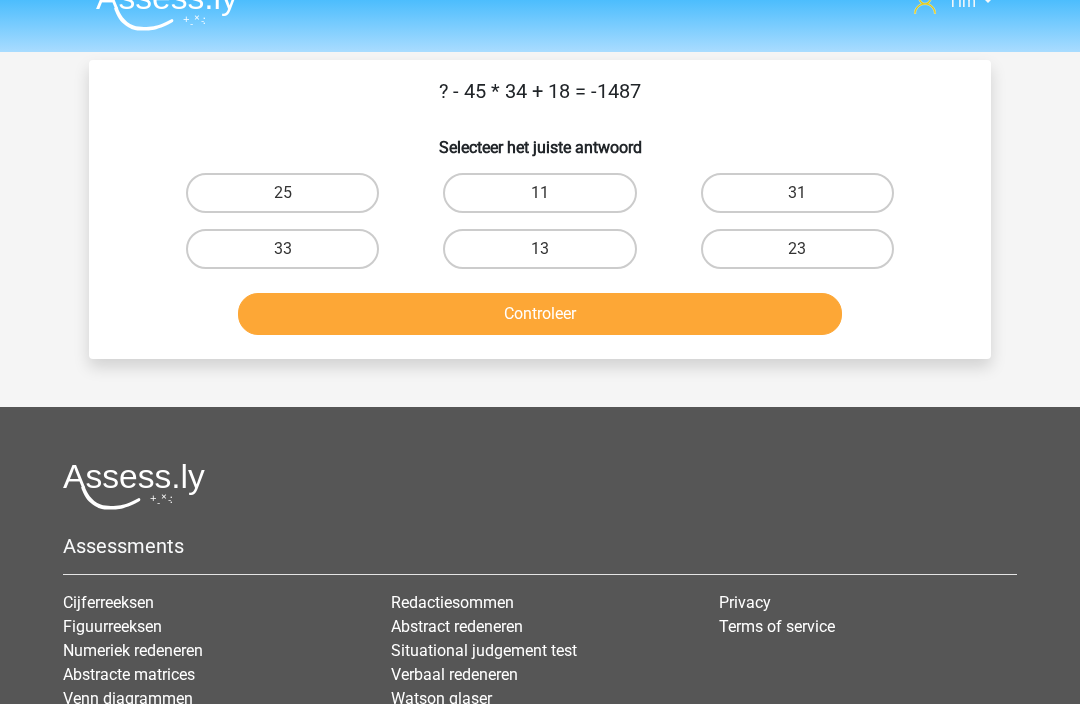 scroll, scrollTop: 33, scrollLeft: 0, axis: vertical 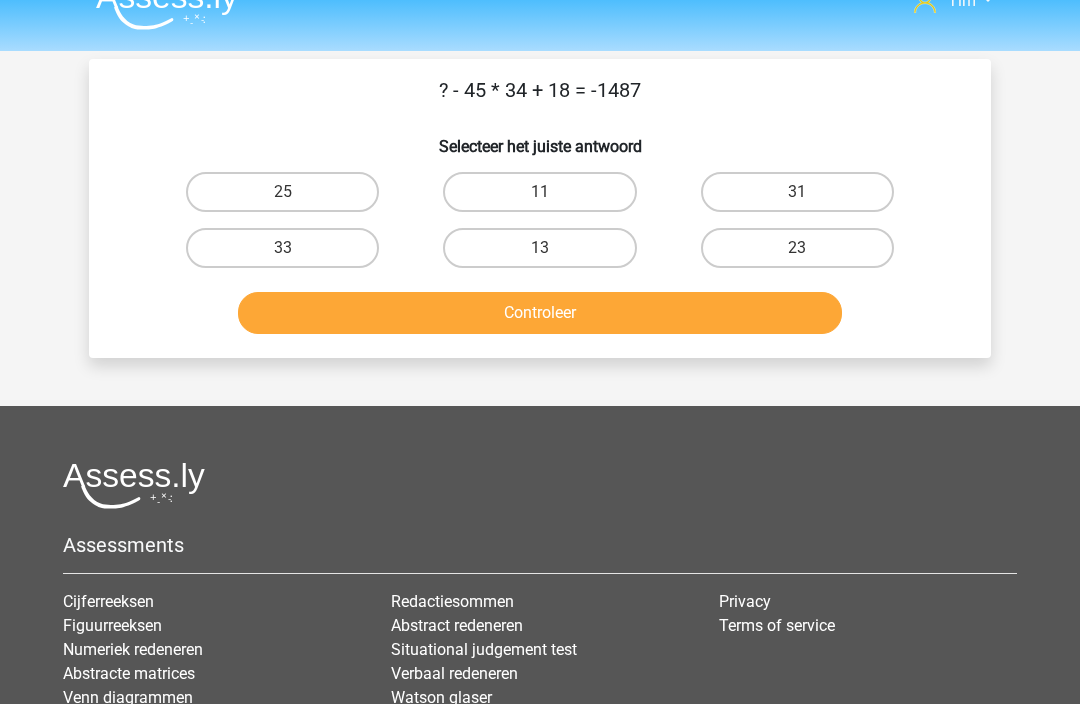 click on "31" at bounding box center [797, 192] 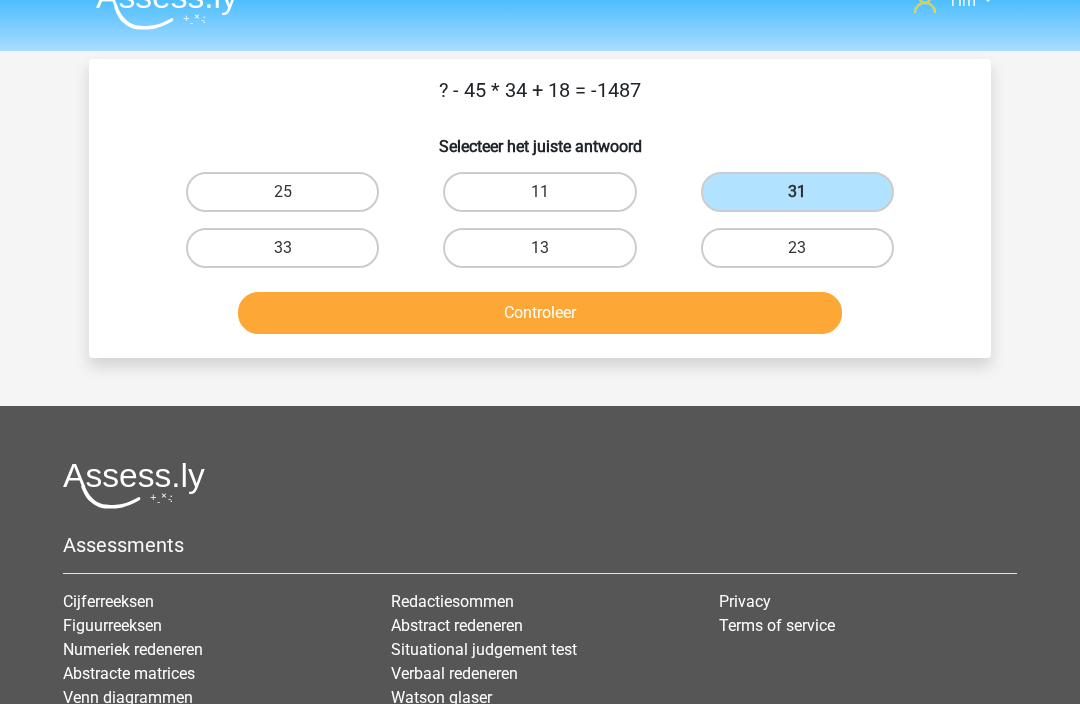click on "Controleer" at bounding box center (540, 313) 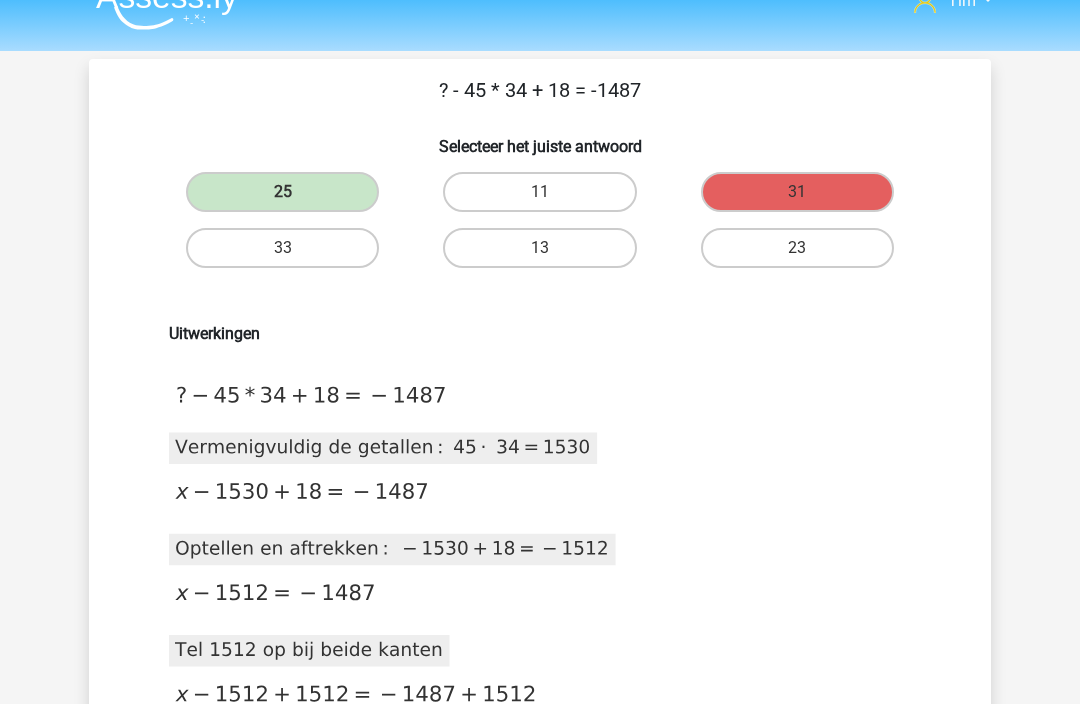 click on "Tim
tim2626w@gmail.com
Nederlands
English" at bounding box center [540, 9] 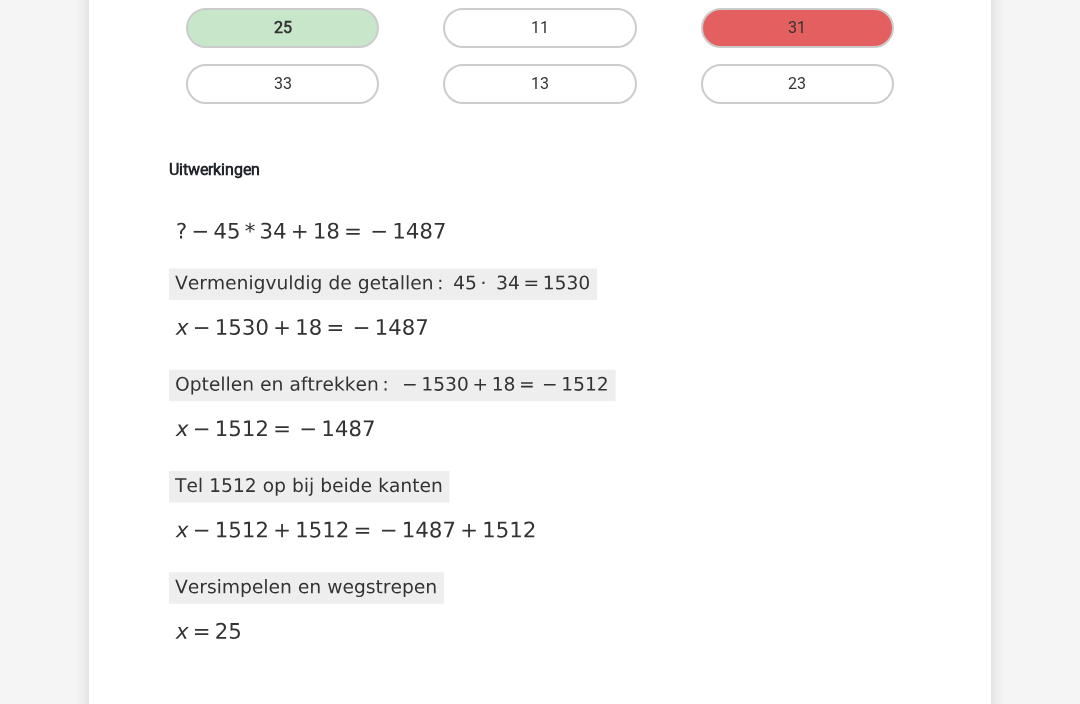scroll, scrollTop: 206, scrollLeft: 0, axis: vertical 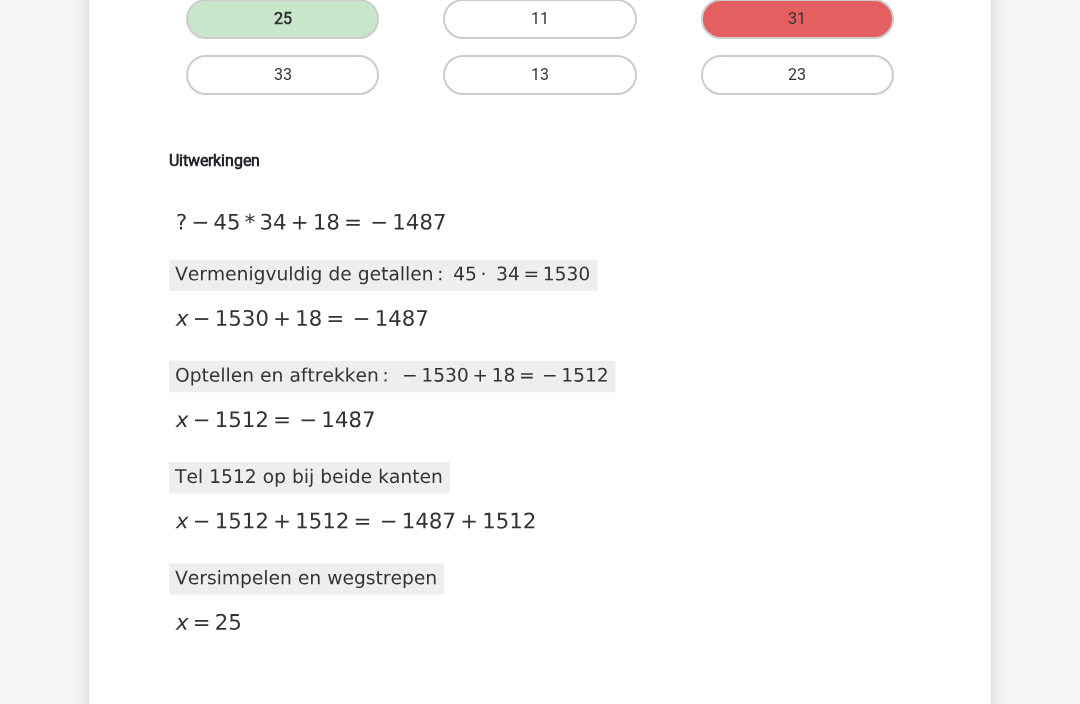 click 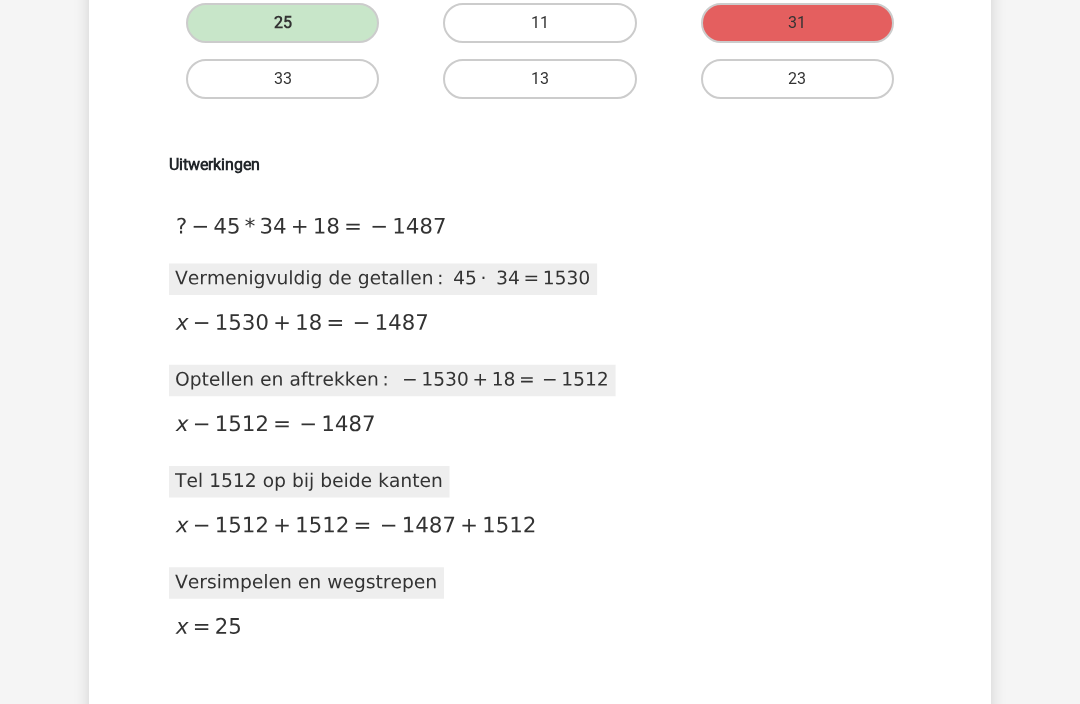click 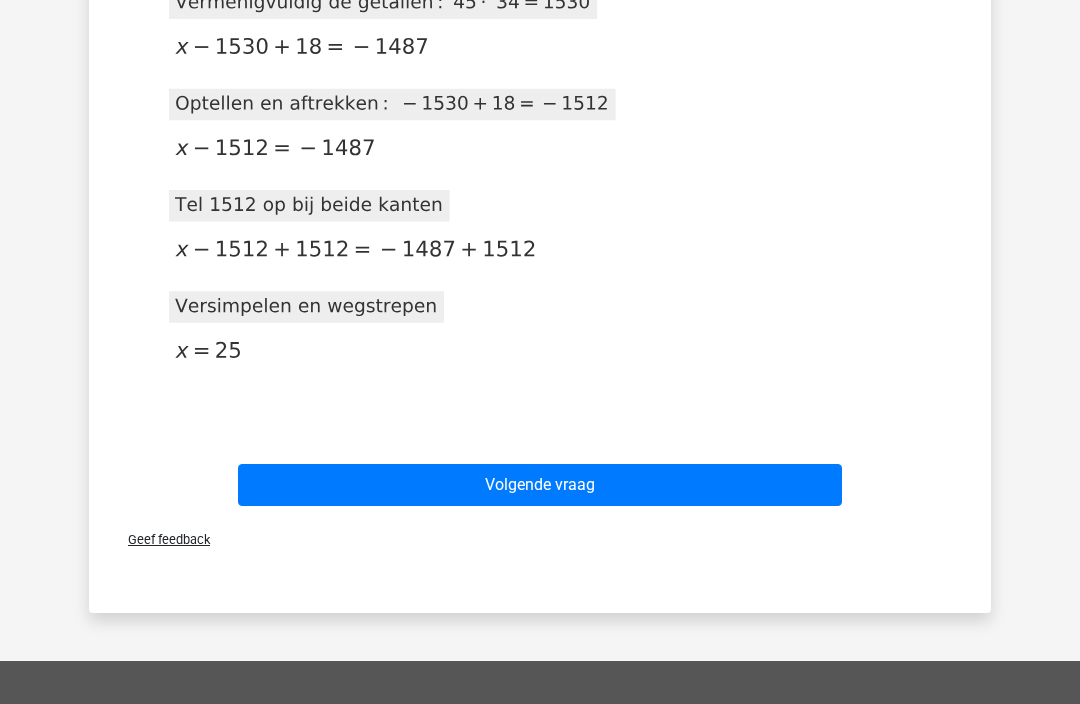 scroll, scrollTop: 499, scrollLeft: 0, axis: vertical 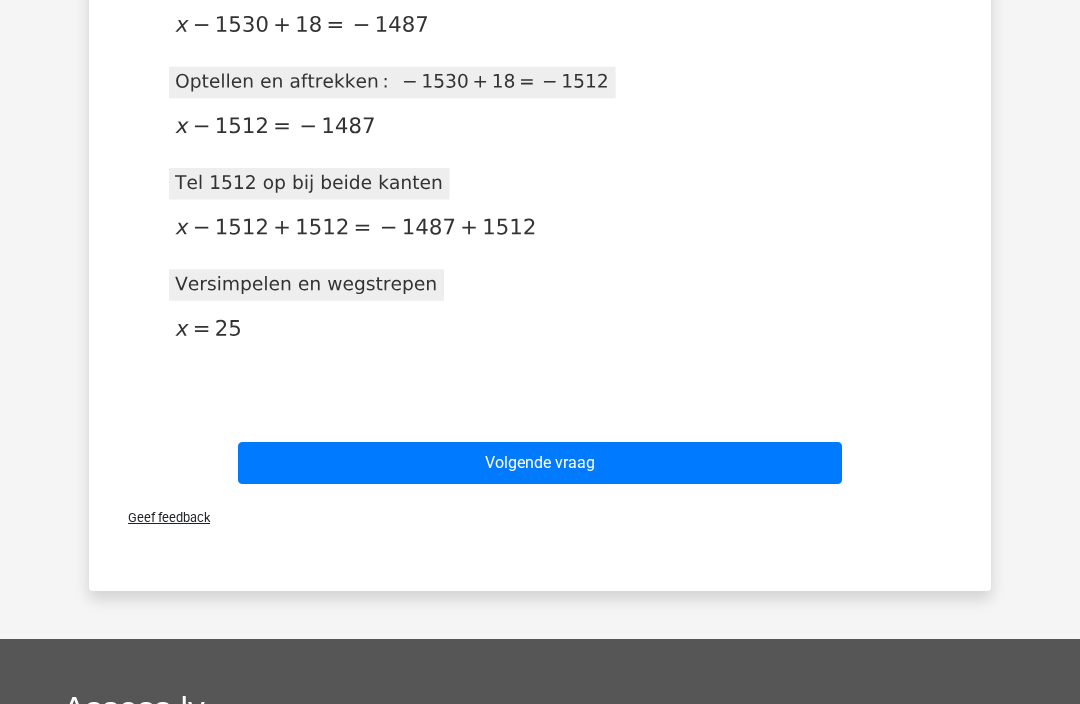 click on "Geef feedback" at bounding box center [540, 518] 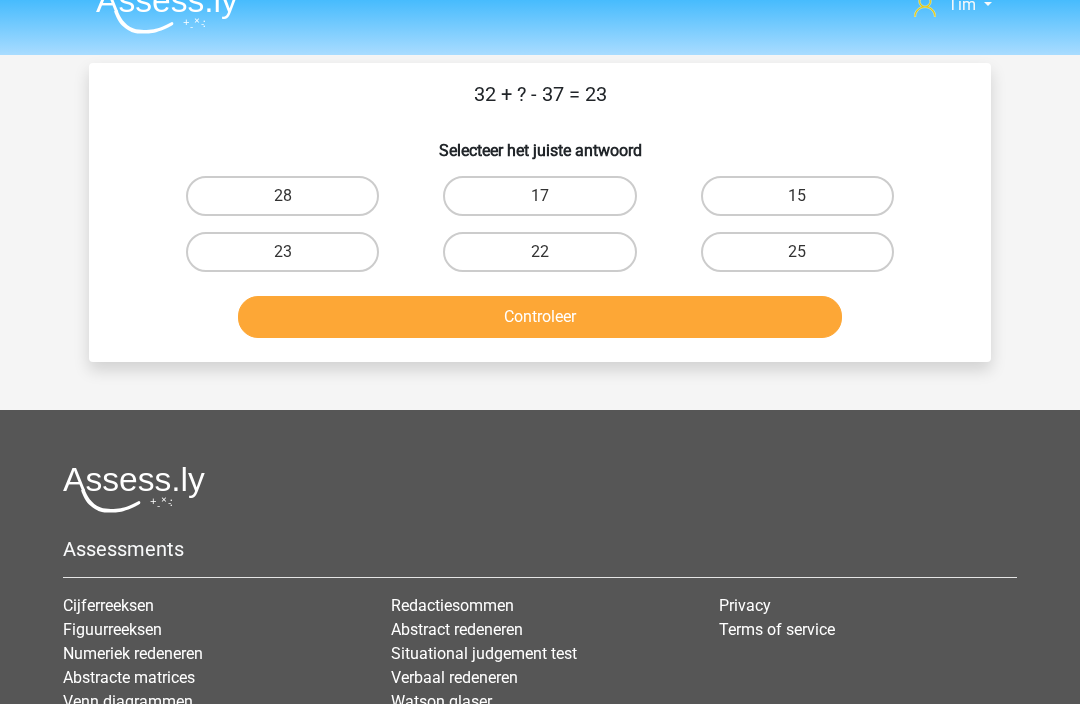 scroll, scrollTop: 0, scrollLeft: 0, axis: both 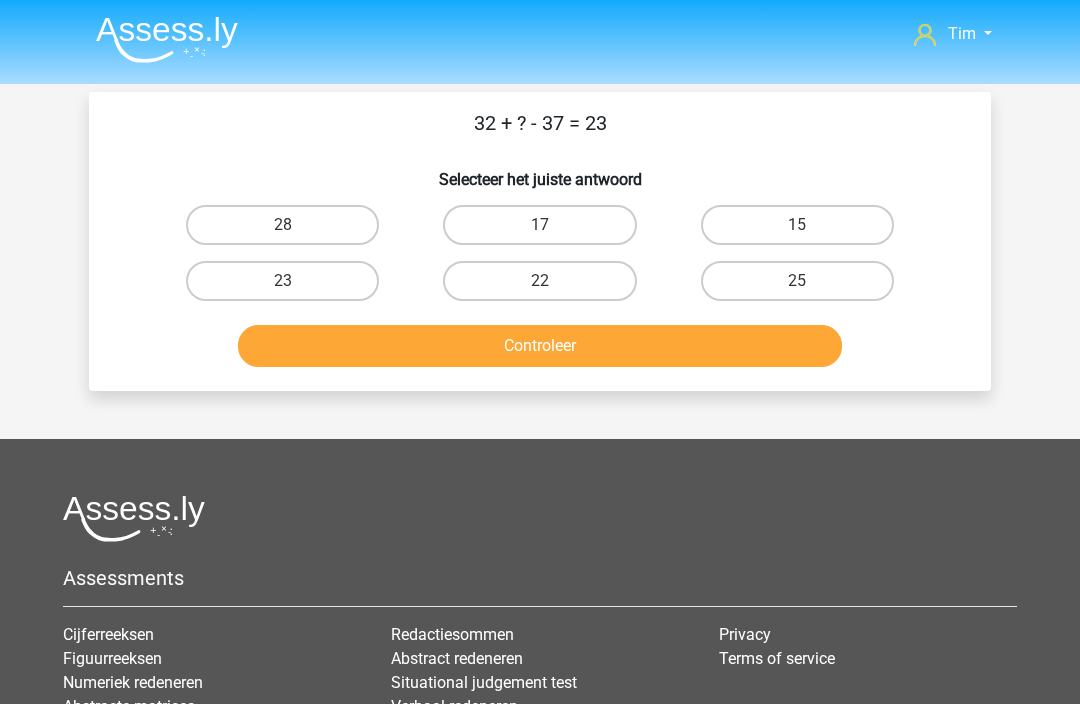 click on "28" at bounding box center [282, 225] 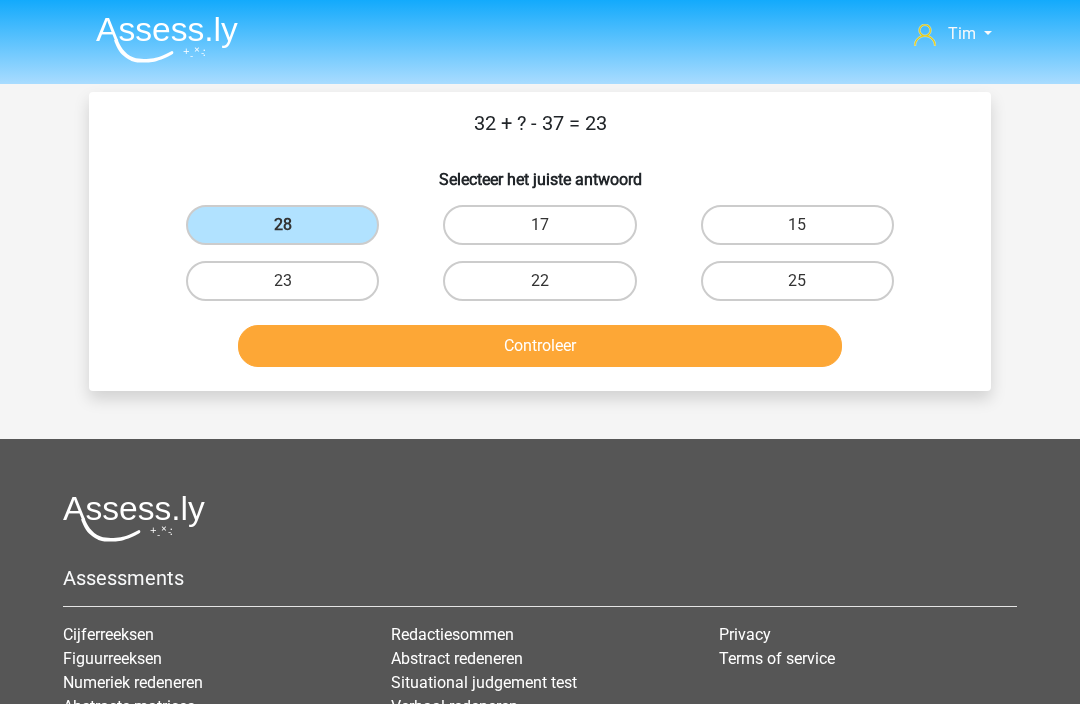click on "Controleer" at bounding box center [540, 346] 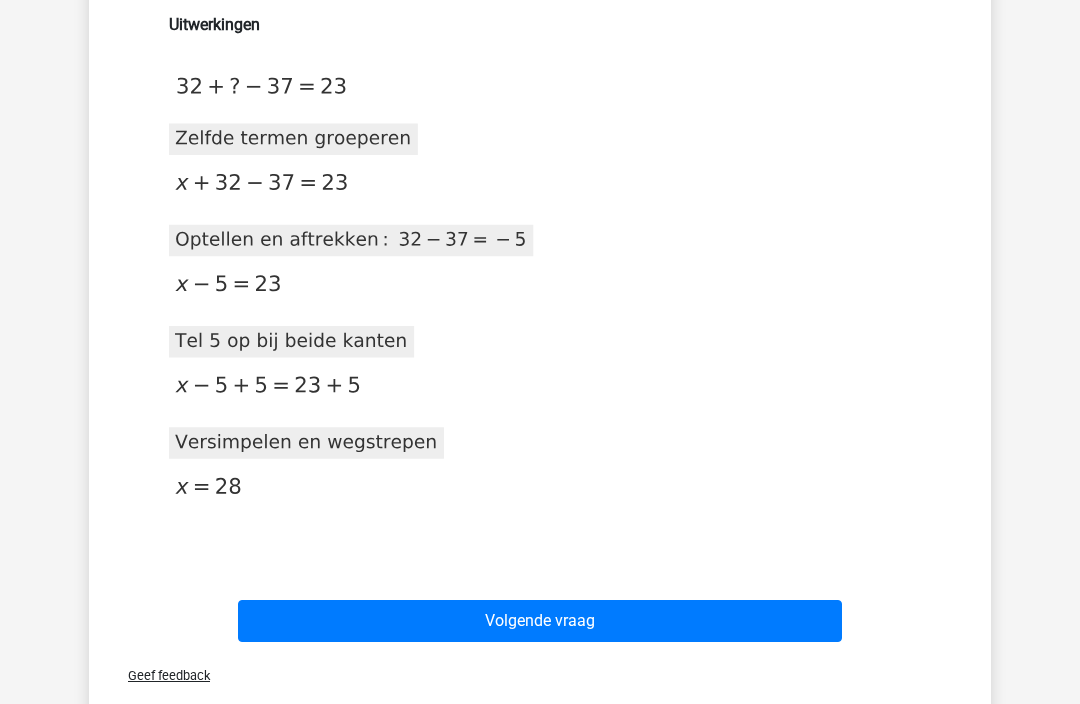 click on "Volgende vraag" at bounding box center (540, 622) 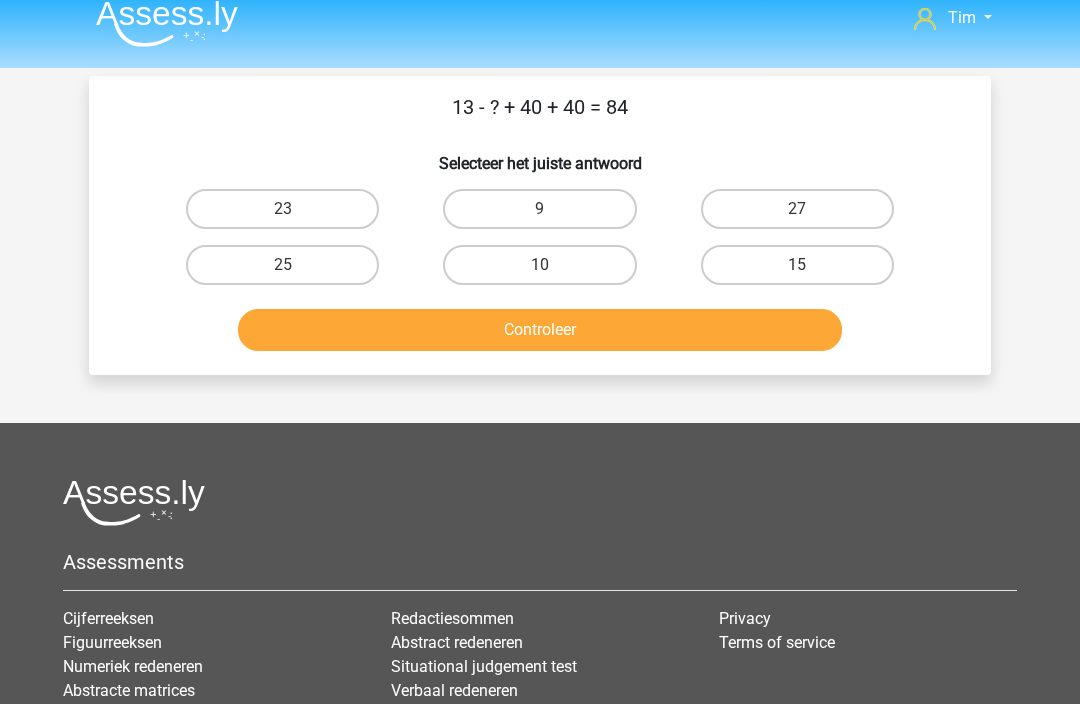 scroll, scrollTop: 14, scrollLeft: 0, axis: vertical 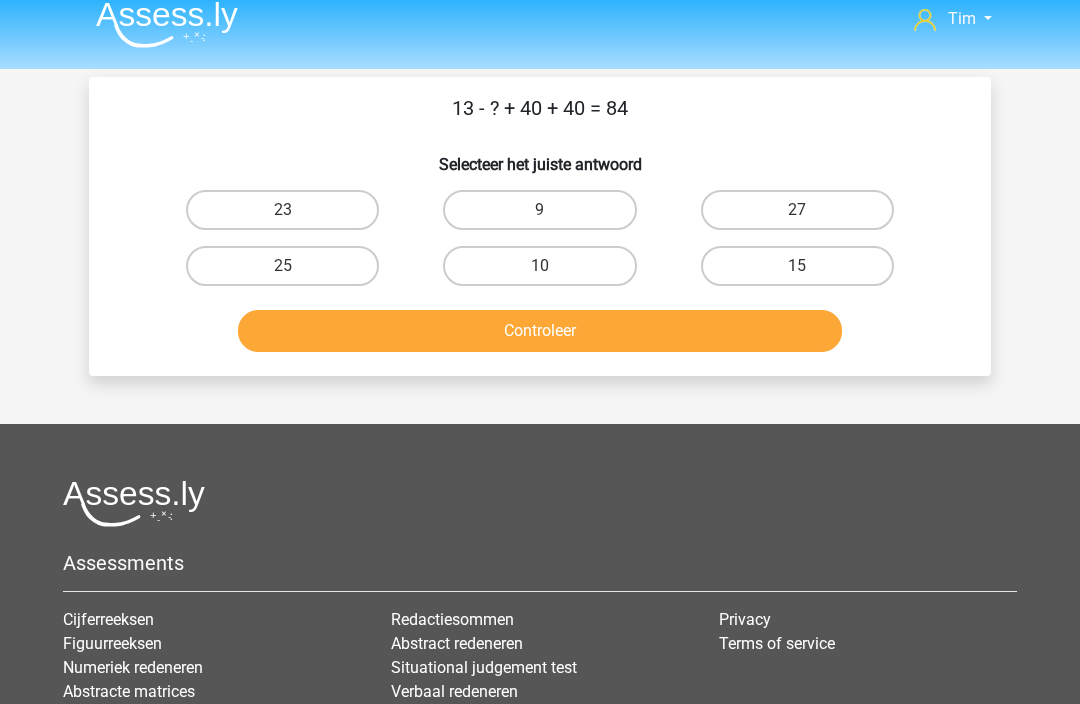 click on "9" at bounding box center [539, 211] 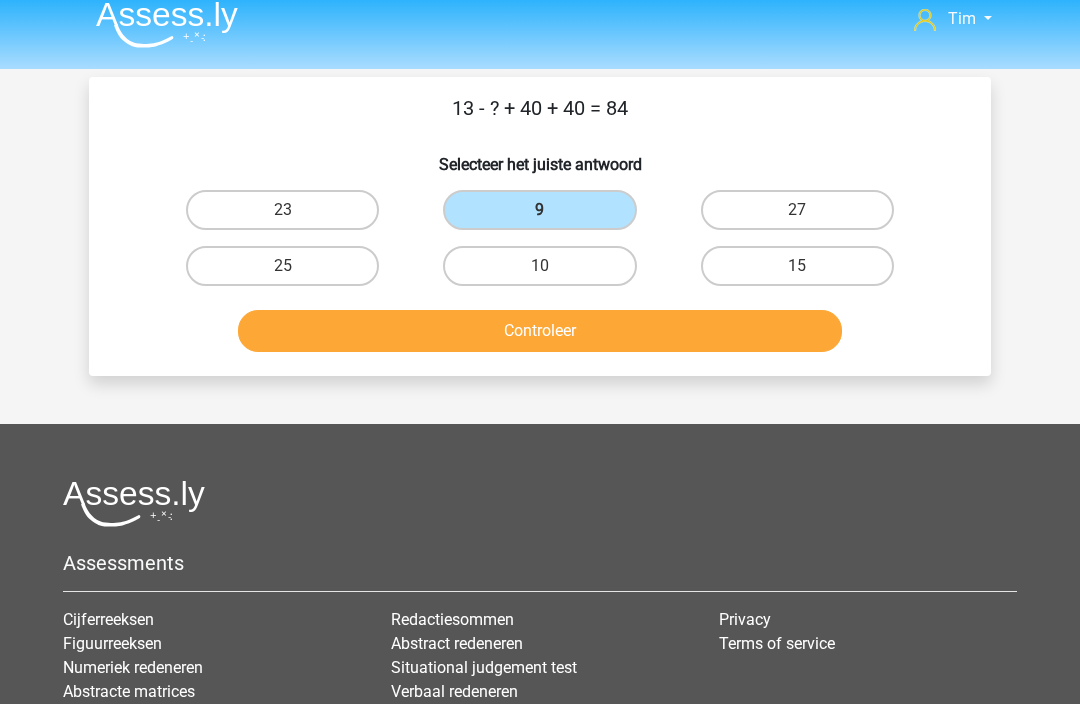 scroll, scrollTop: 15, scrollLeft: 0, axis: vertical 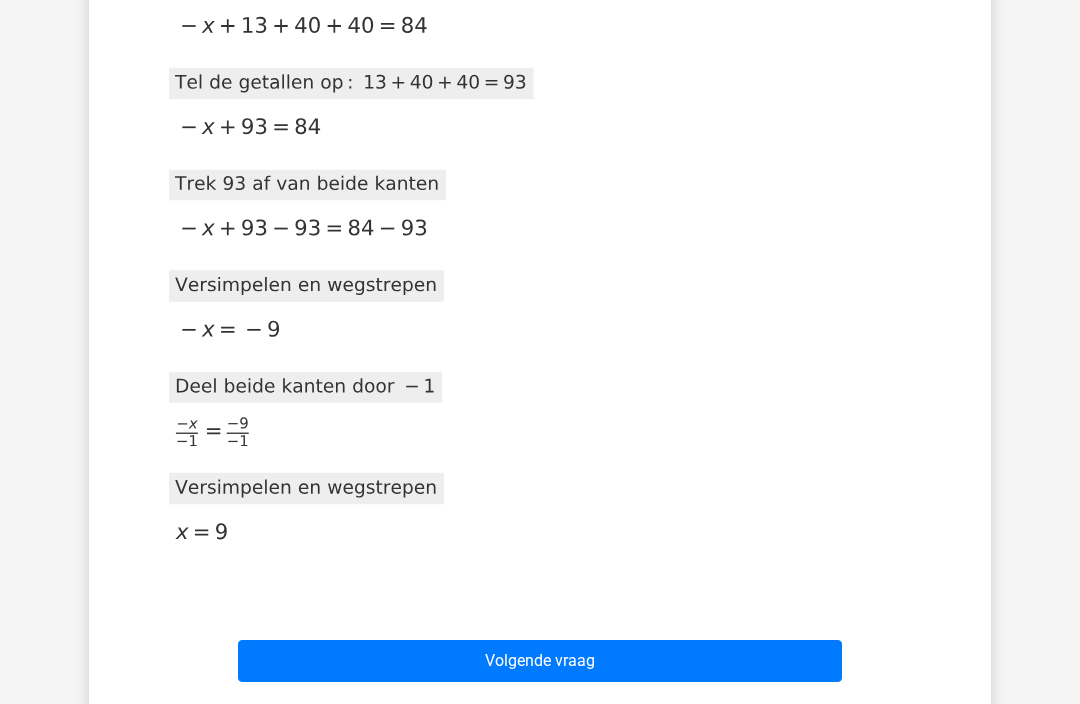 click on "Volgende vraag" at bounding box center [540, 662] 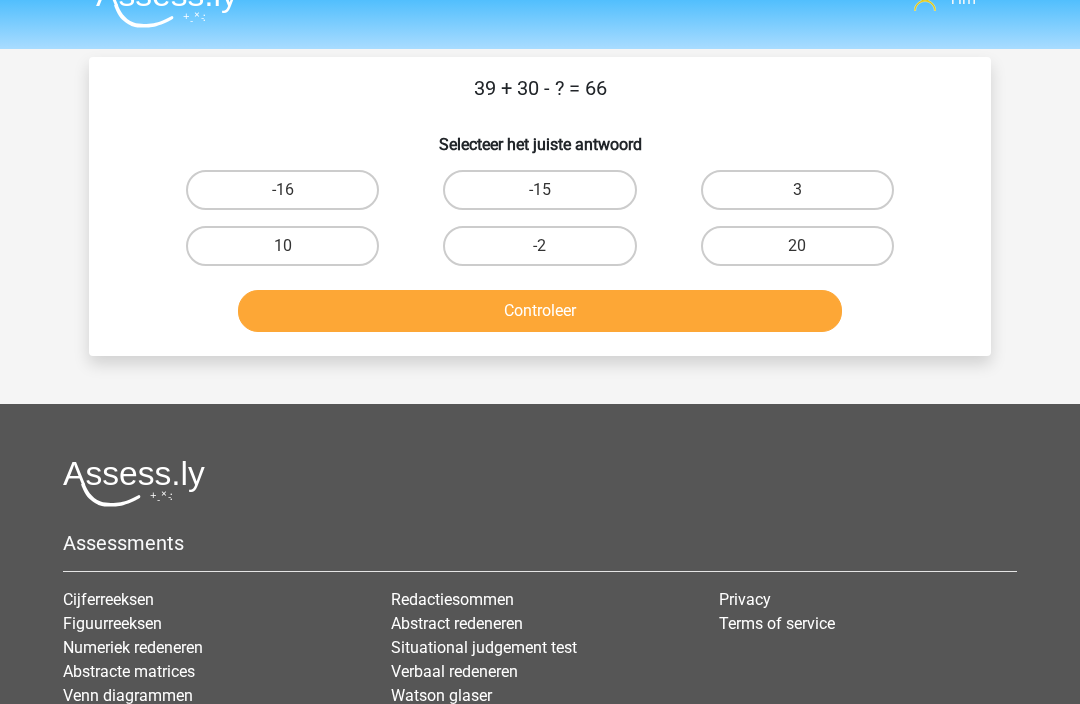 scroll, scrollTop: 32, scrollLeft: 0, axis: vertical 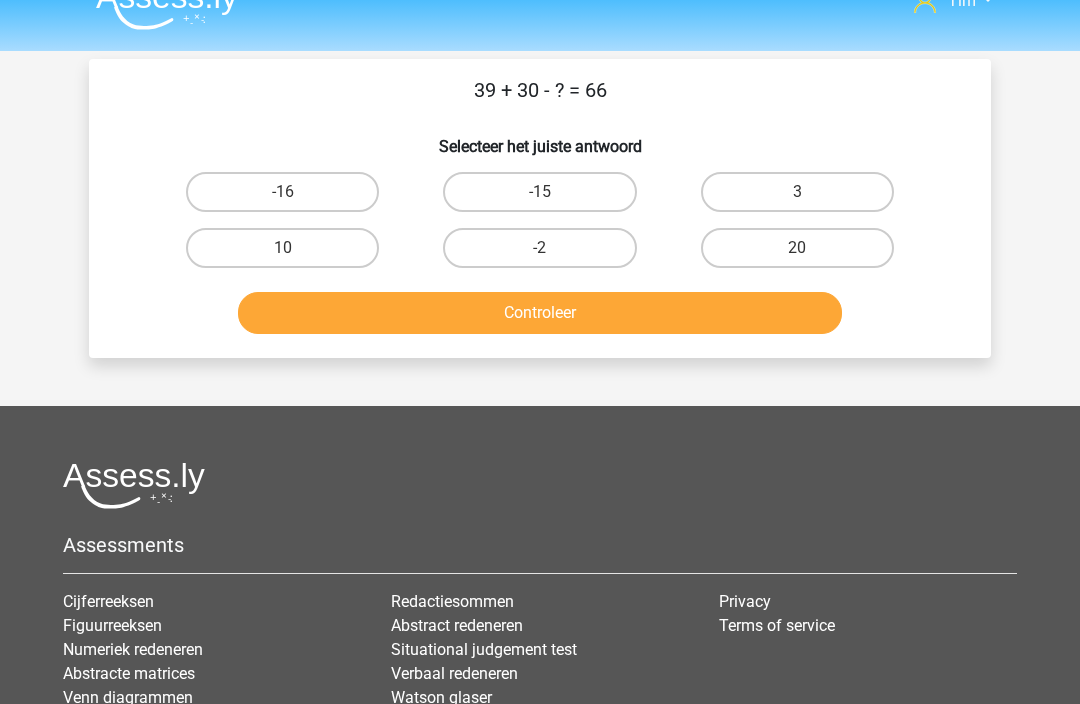 click on "3" at bounding box center (797, 193) 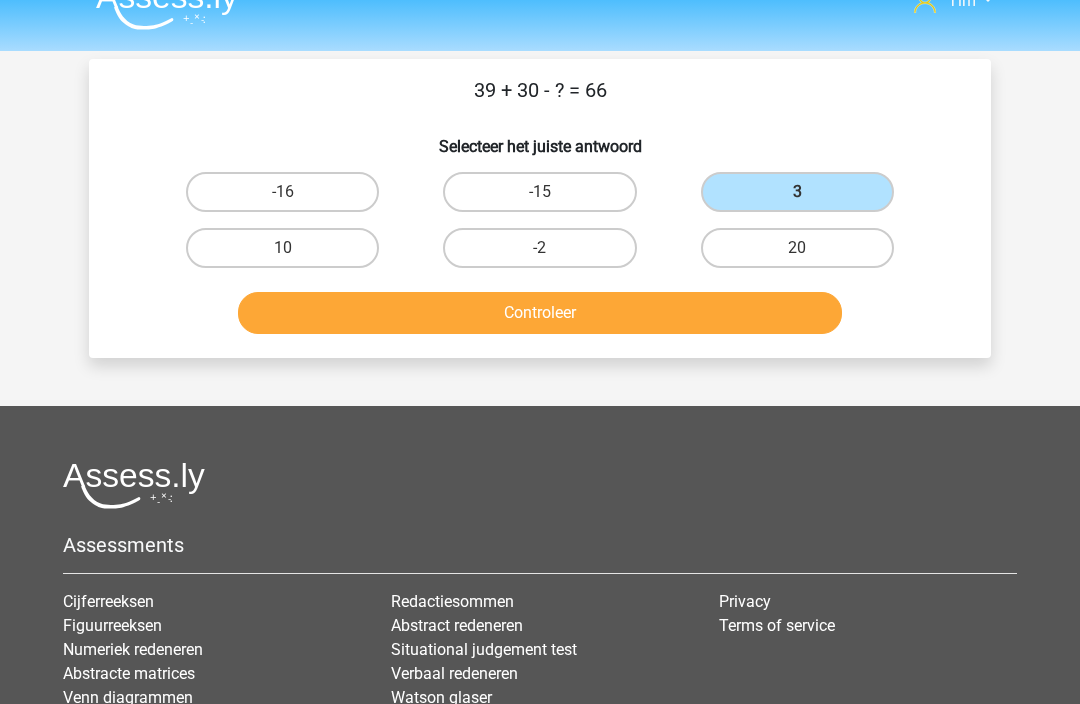 scroll, scrollTop: 33, scrollLeft: 0, axis: vertical 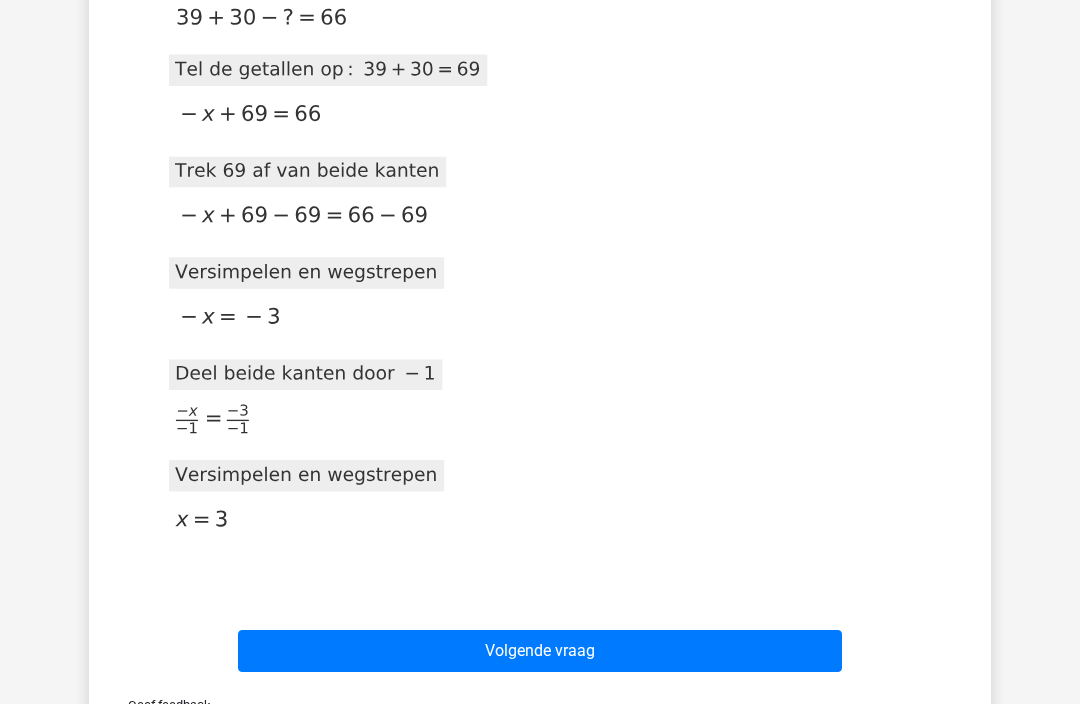 click on "Volgende vraag" at bounding box center [540, 651] 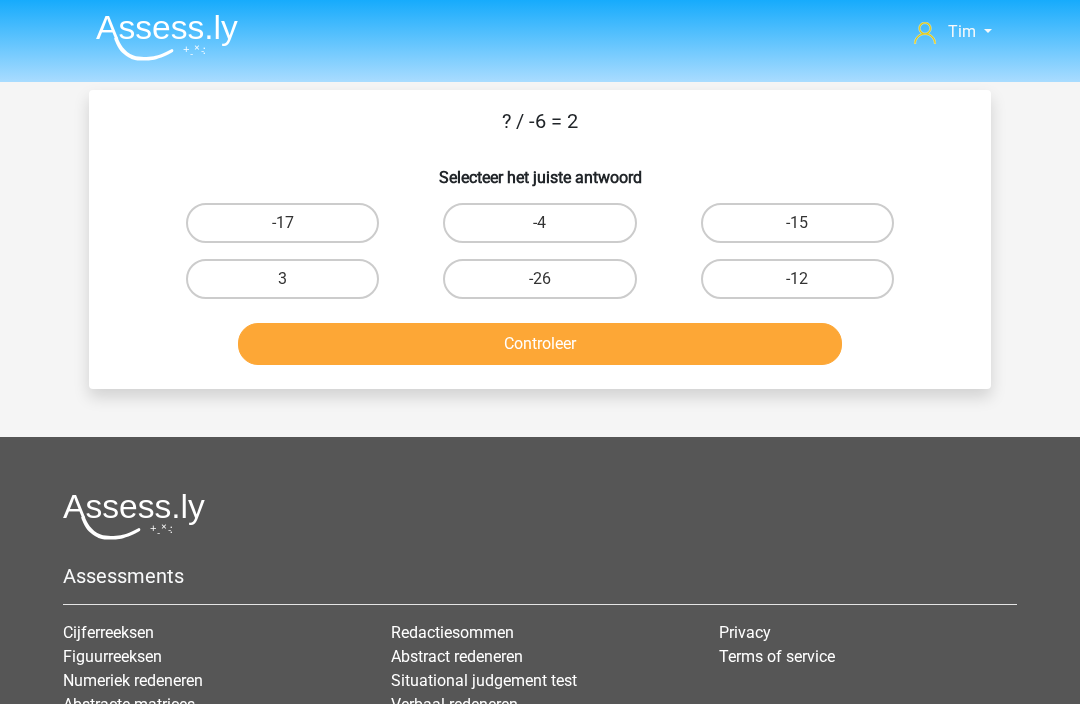 scroll, scrollTop: 1, scrollLeft: 0, axis: vertical 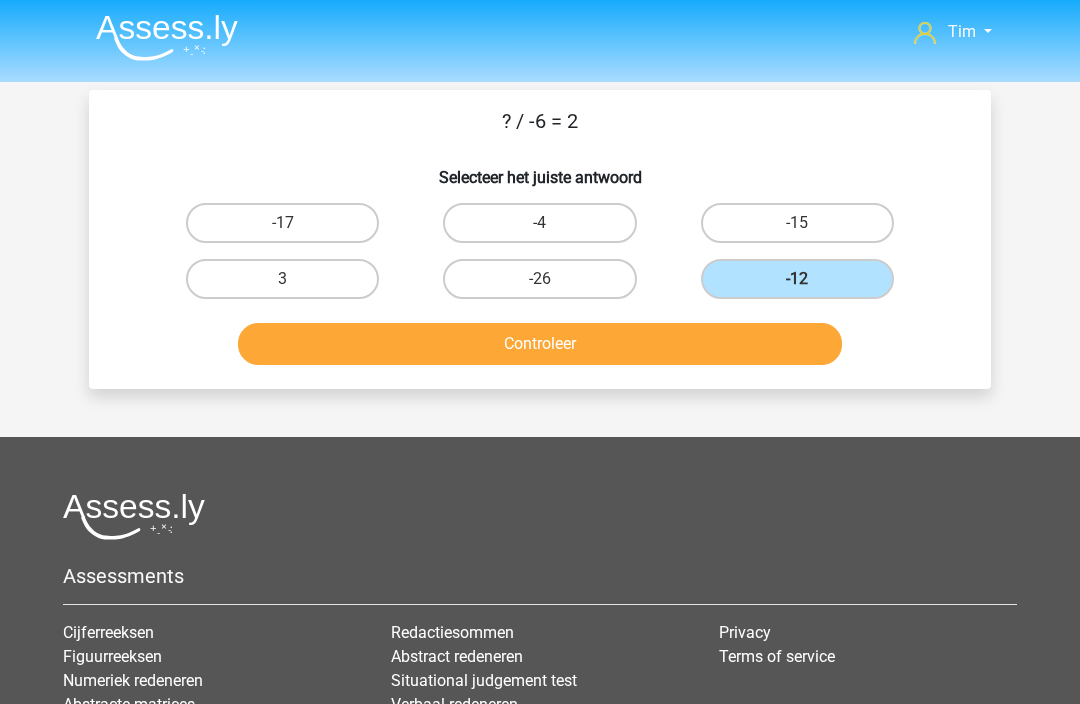 click on "Controleer" at bounding box center [540, 344] 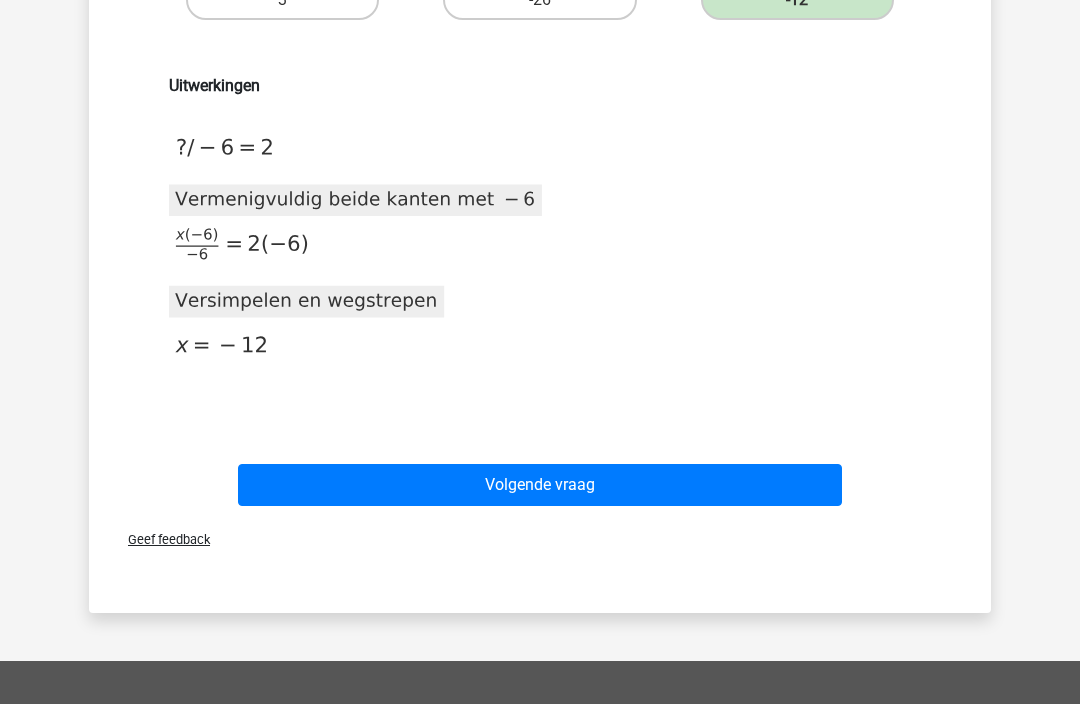 click on "Volgende vraag" at bounding box center (540, 486) 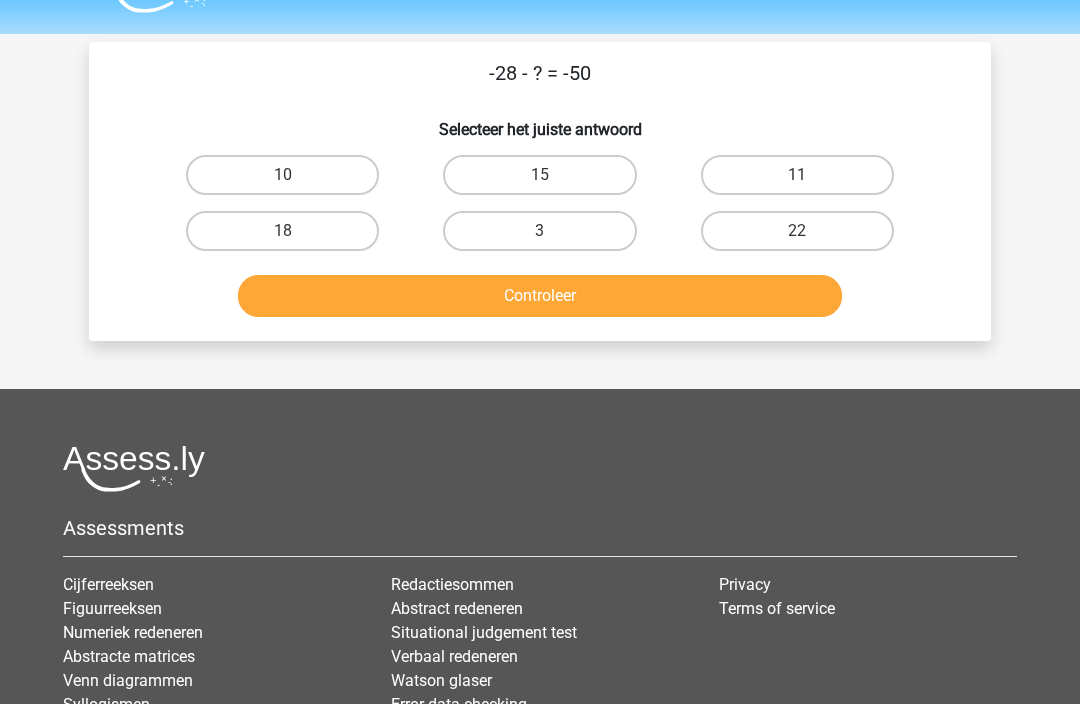 scroll, scrollTop: 49, scrollLeft: 0, axis: vertical 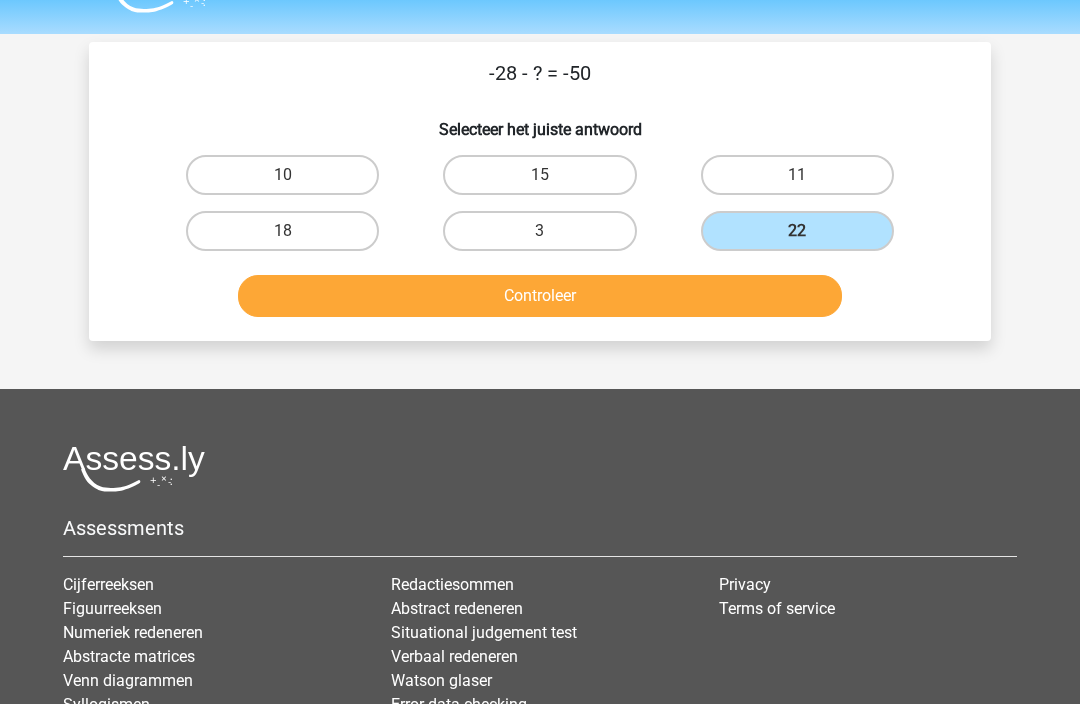 click on "Controleer" at bounding box center (540, 296) 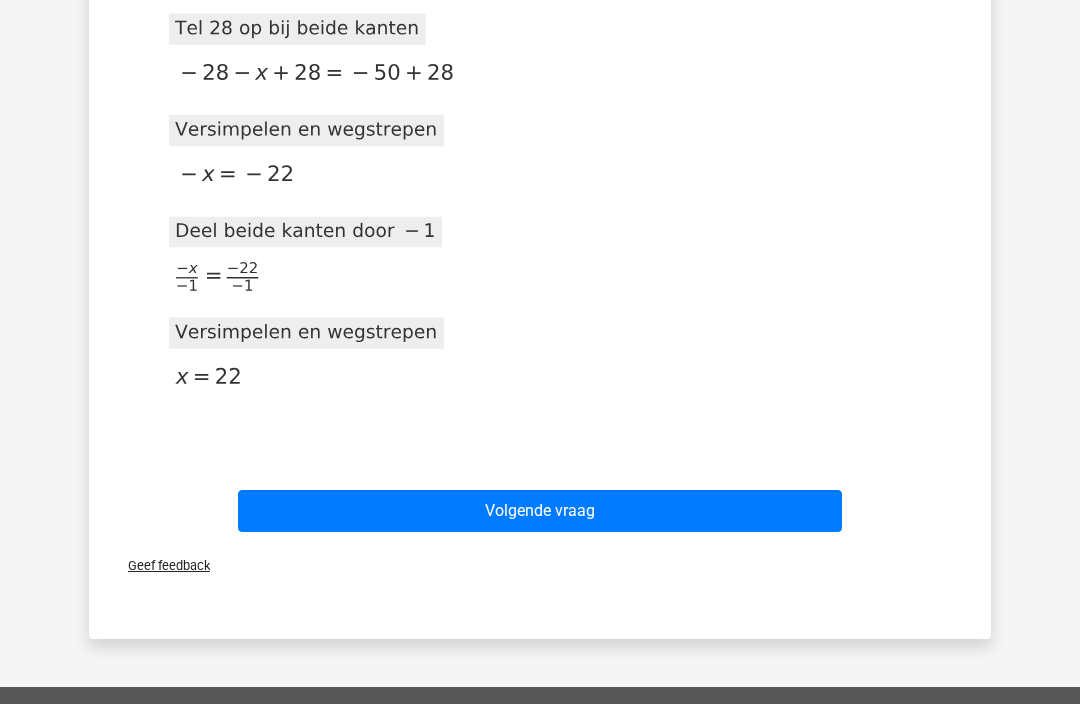 click on "Volgende vraag" at bounding box center [540, 512] 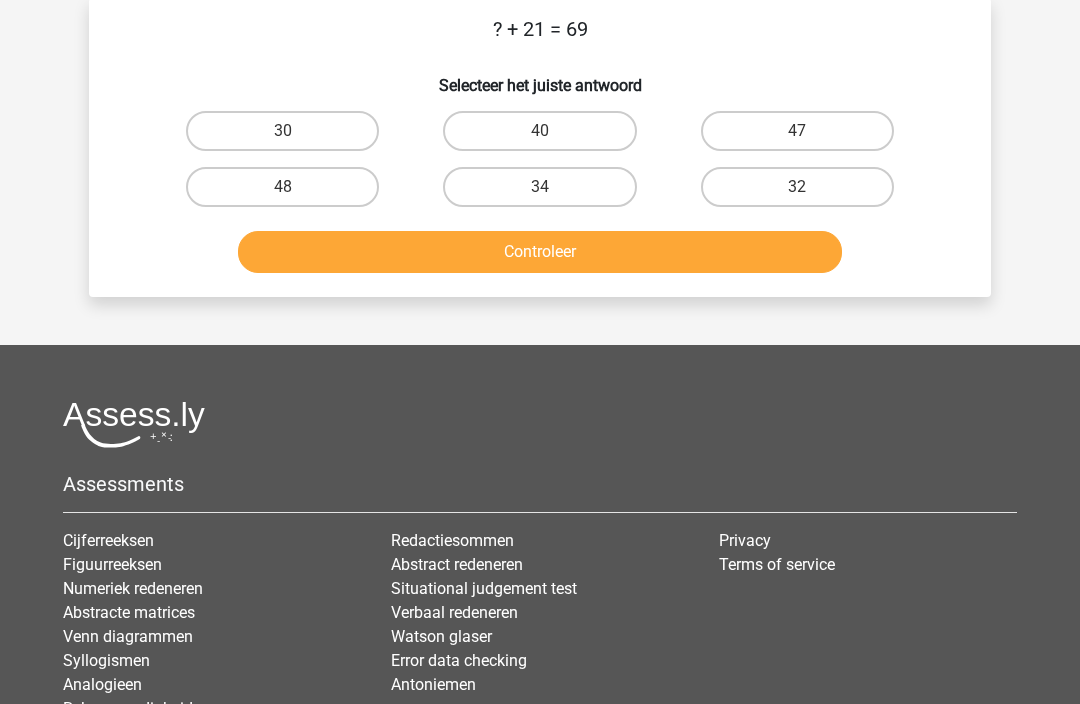 scroll, scrollTop: 92, scrollLeft: 0, axis: vertical 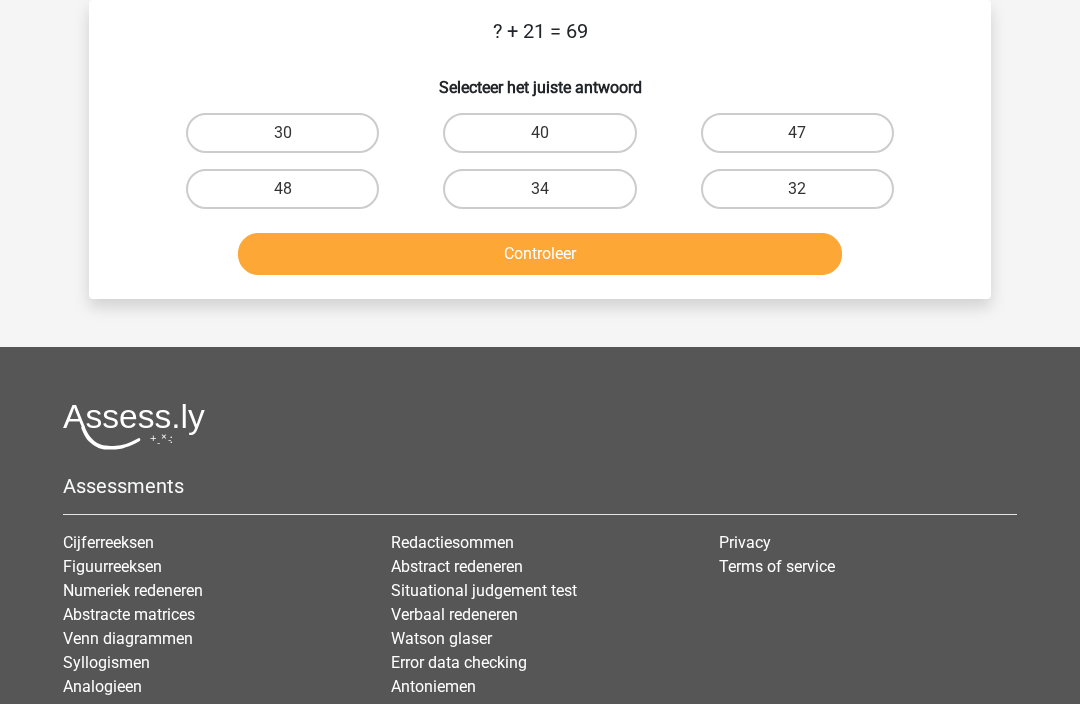 click on "48" at bounding box center (282, 189) 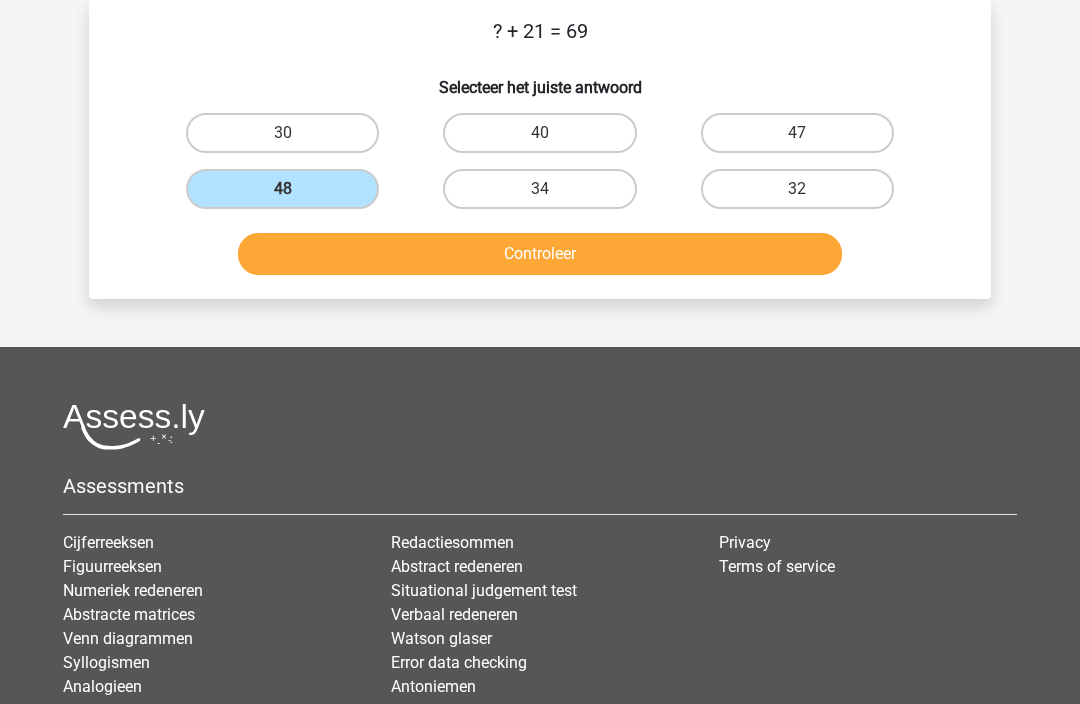 click on "Controleer" at bounding box center (540, 254) 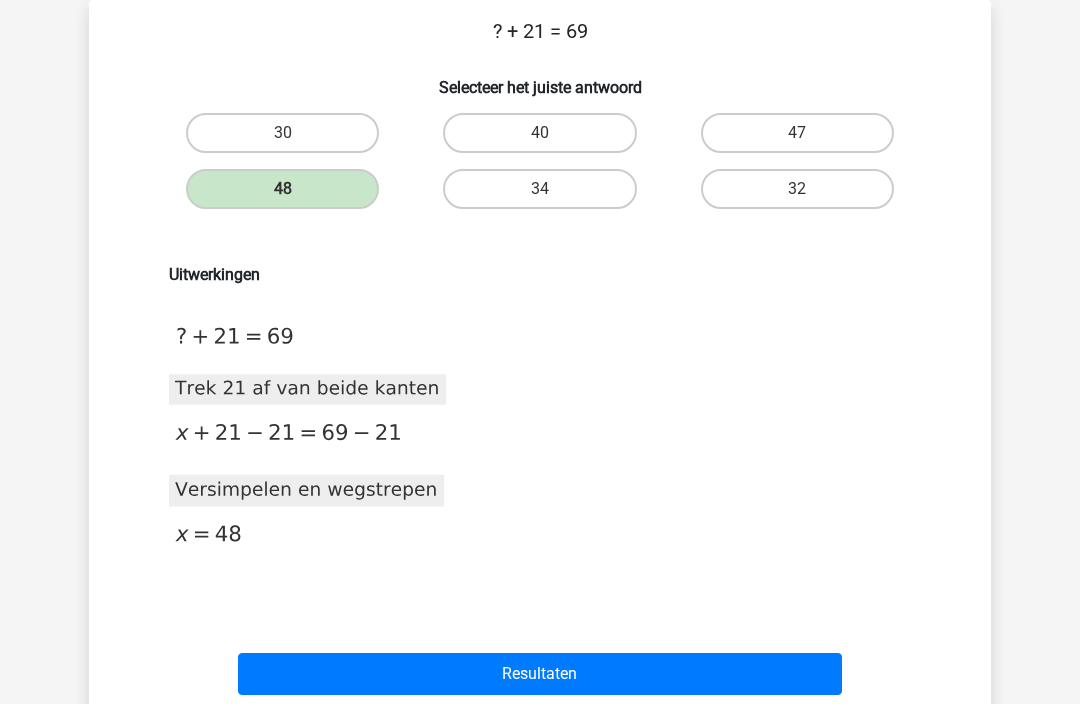 click on "Resultaten" at bounding box center (540, 674) 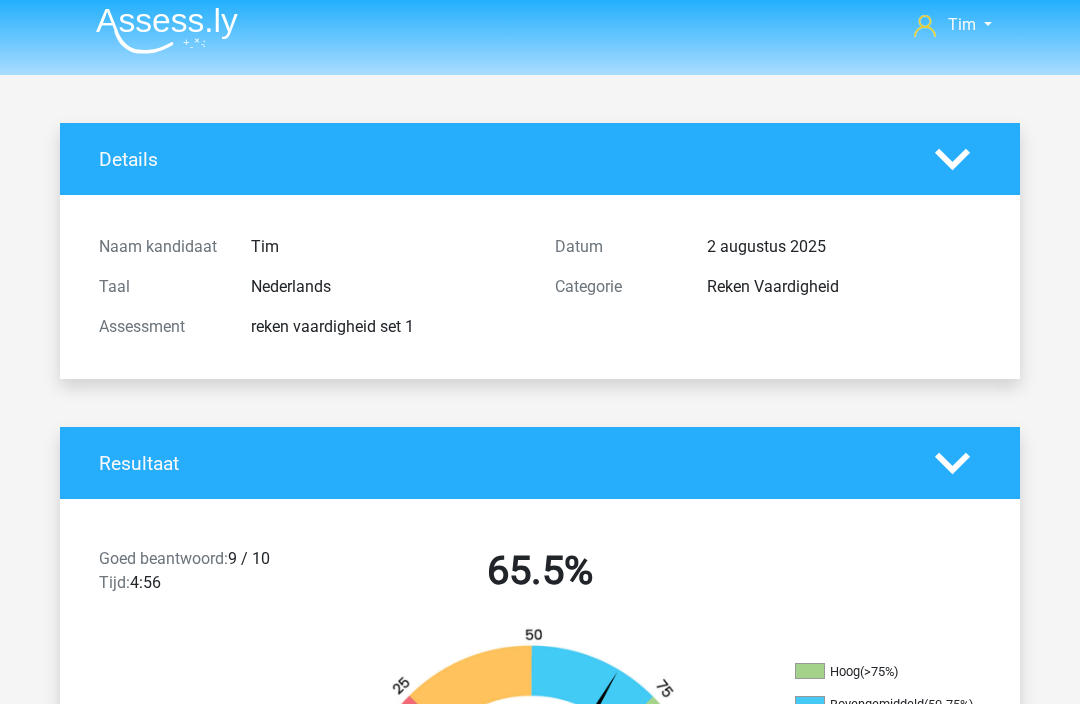 scroll, scrollTop: 0, scrollLeft: 0, axis: both 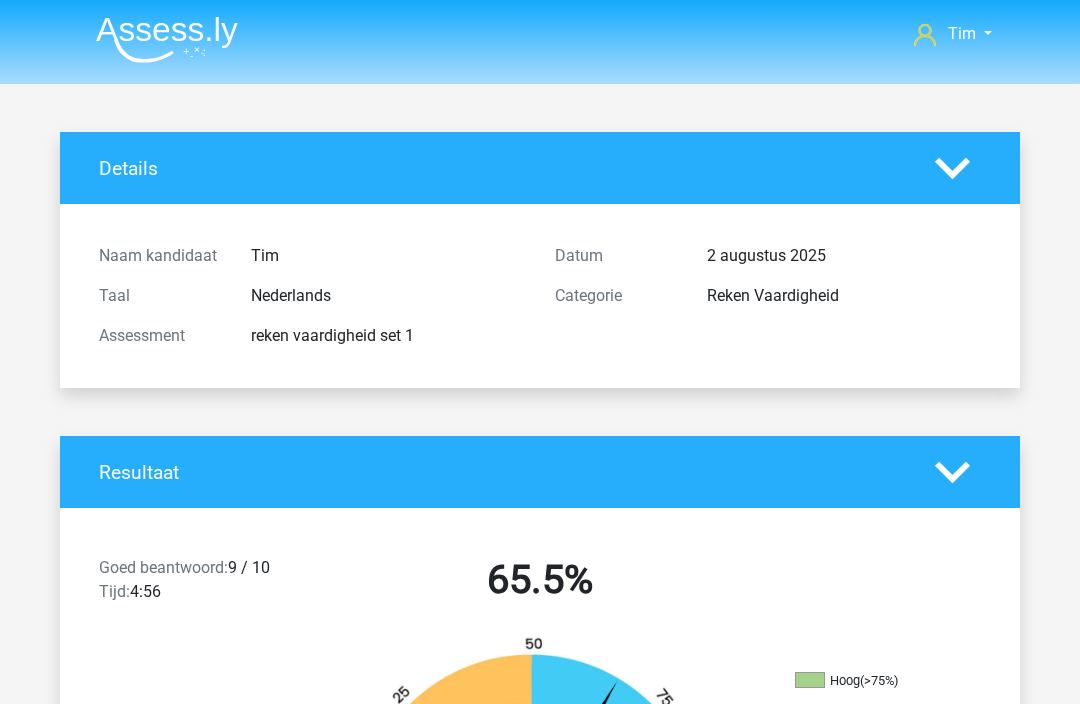 click at bounding box center [167, 39] 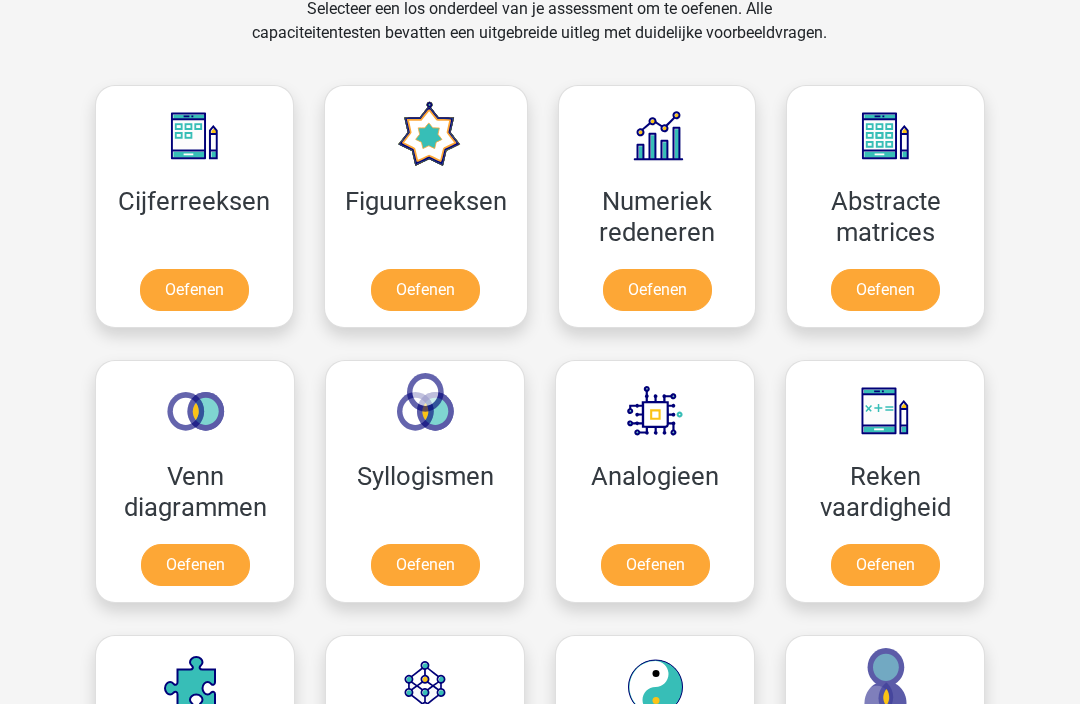 scroll, scrollTop: 852, scrollLeft: 0, axis: vertical 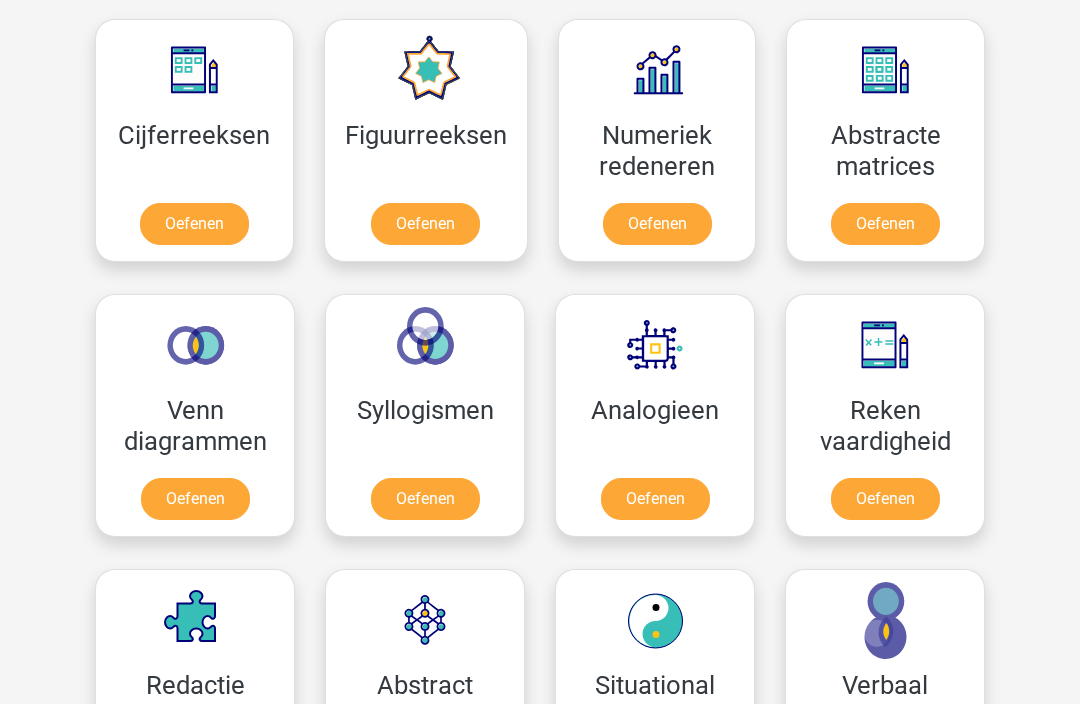 click on "Oefenen" at bounding box center (885, 224) 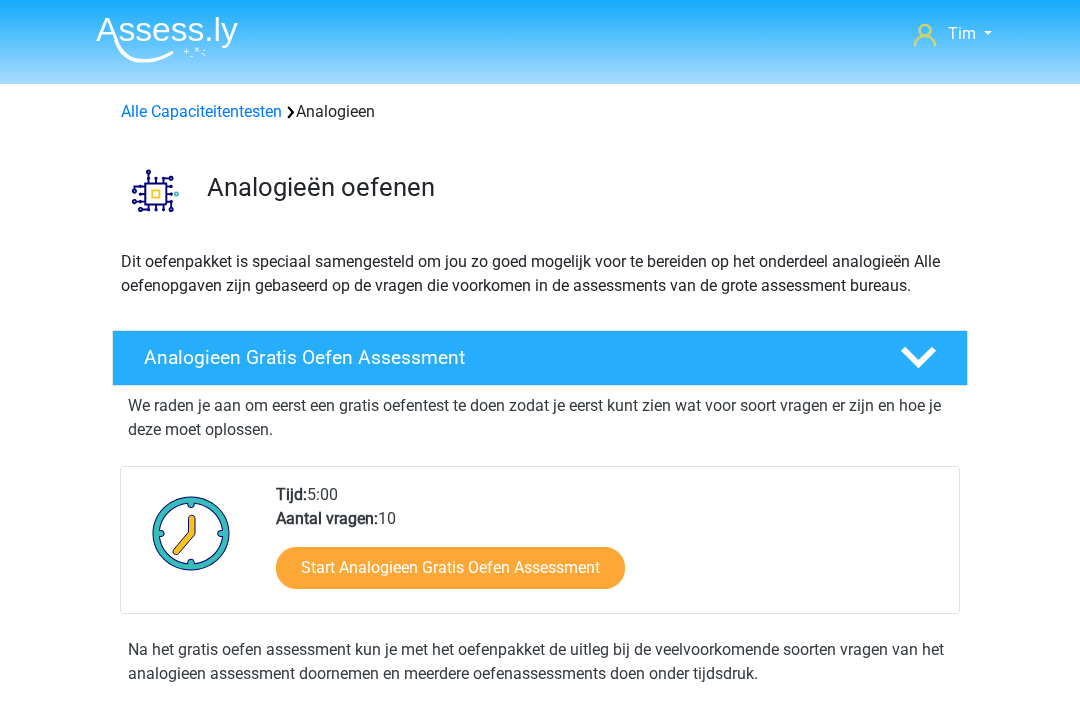 scroll, scrollTop: 0, scrollLeft: 0, axis: both 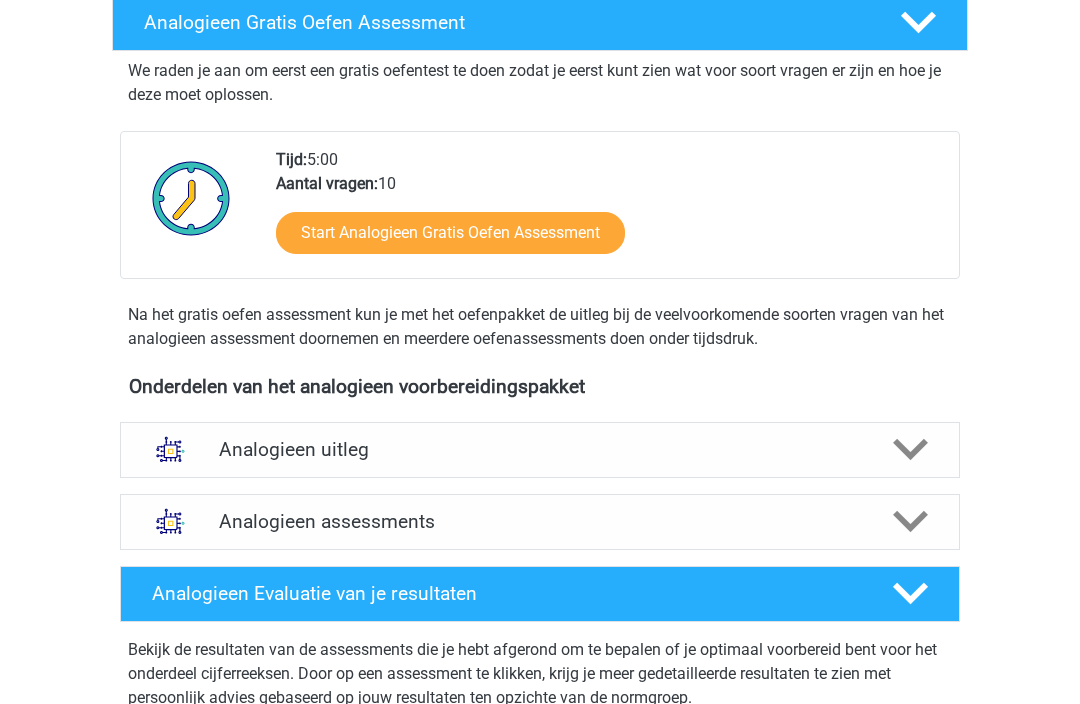 click at bounding box center (170, 450) 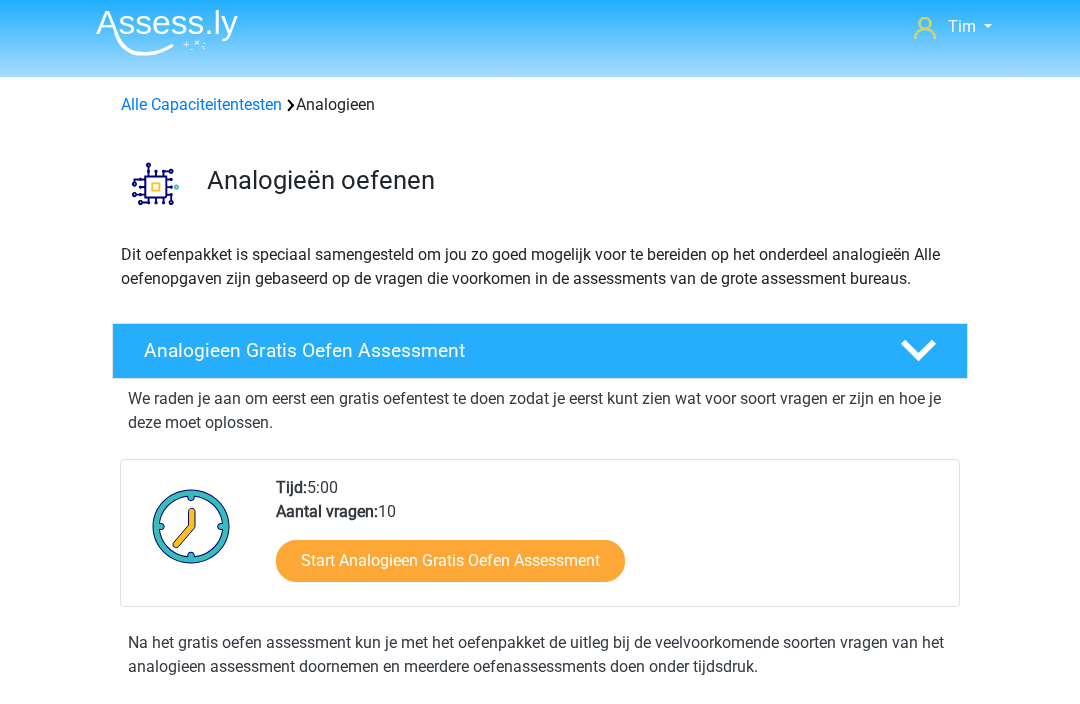 scroll, scrollTop: 2, scrollLeft: 0, axis: vertical 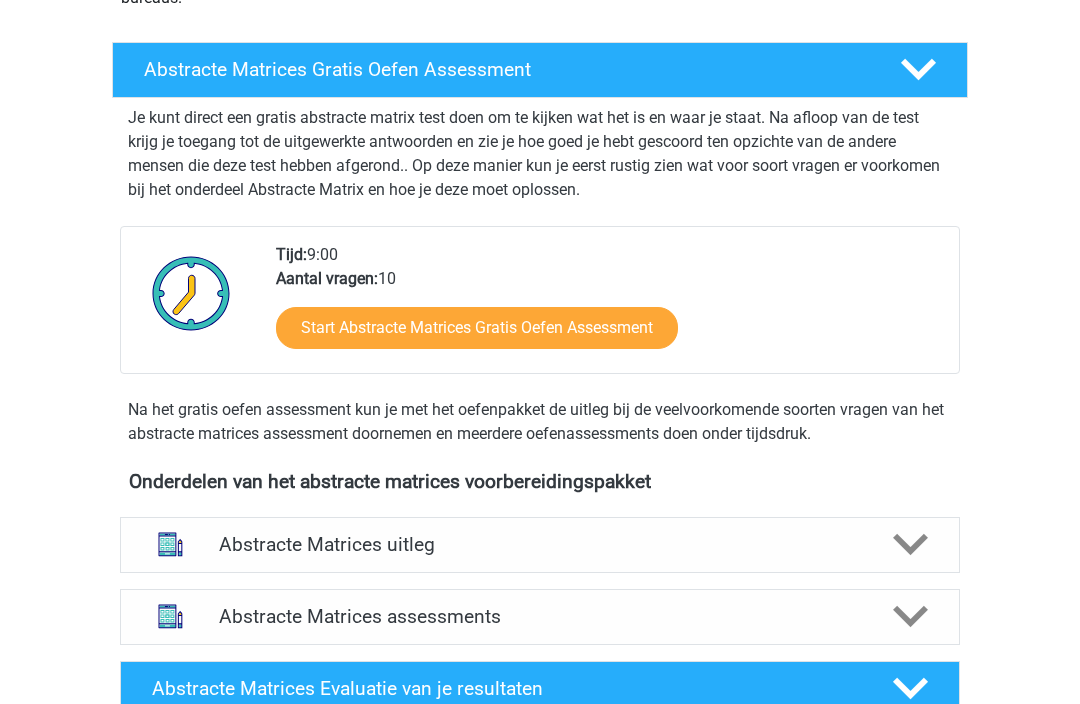 click at bounding box center [170, 545] 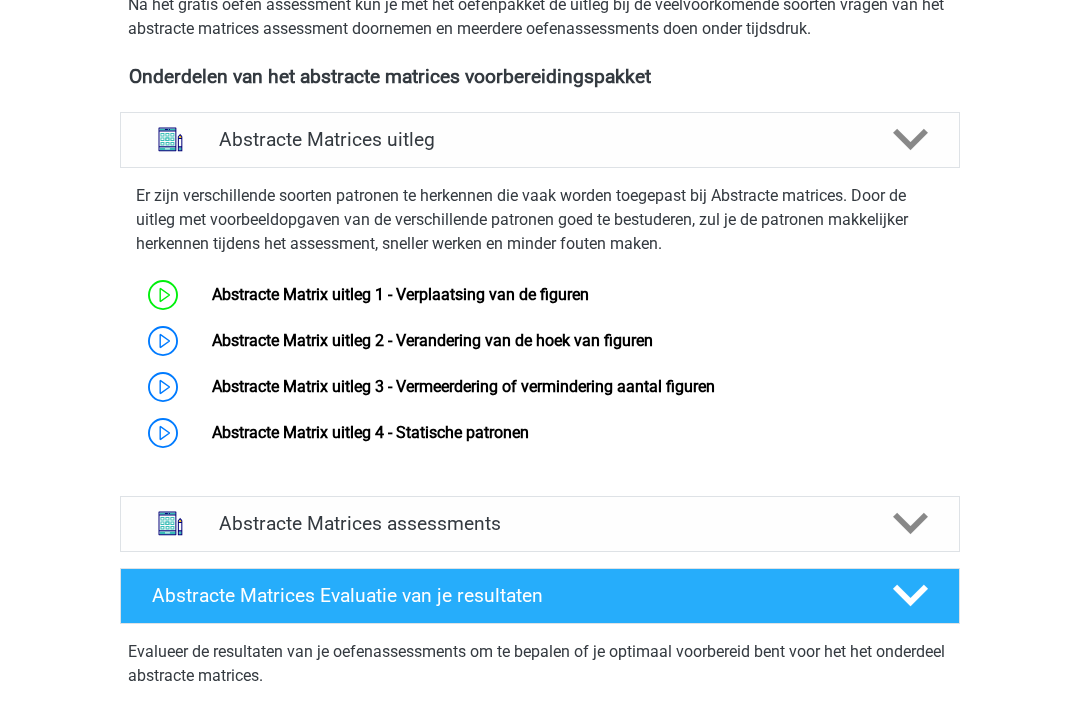 scroll, scrollTop: 719, scrollLeft: 0, axis: vertical 